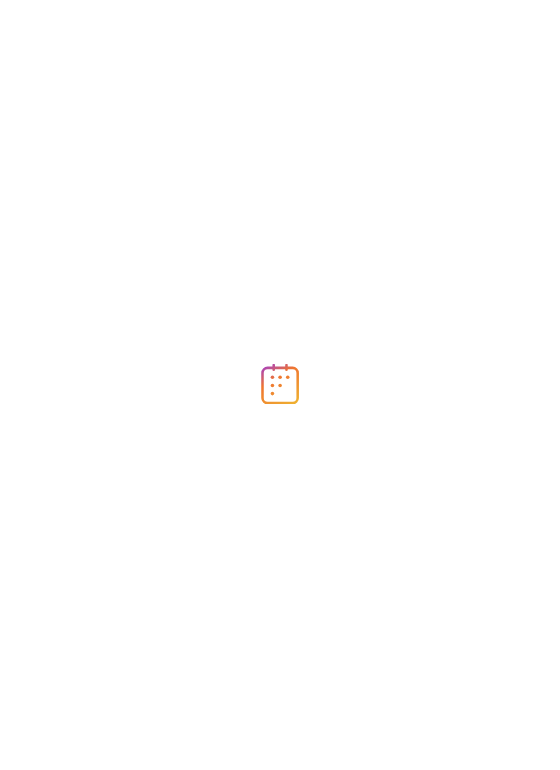 scroll, scrollTop: 0, scrollLeft: 0, axis: both 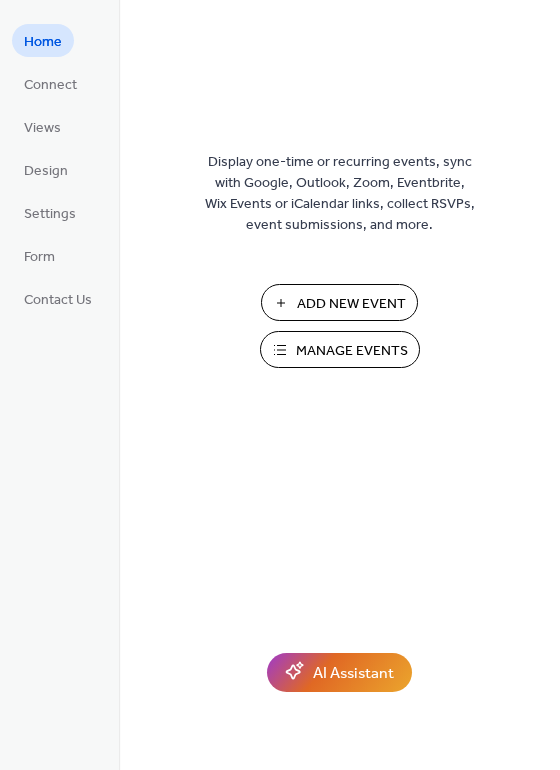 click on "Manage Events" at bounding box center (340, 349) 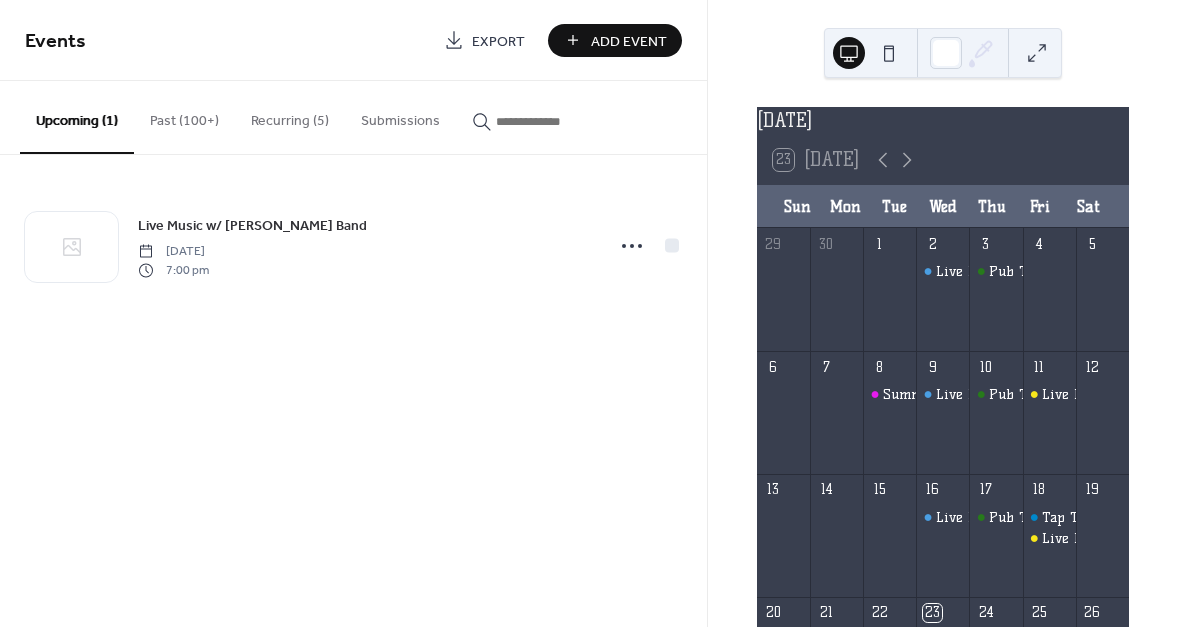 scroll, scrollTop: 0, scrollLeft: 0, axis: both 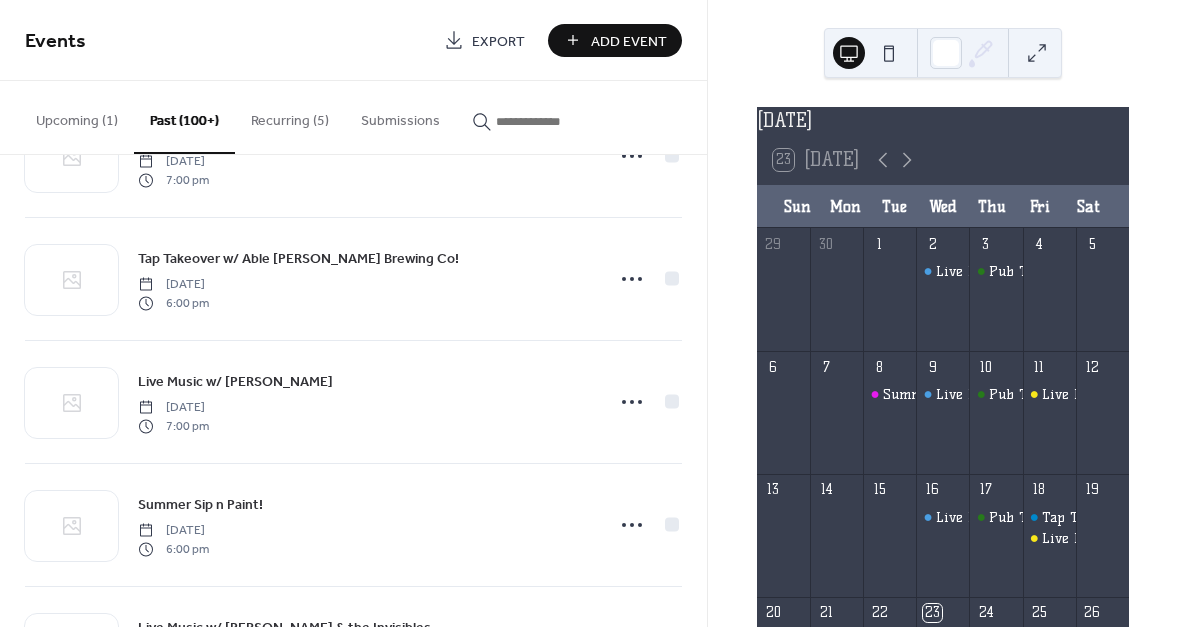 click on "Upcoming (1)" at bounding box center [77, 116] 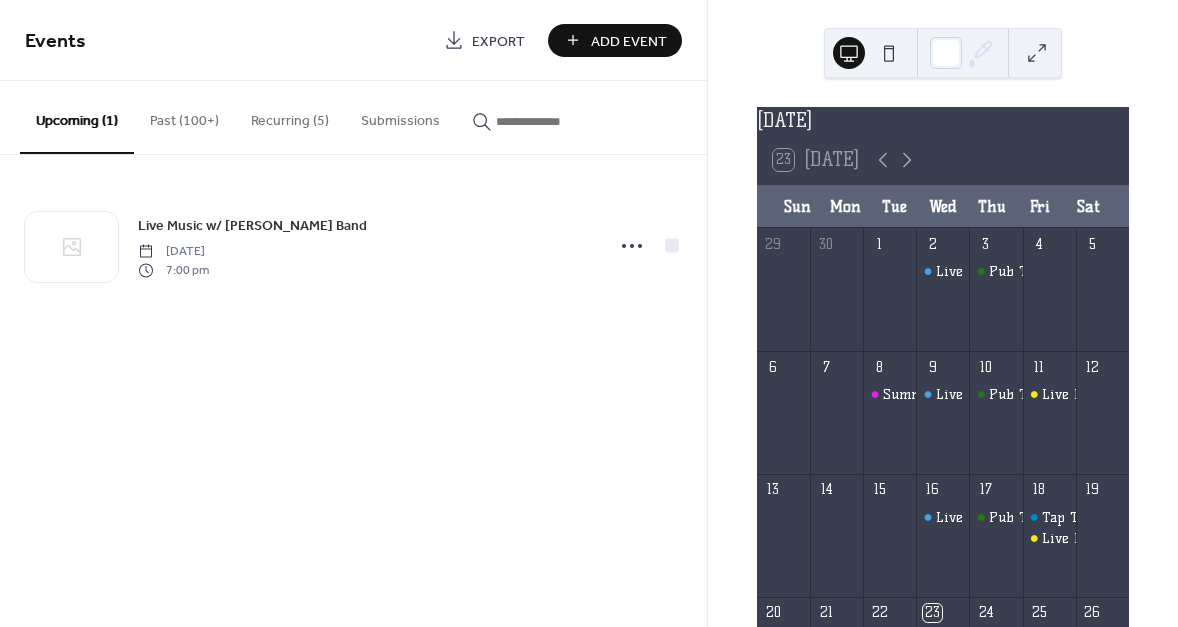 click on "Recurring (5)" at bounding box center [290, 116] 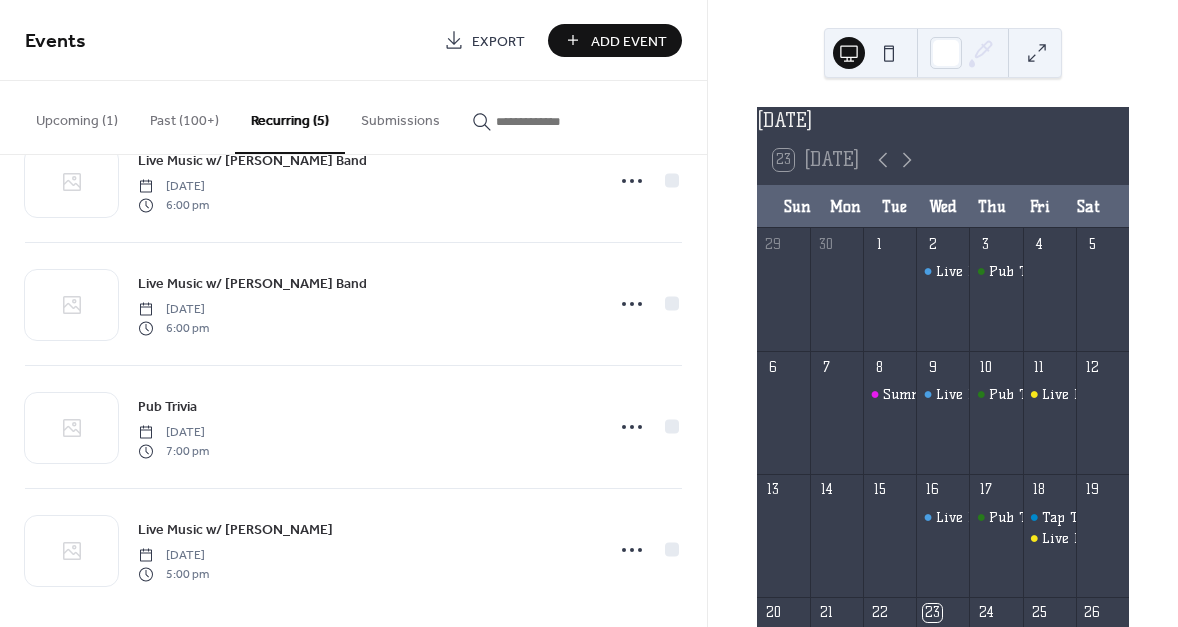 scroll, scrollTop: 200, scrollLeft: 0, axis: vertical 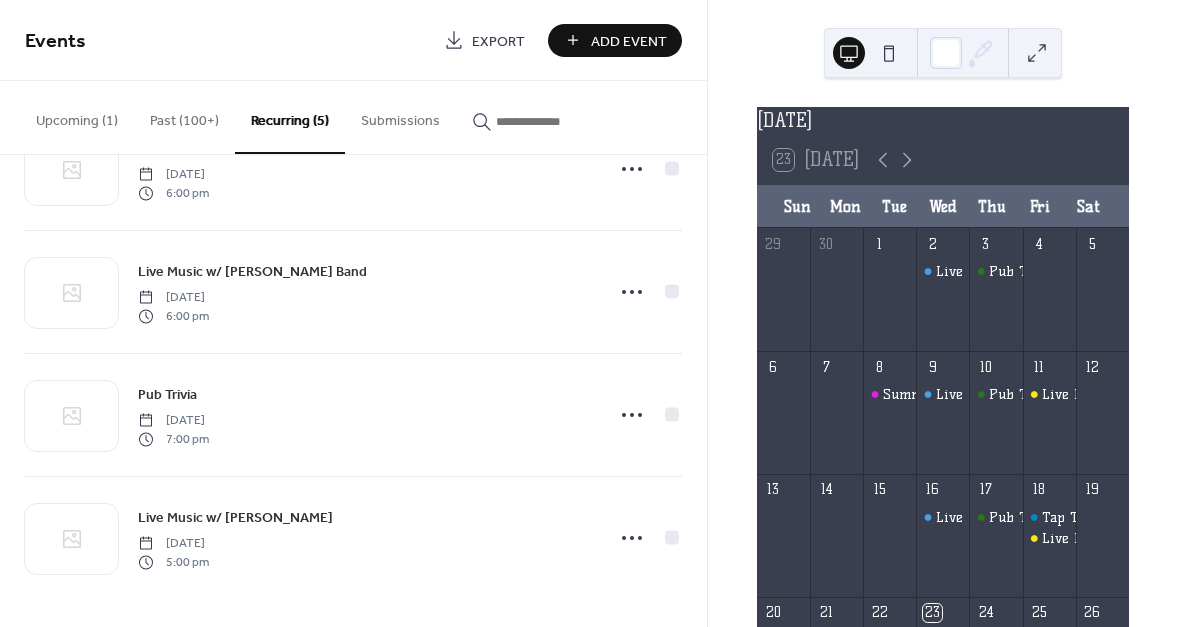 click on "Upcoming (1)" at bounding box center (77, 116) 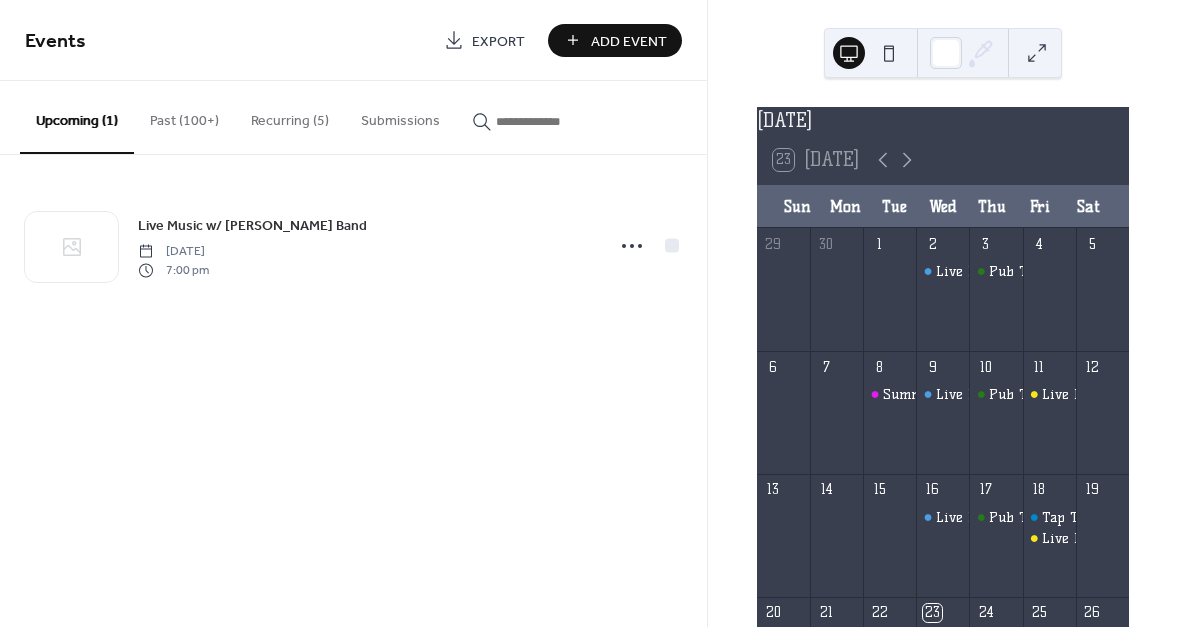 click at bounding box center (556, 121) 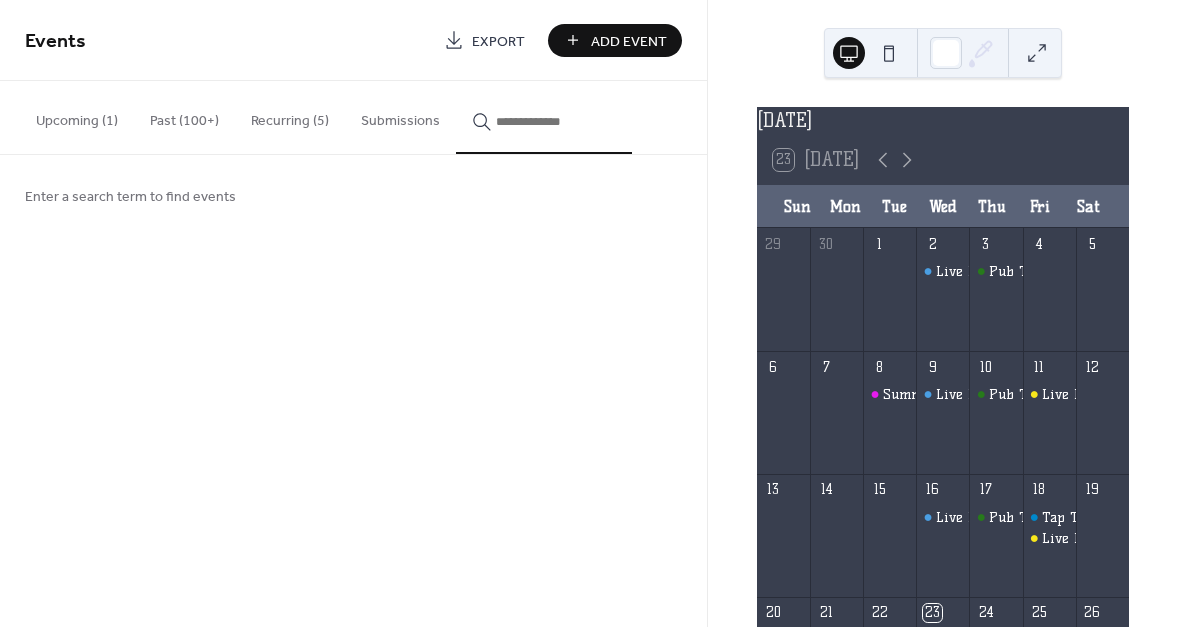 click on "Upcoming (1)" at bounding box center [77, 116] 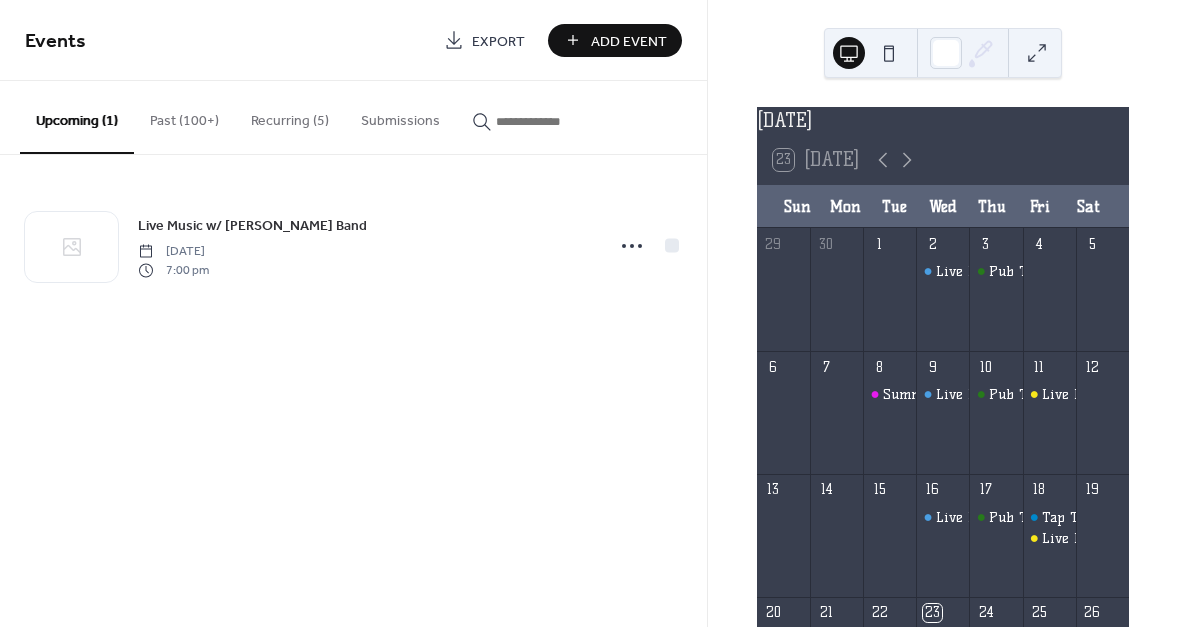 click at bounding box center (556, 121) 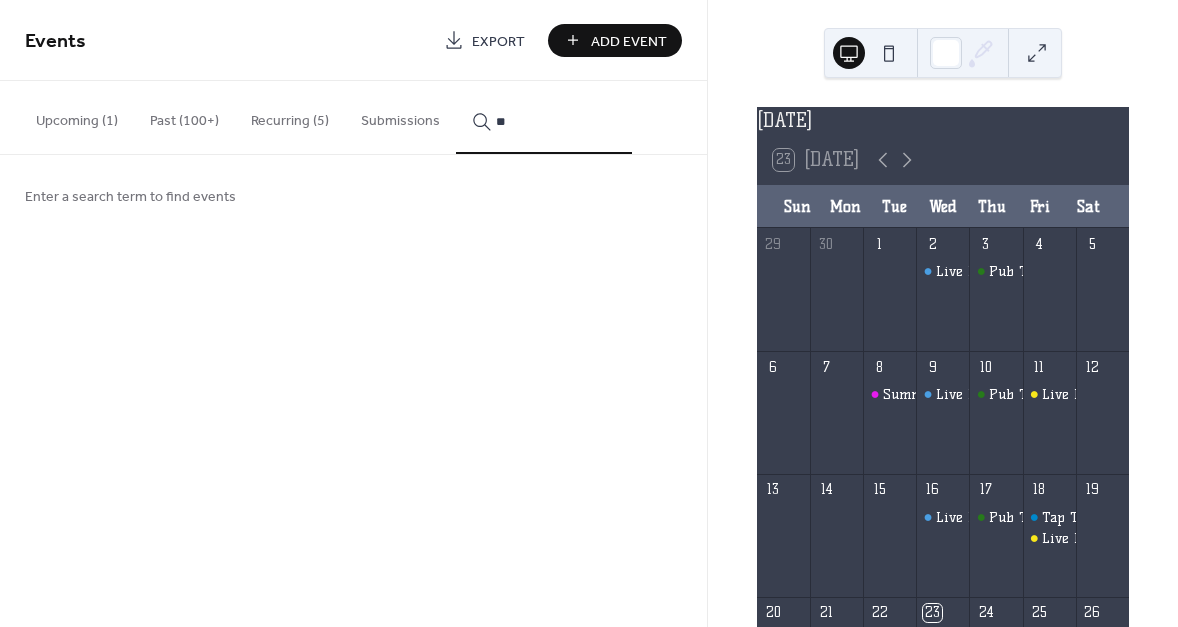 type on "*" 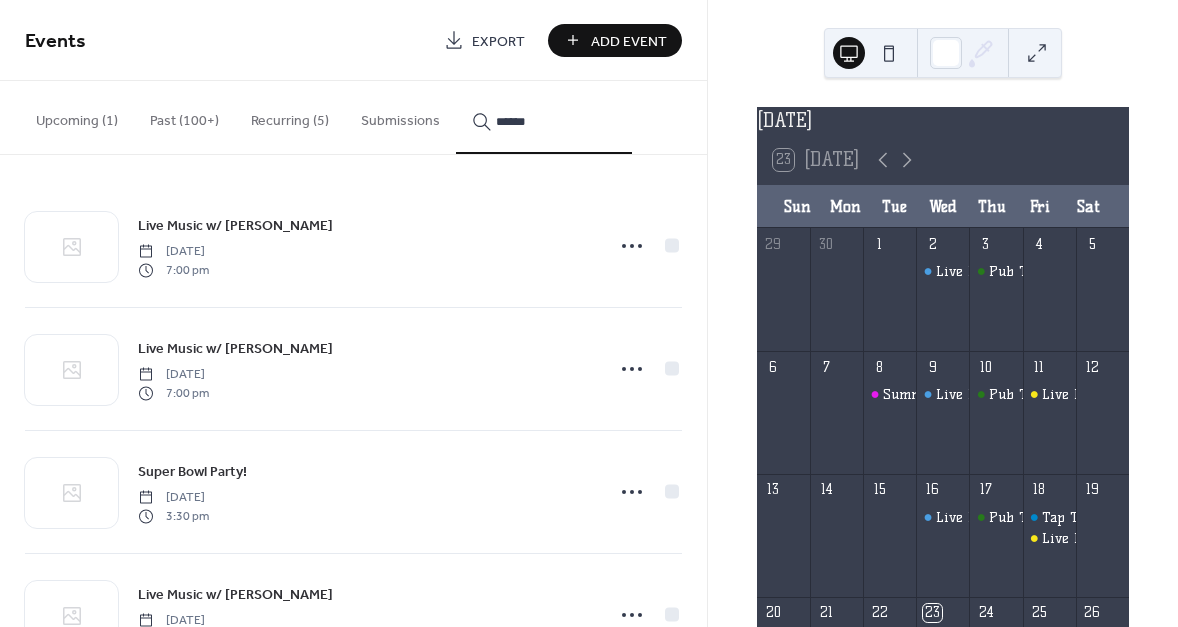 click on "******" at bounding box center (544, 117) 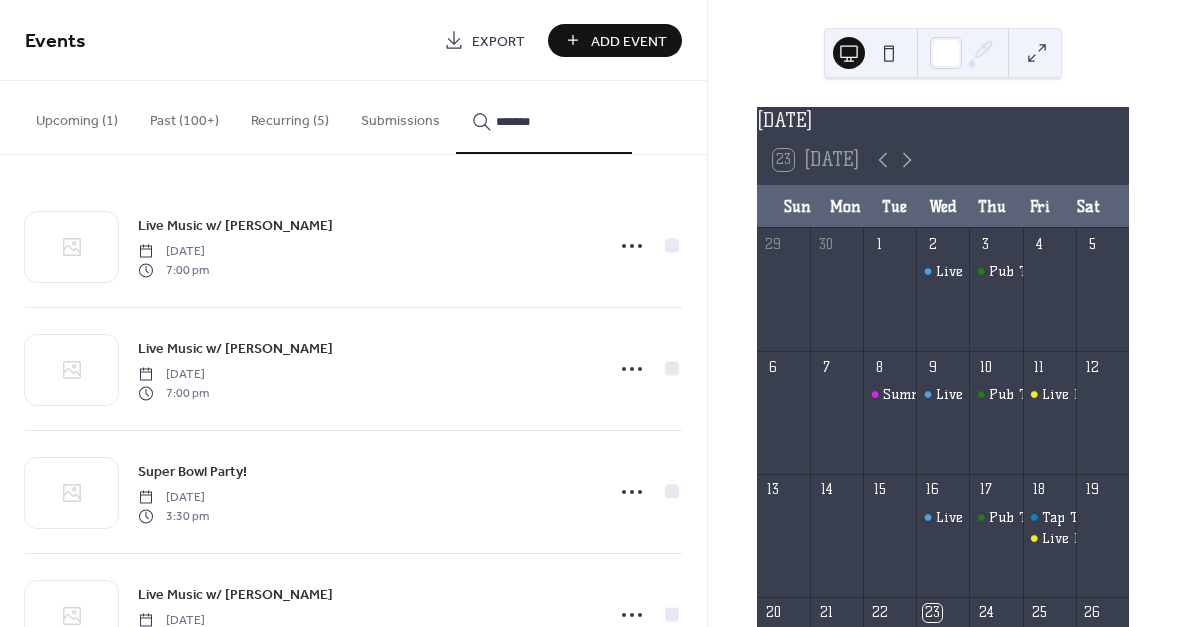 type on "******" 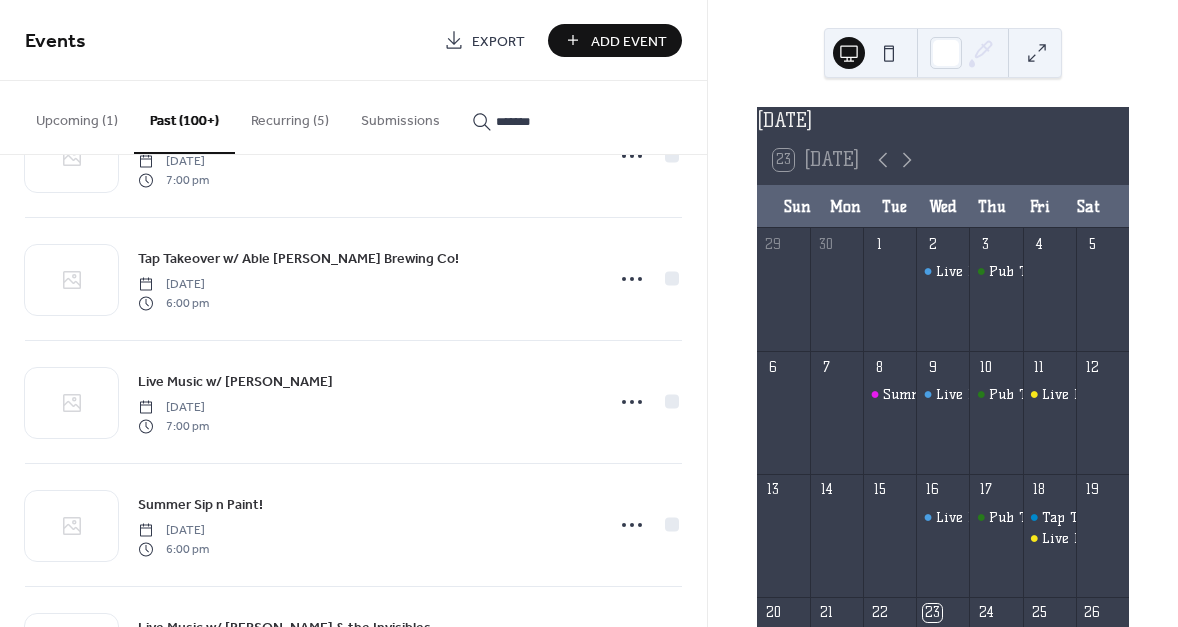 click on "******" at bounding box center [556, 121] 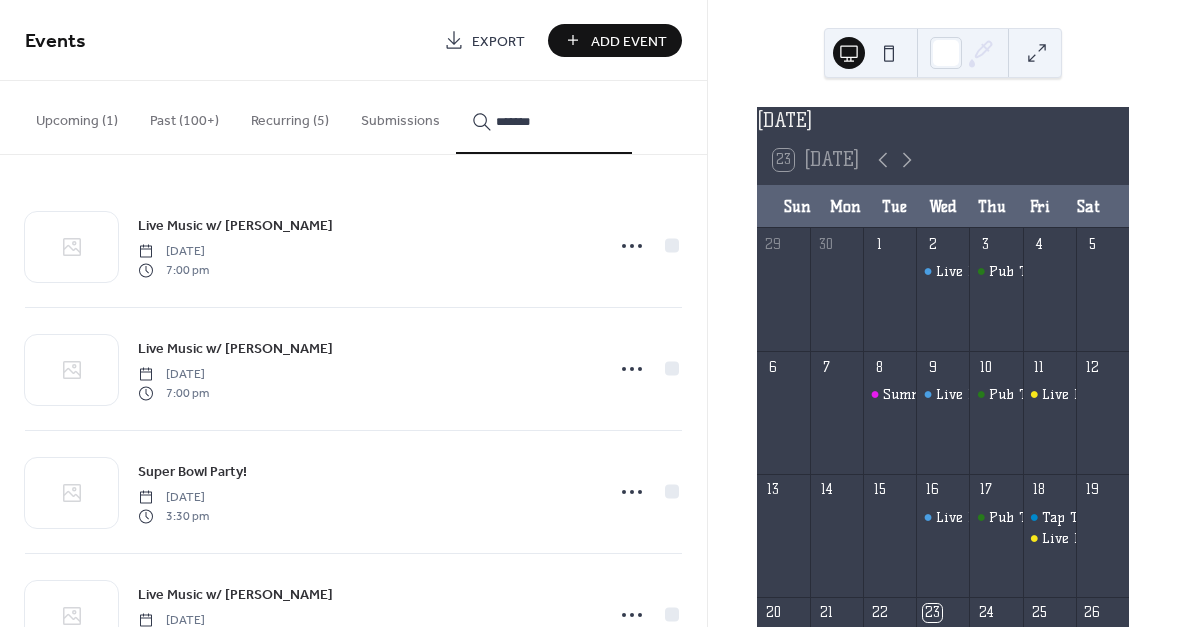 drag, startPoint x: 539, startPoint y: 124, endPoint x: 478, endPoint y: 119, distance: 61.204575 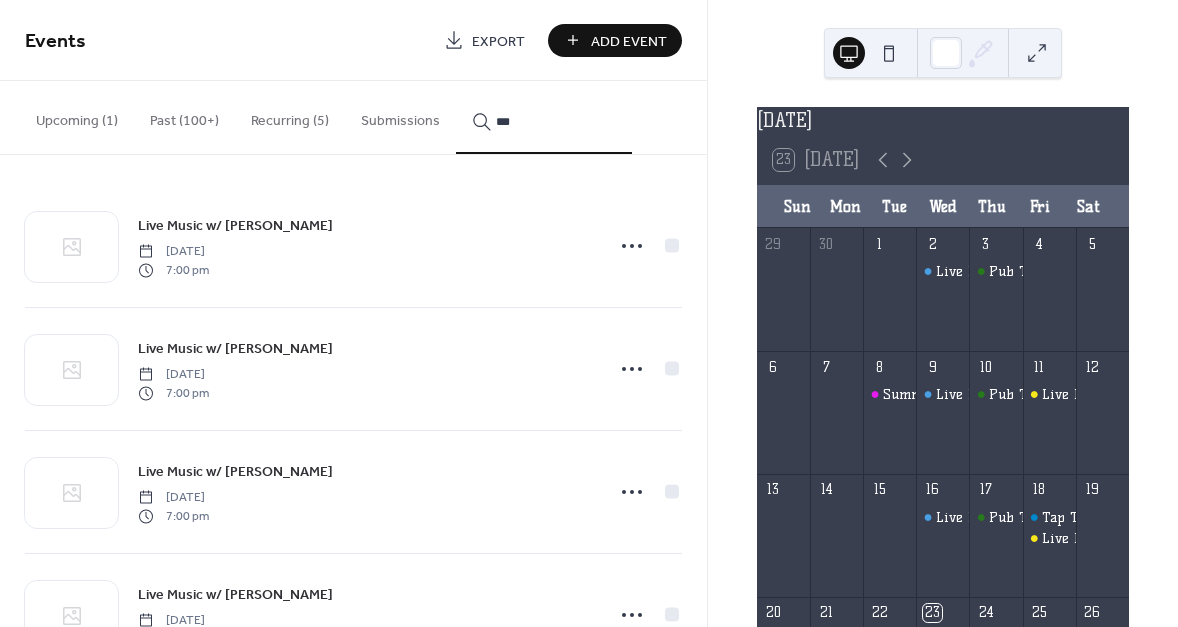 type on "***" 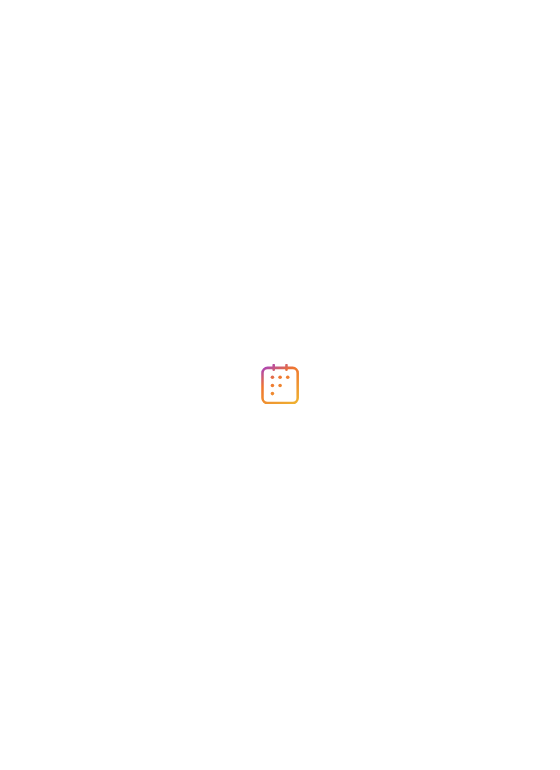 scroll, scrollTop: 0, scrollLeft: 0, axis: both 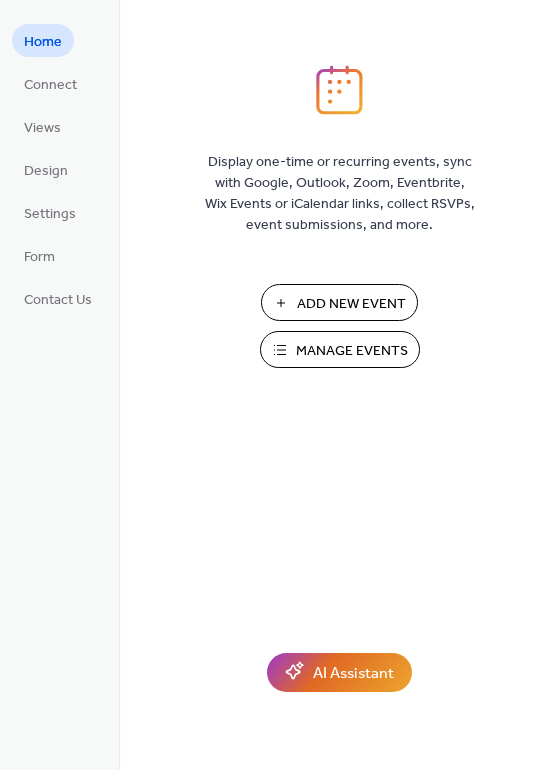 click on "Manage Events" at bounding box center (352, 351) 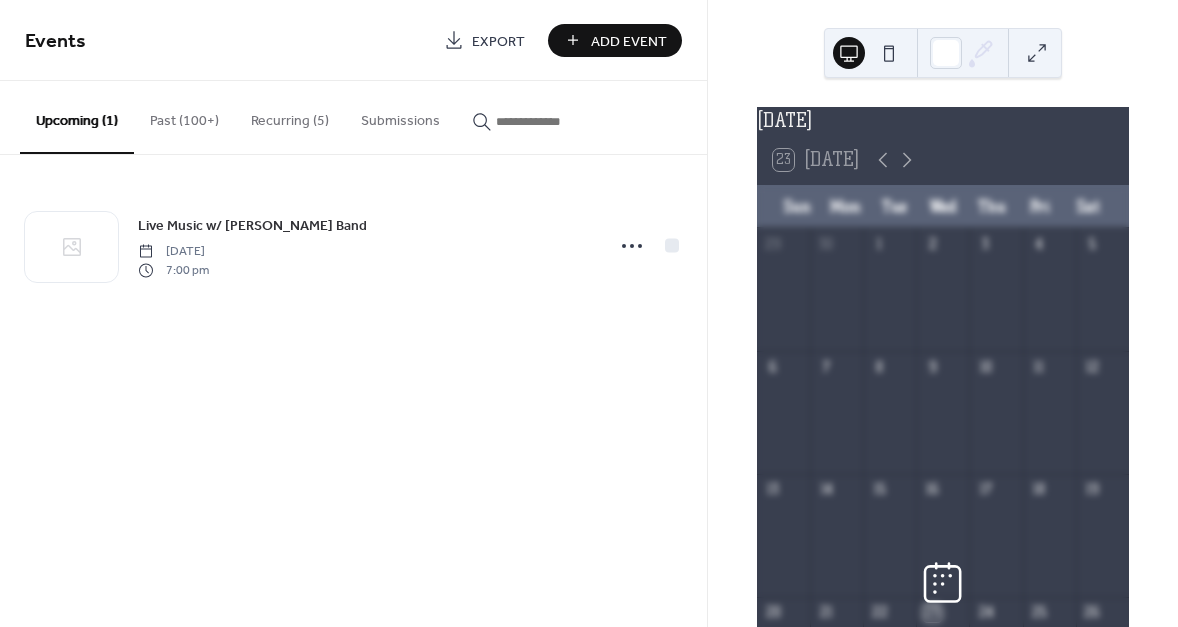 scroll, scrollTop: 0, scrollLeft: 0, axis: both 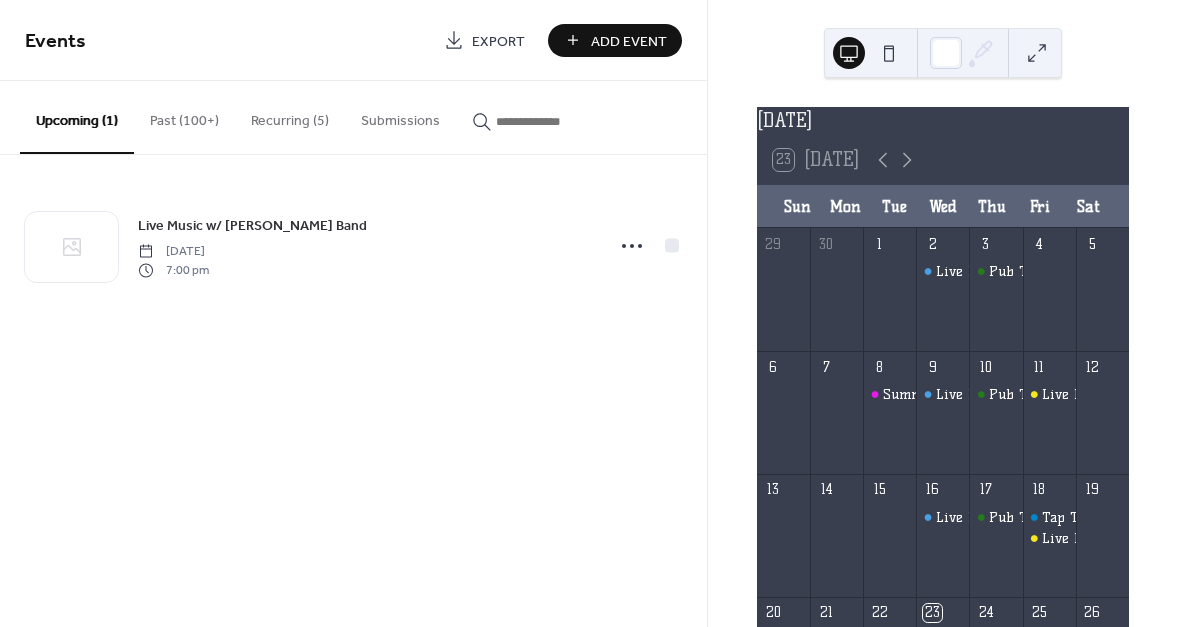 click at bounding box center (544, 116) 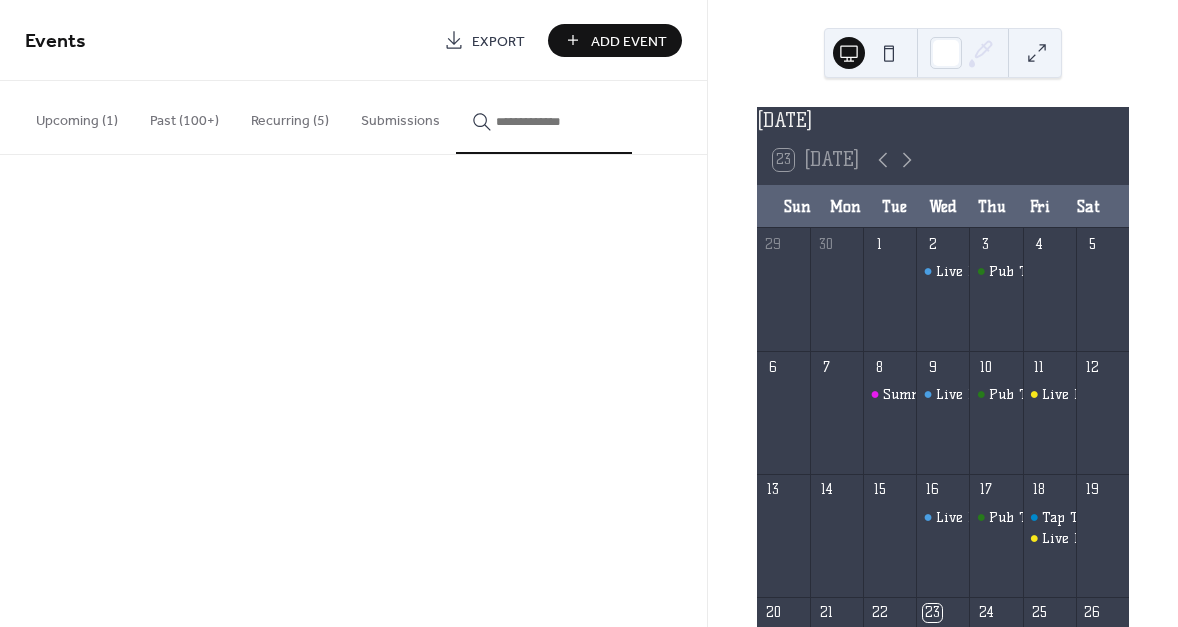 click at bounding box center (556, 121) 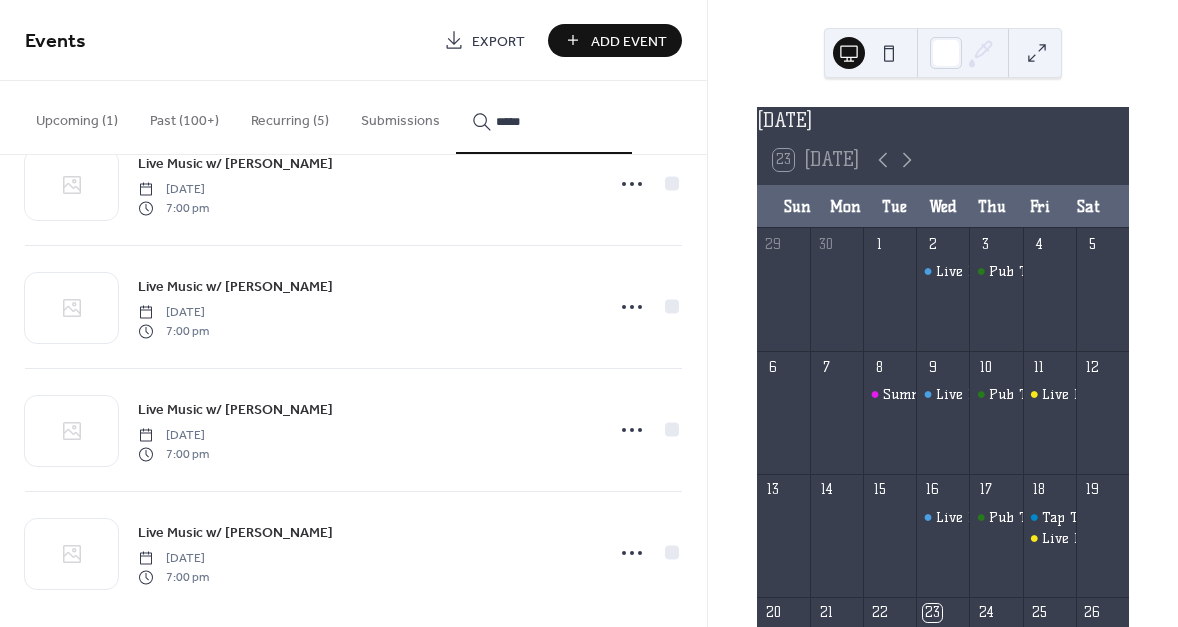 scroll, scrollTop: 1675, scrollLeft: 0, axis: vertical 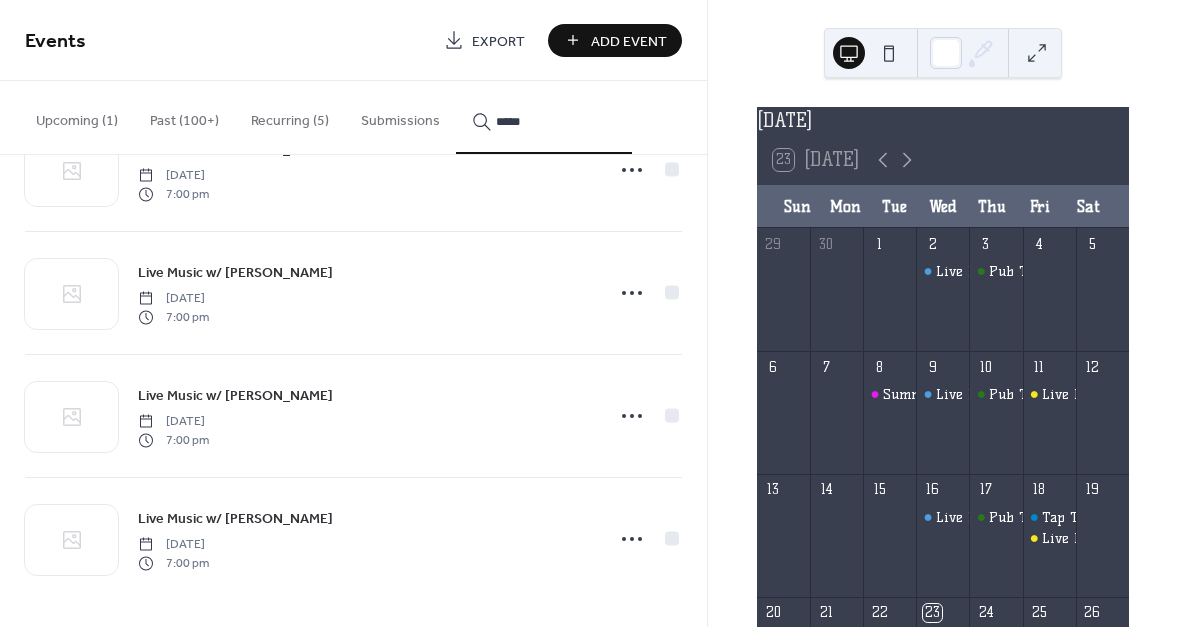 type on "*****" 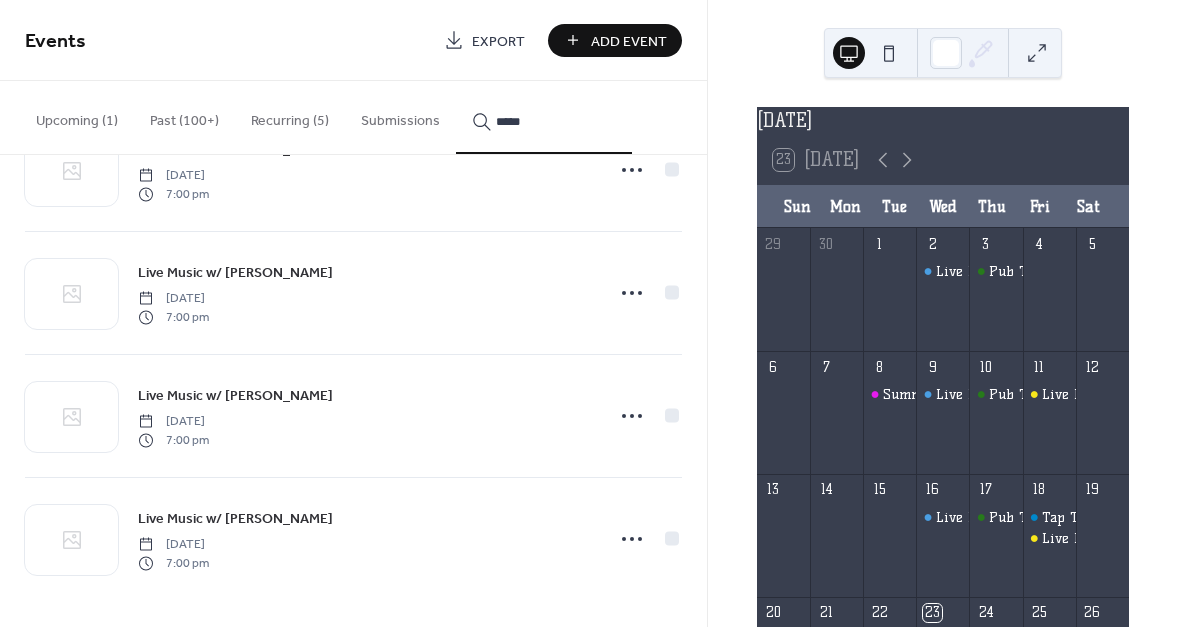 click on "Duplicate" at bounding box center (598, 445) 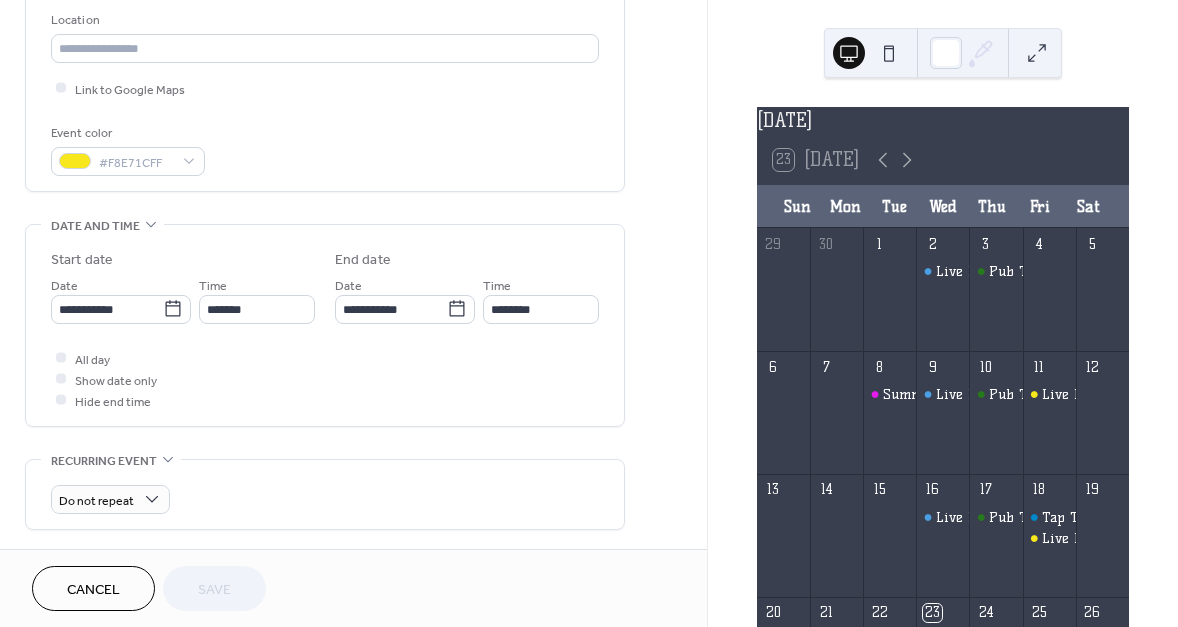 scroll, scrollTop: 454, scrollLeft: 0, axis: vertical 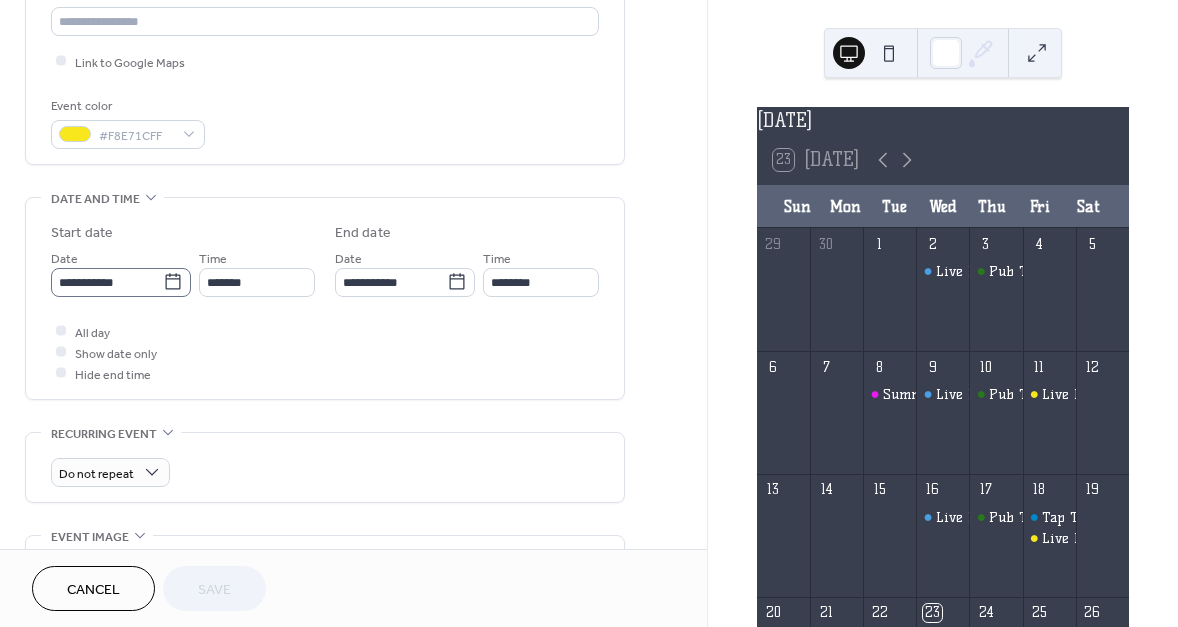 click 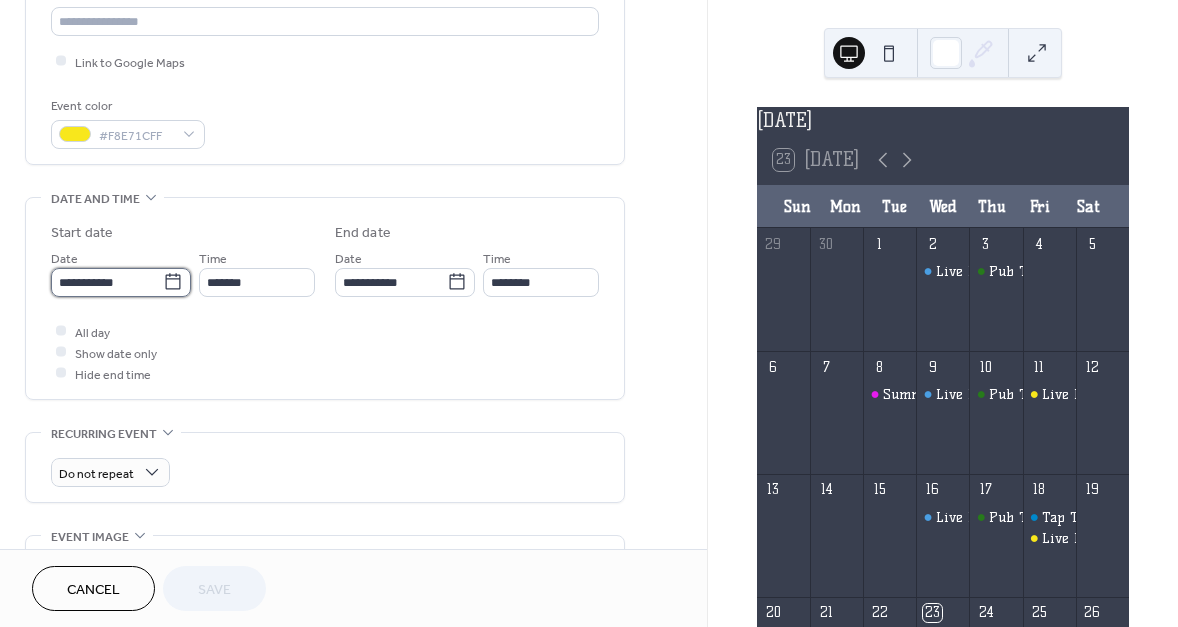 click on "**********" at bounding box center [107, 282] 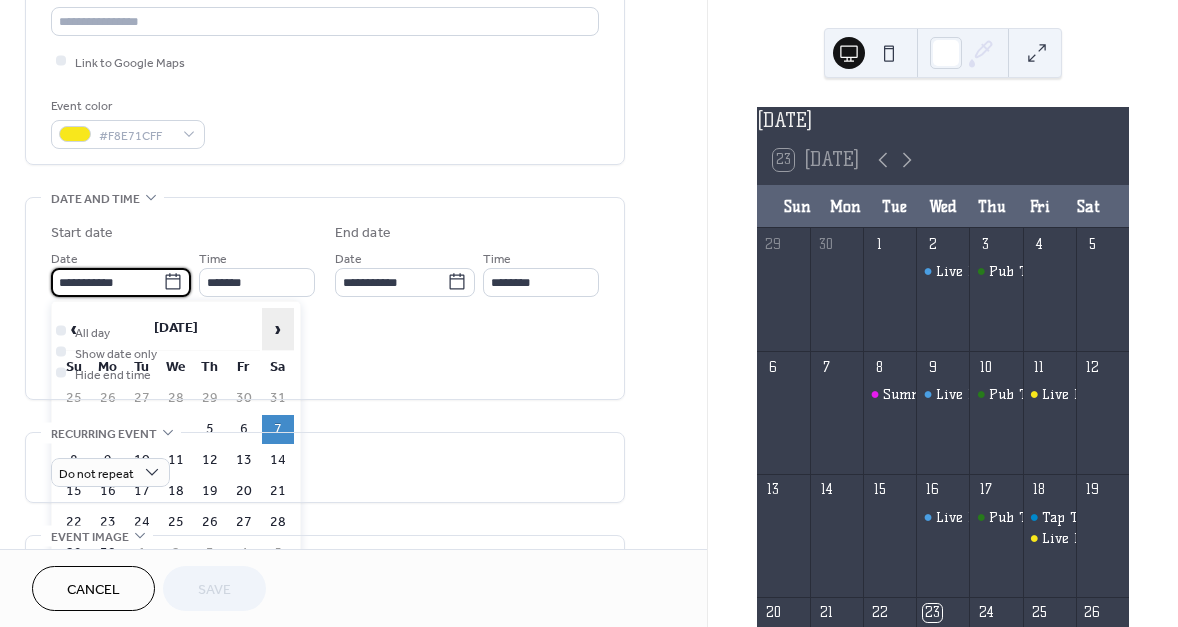 click on "›" at bounding box center [278, 329] 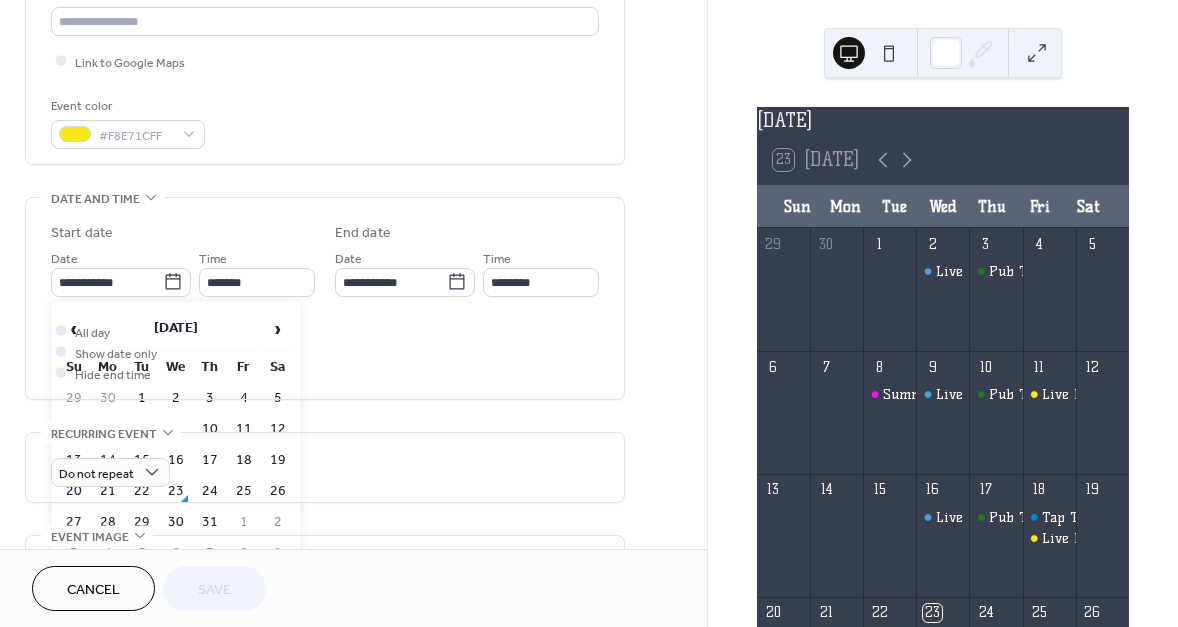 click on "19" at bounding box center (278, 460) 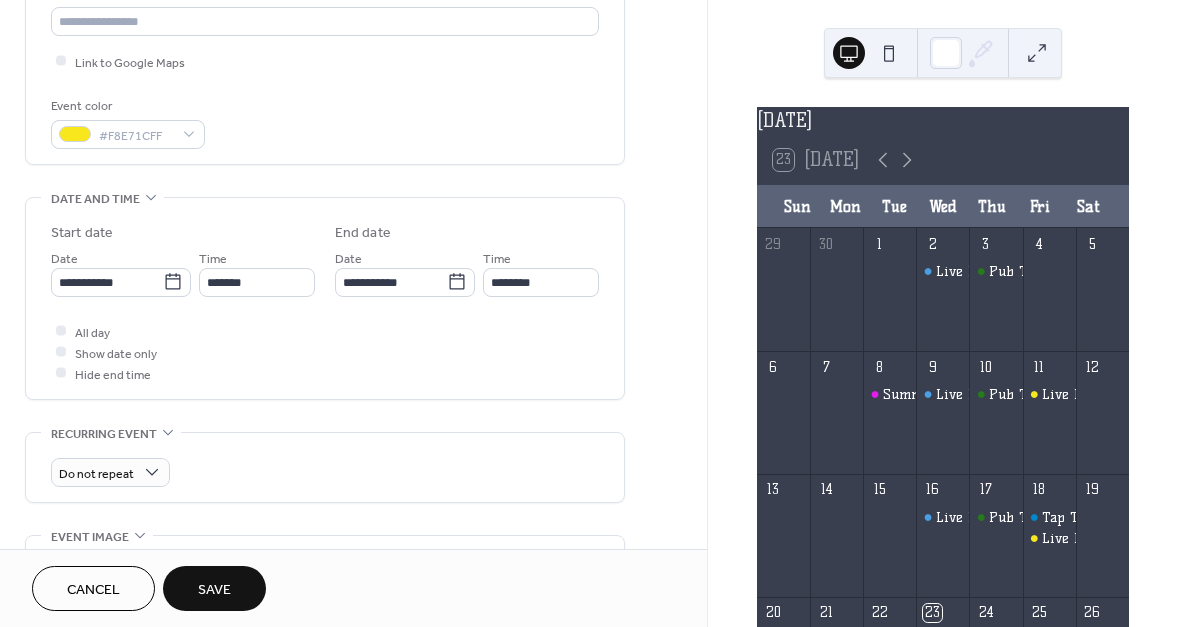 click on "Save" at bounding box center [214, 588] 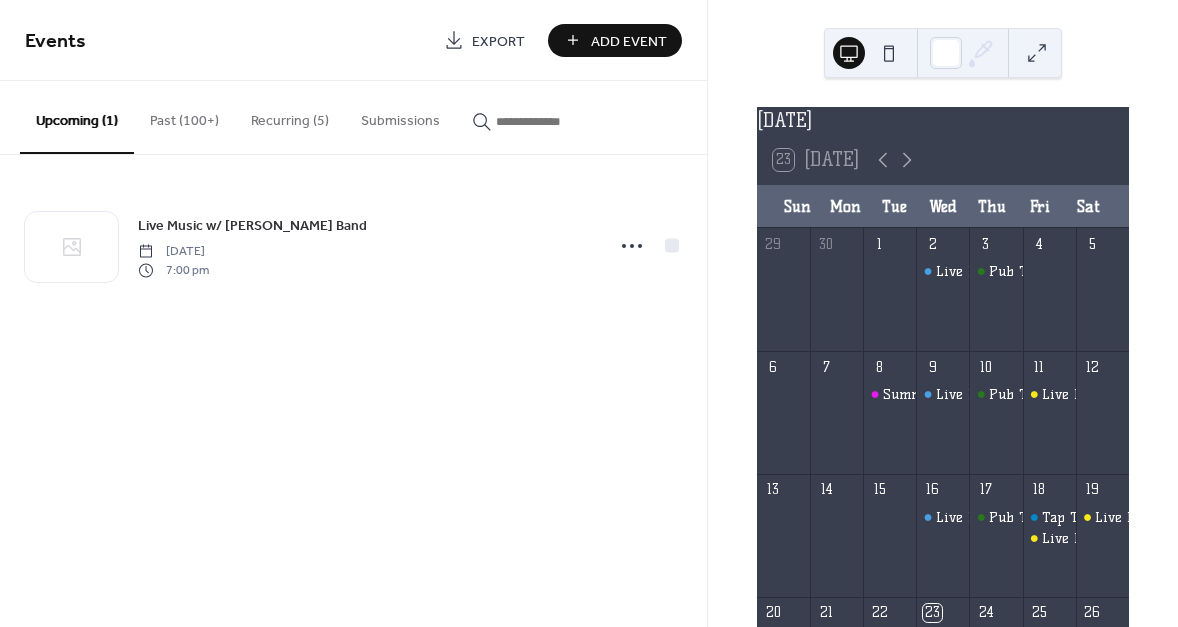 click at bounding box center (556, 121) 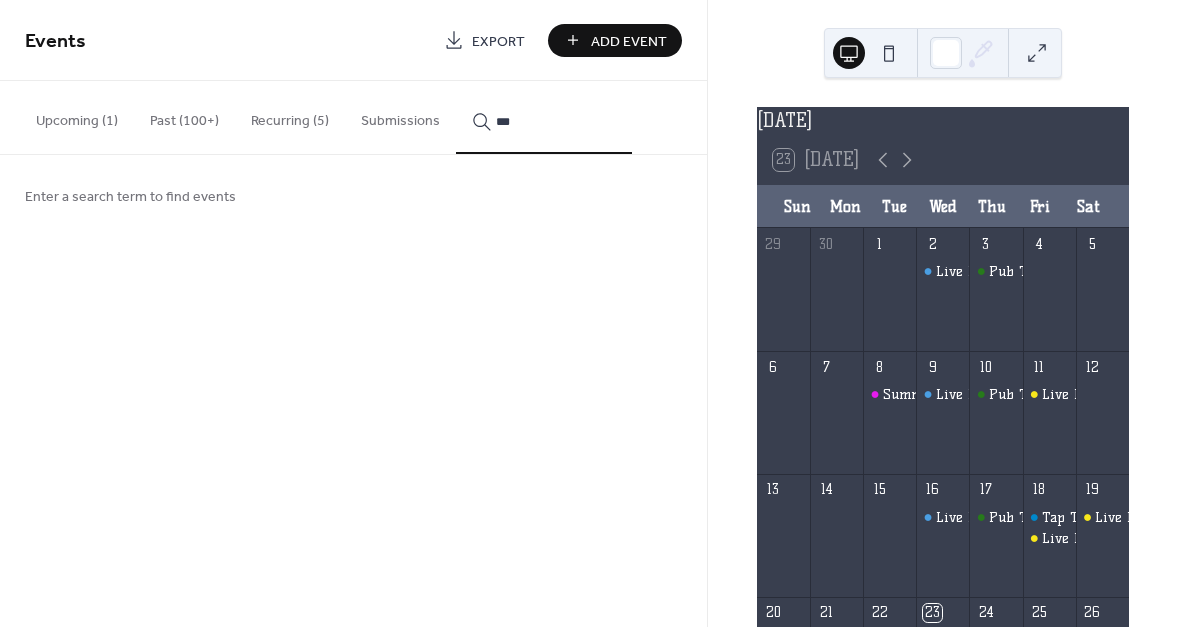 click on "***" at bounding box center [544, 117] 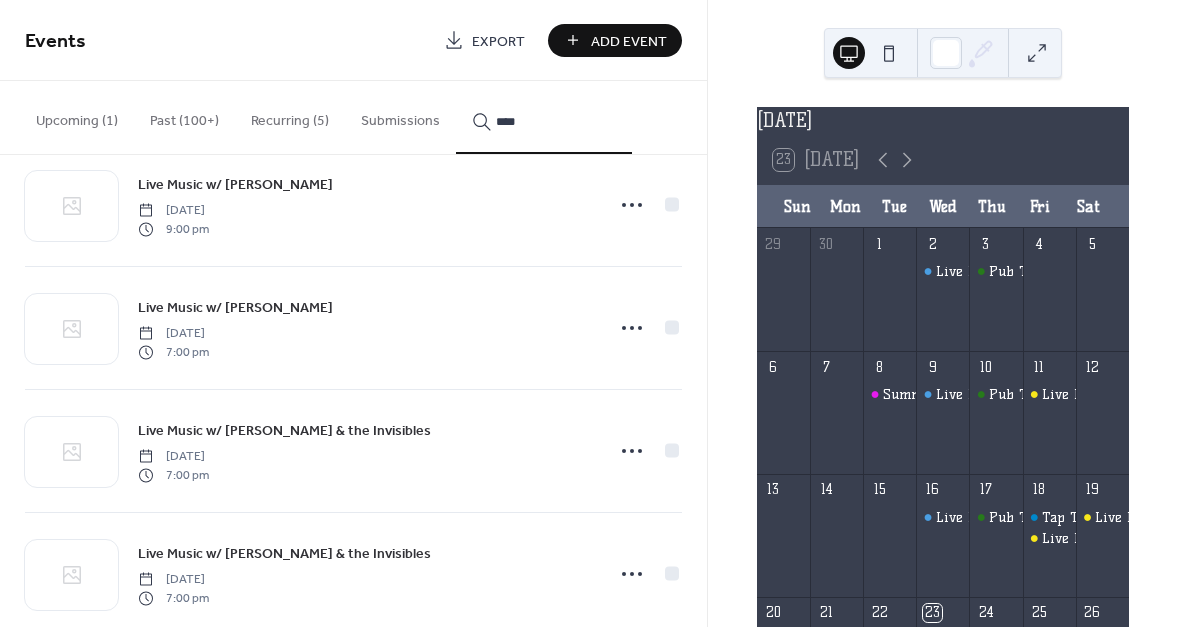 scroll, scrollTop: 2167, scrollLeft: 0, axis: vertical 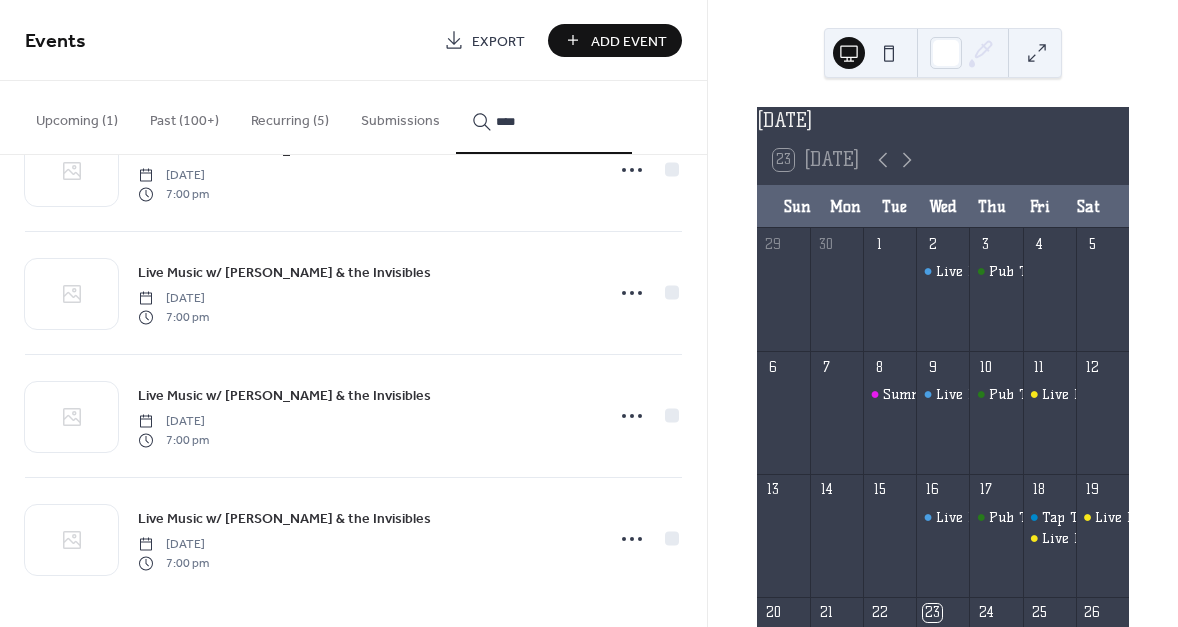type on "***" 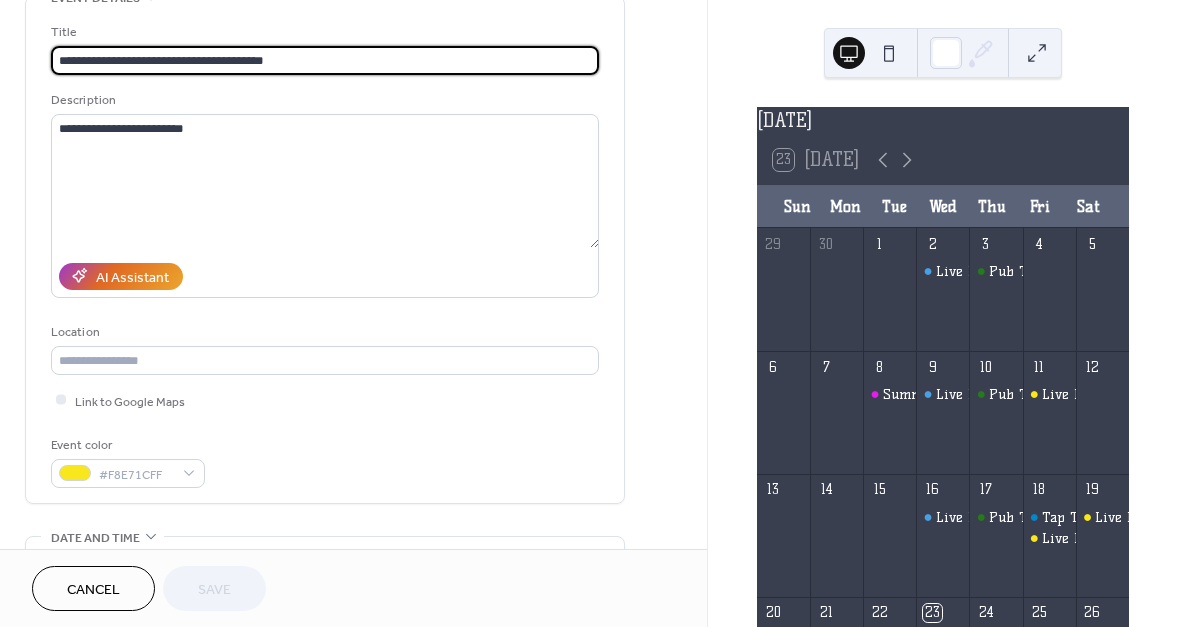 scroll, scrollTop: 272, scrollLeft: 0, axis: vertical 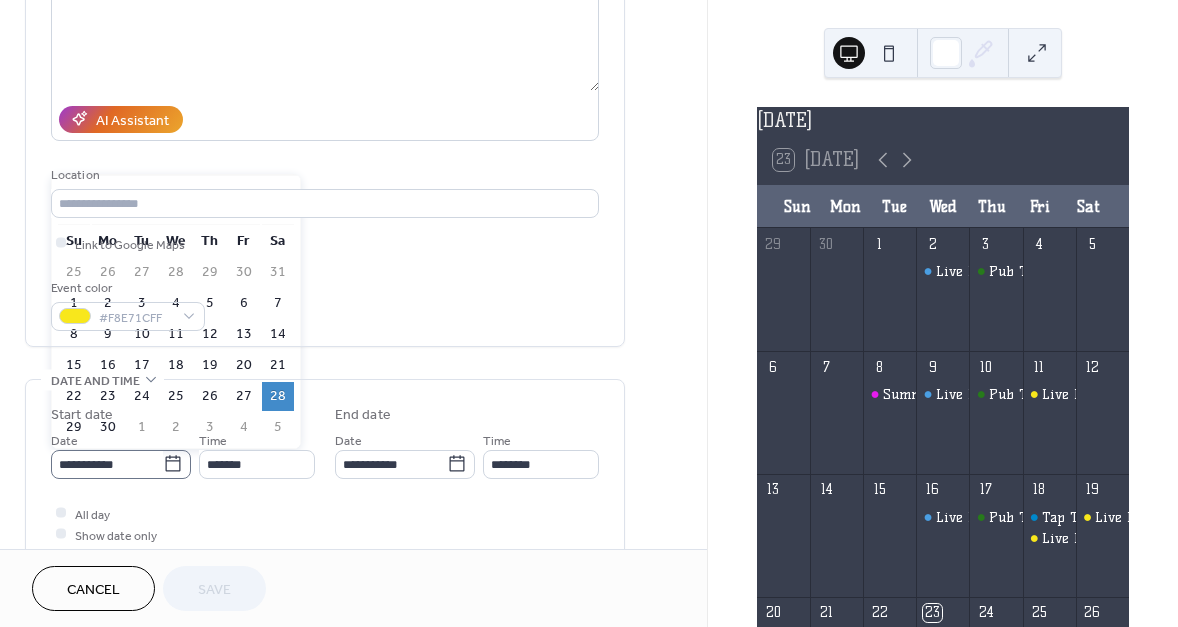 click 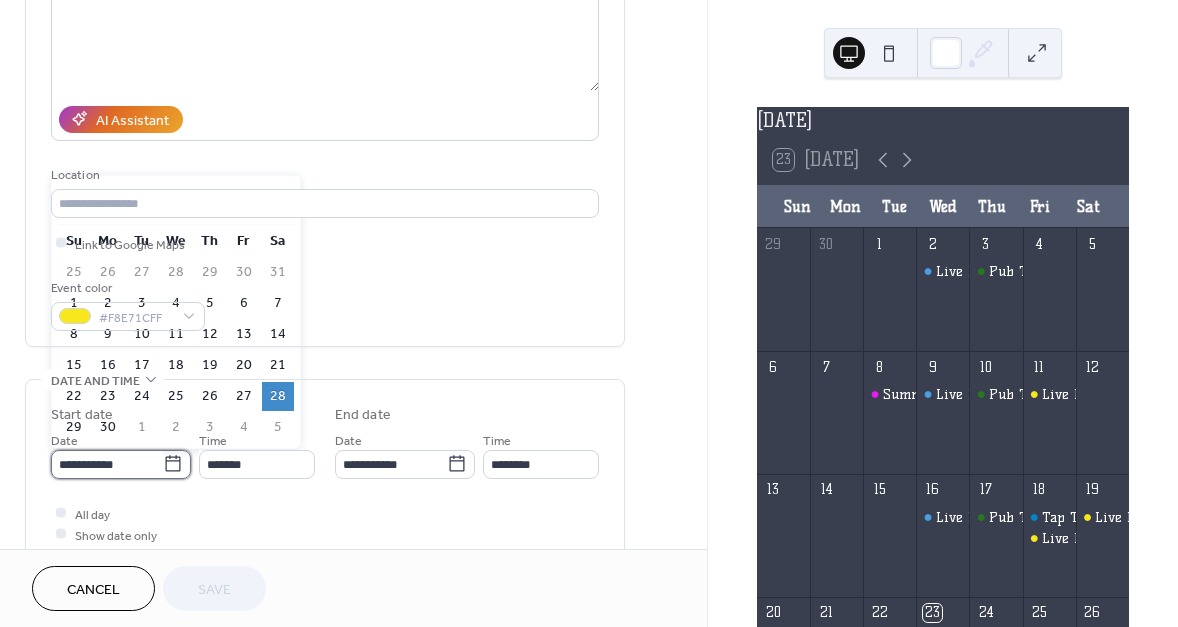 click on "**********" at bounding box center [107, 464] 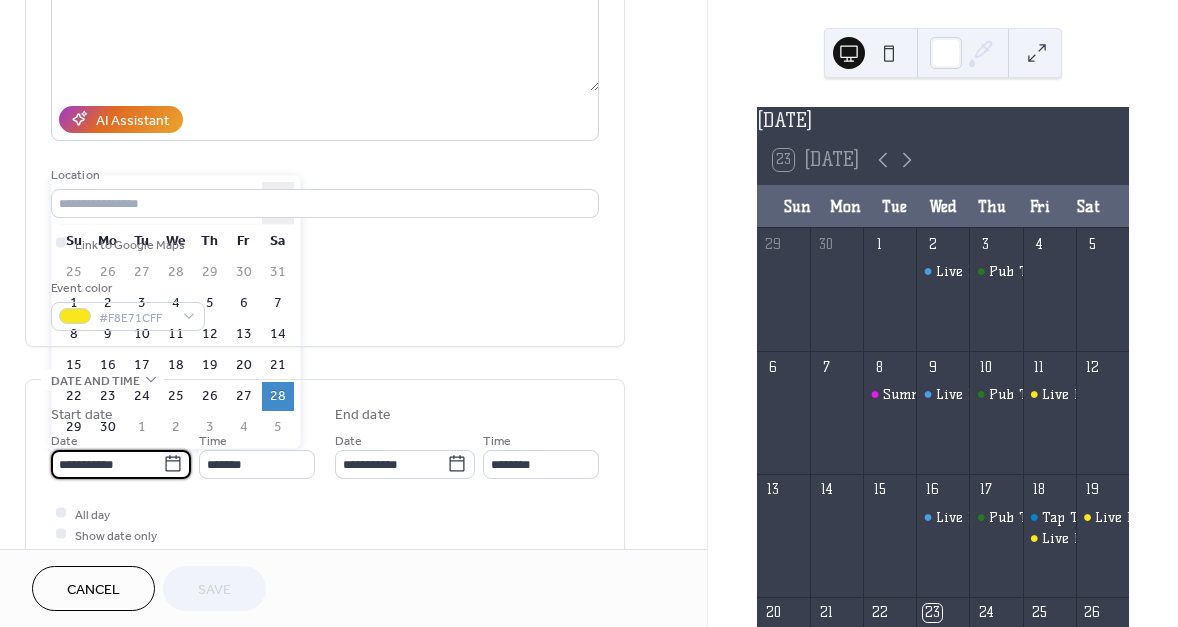 click on "›" at bounding box center (278, 203) 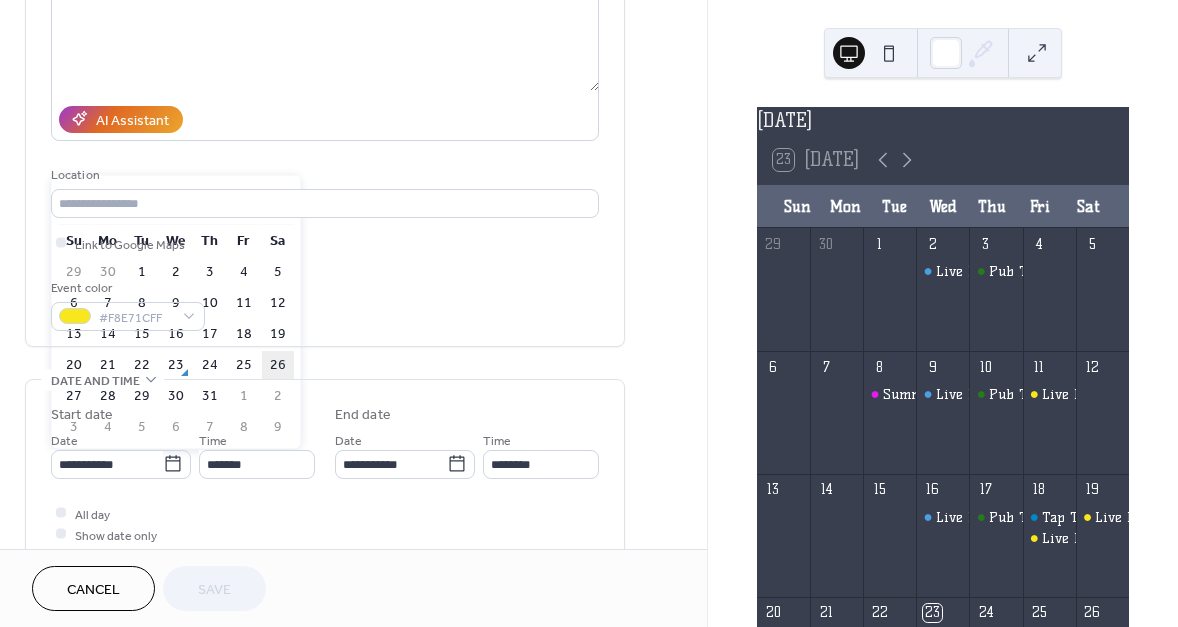 click on "26" at bounding box center [278, 365] 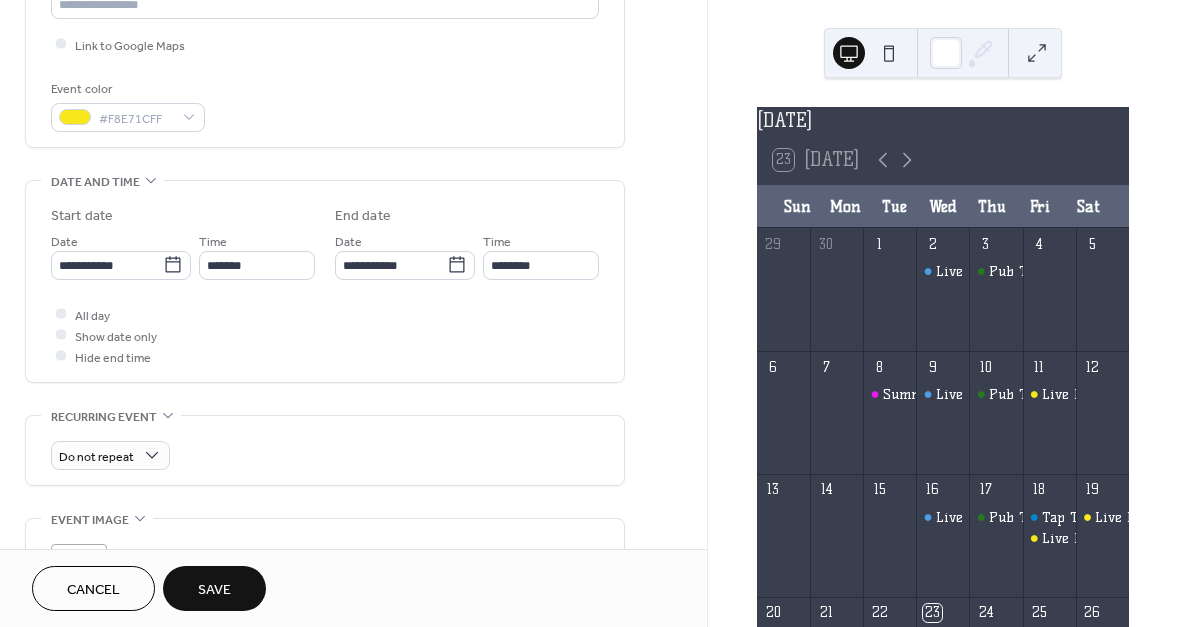 scroll, scrollTop: 545, scrollLeft: 0, axis: vertical 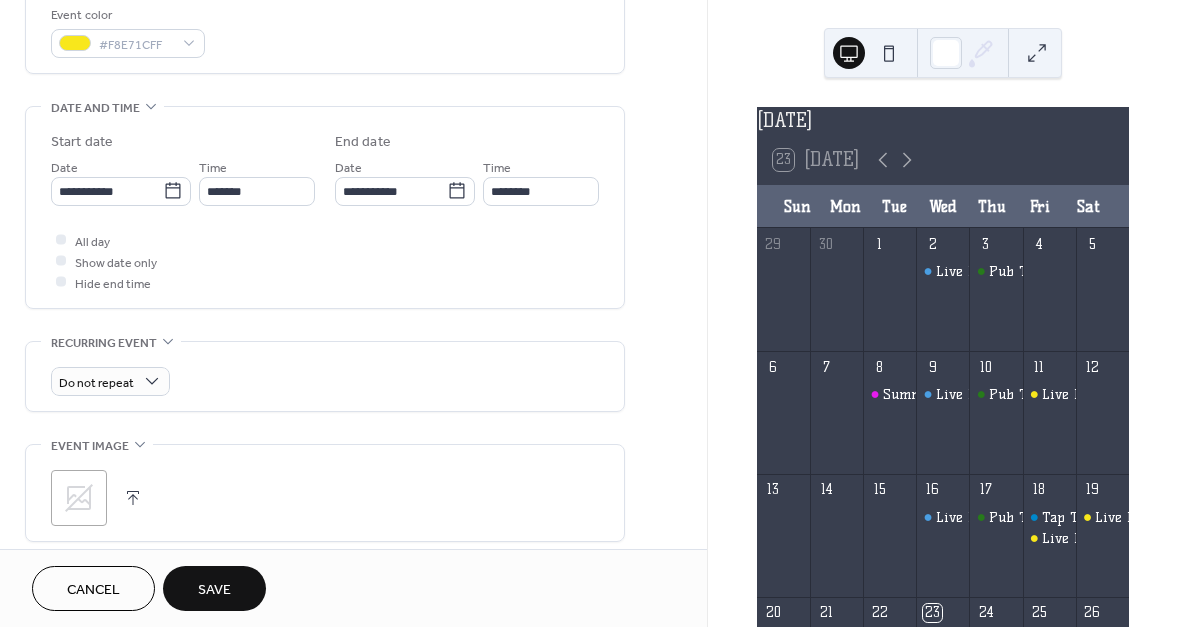 click on "Save" at bounding box center (214, 590) 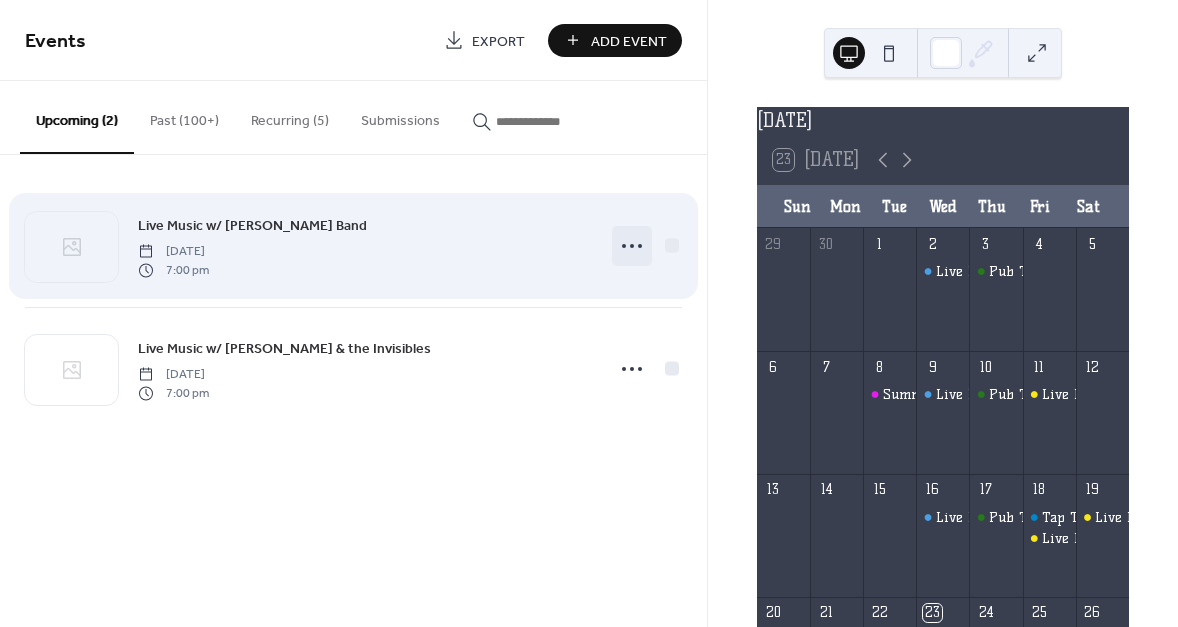 click 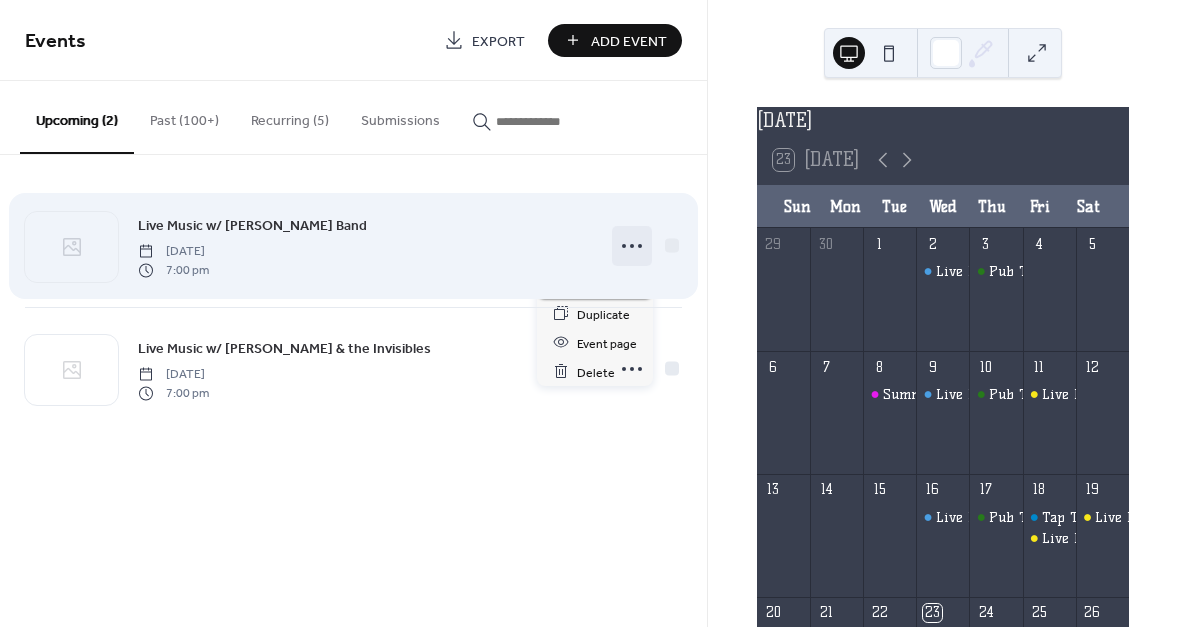 click on "Edit" at bounding box center [595, 284] 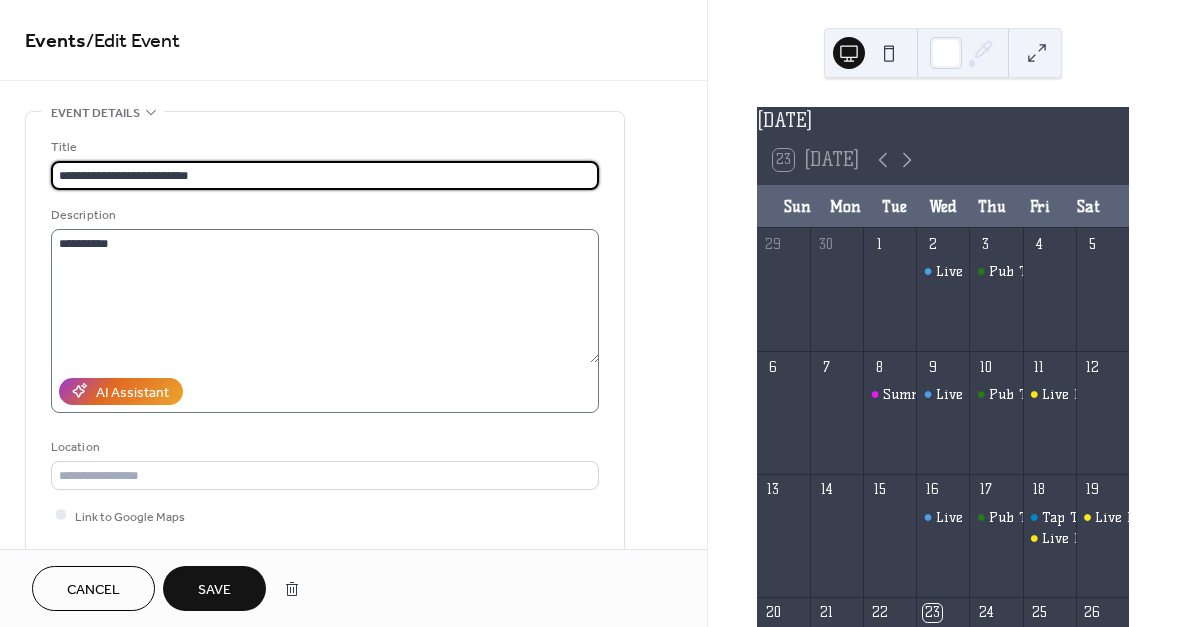 type on "**********" 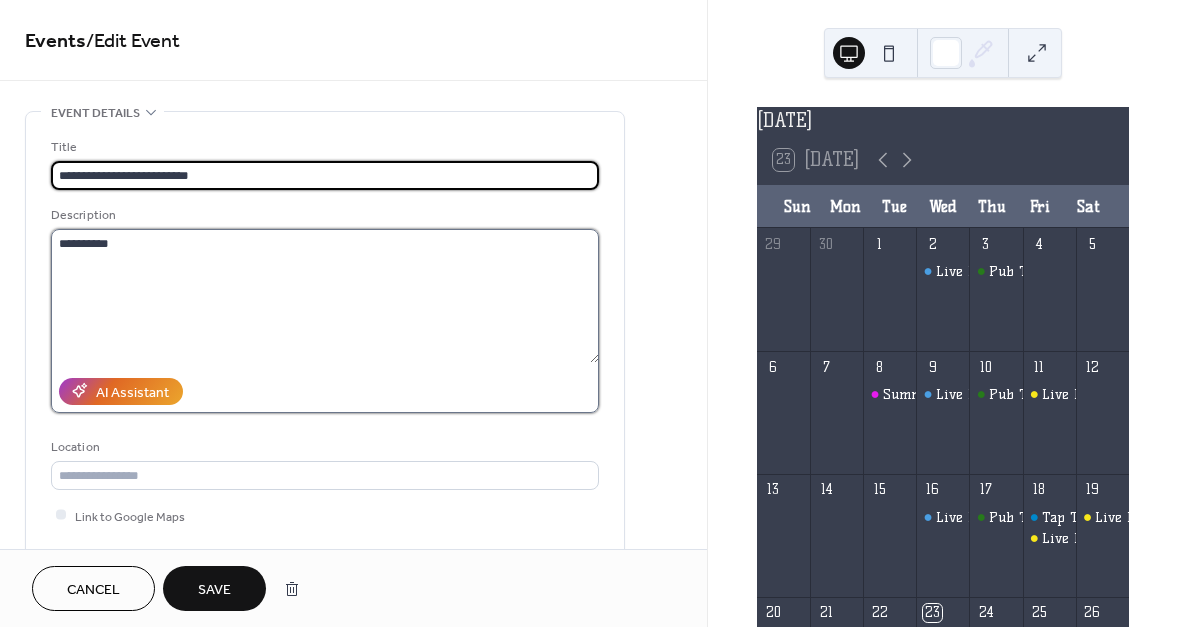 click on "**********" at bounding box center [325, 296] 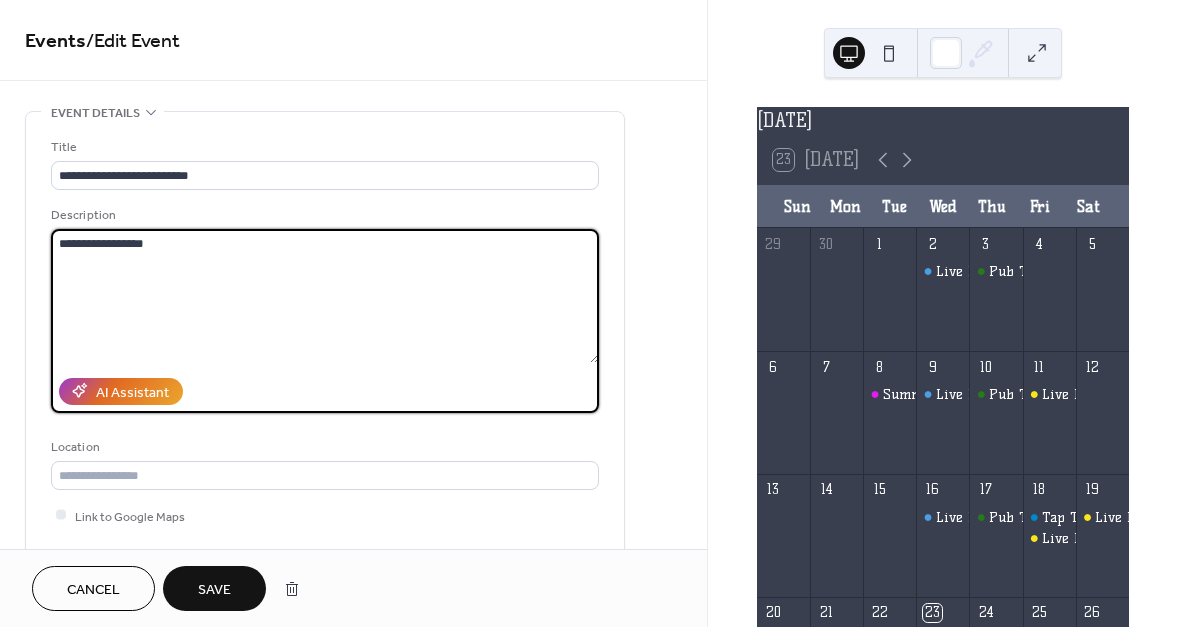 type on "**********" 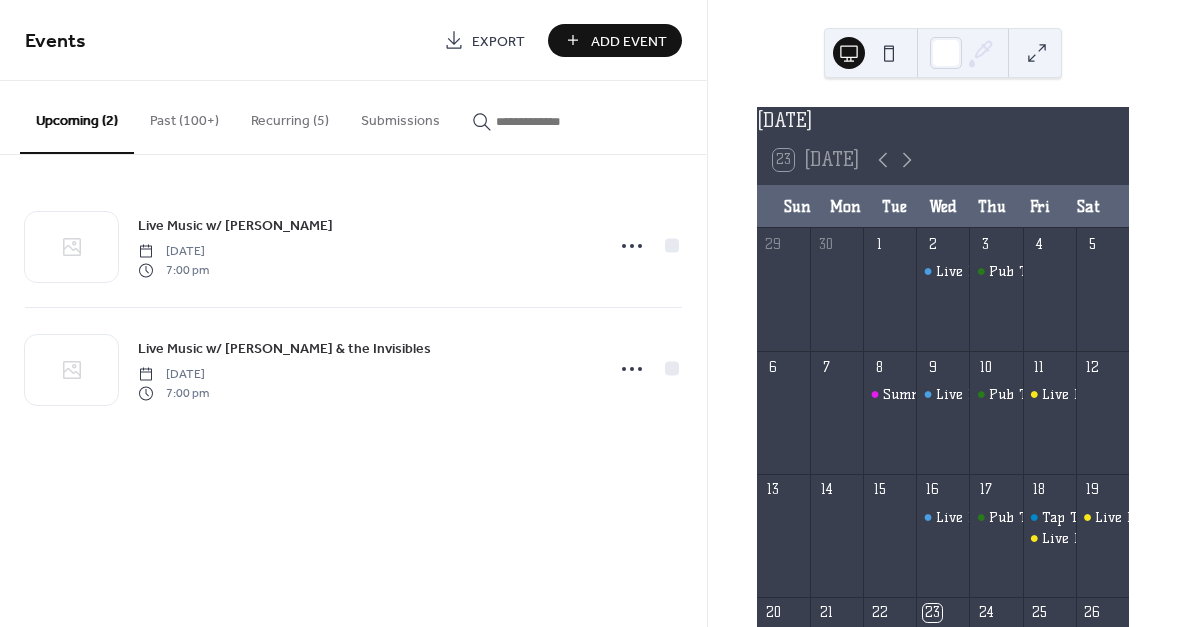 click on "Add Event" at bounding box center [629, 41] 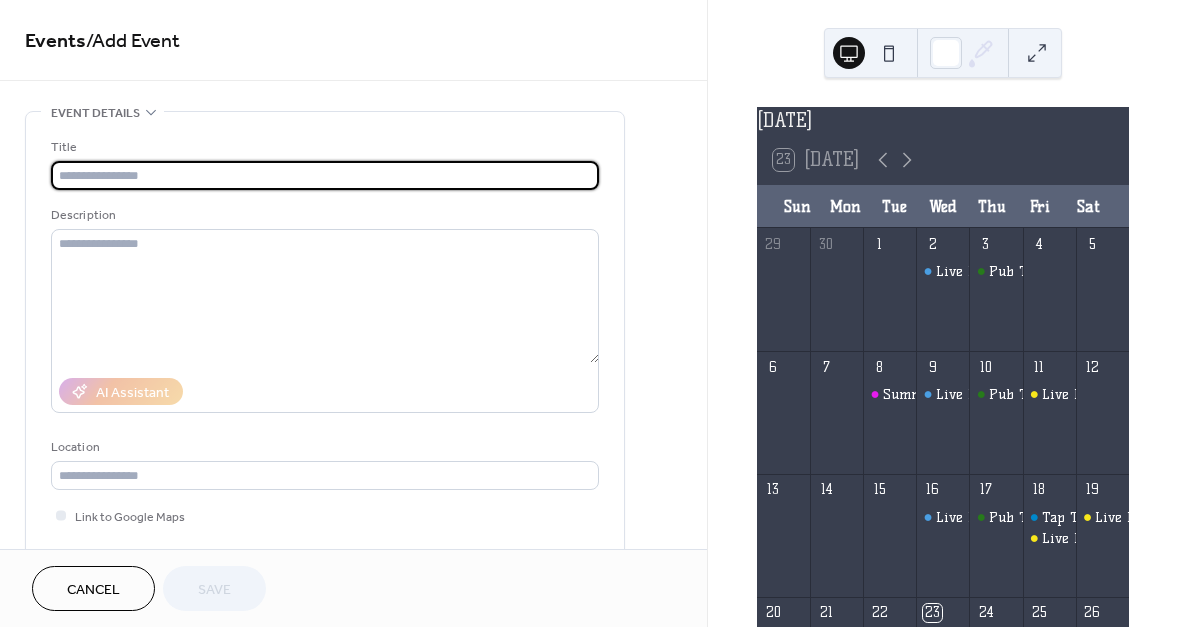click on "Cancel" at bounding box center (93, 588) 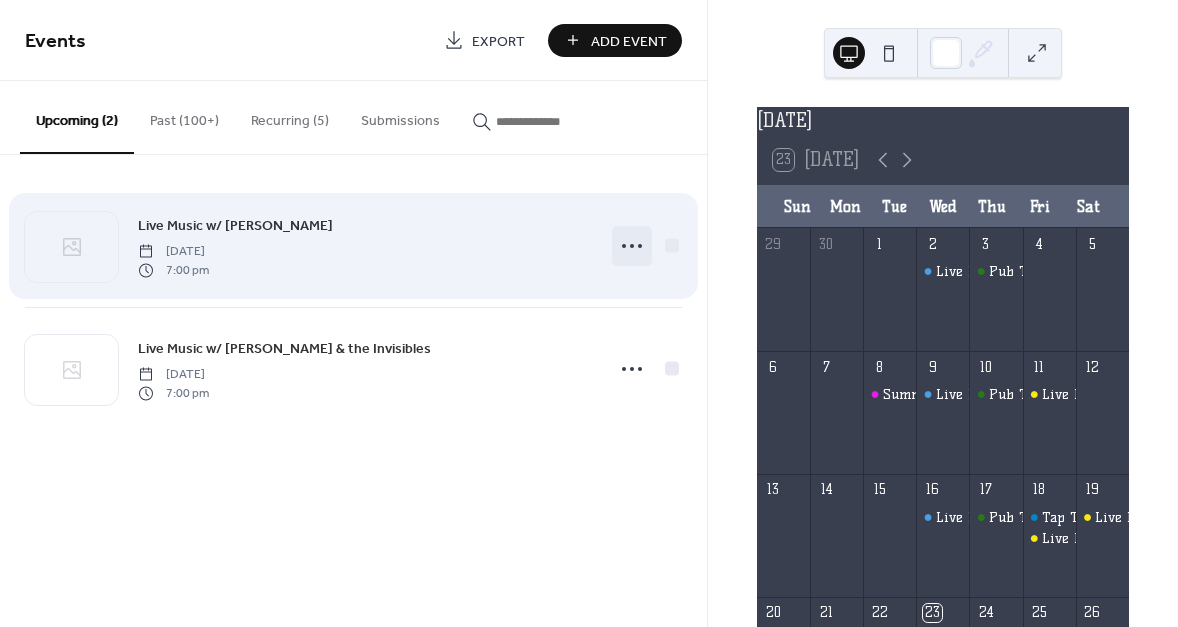click 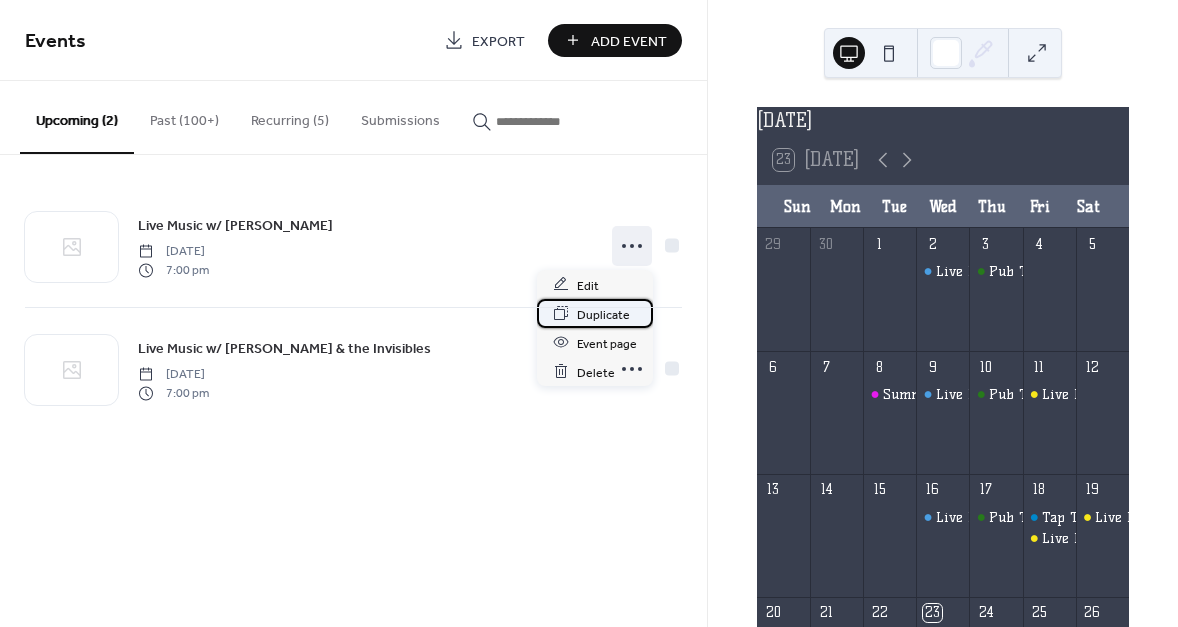 click on "Duplicate" at bounding box center [603, 314] 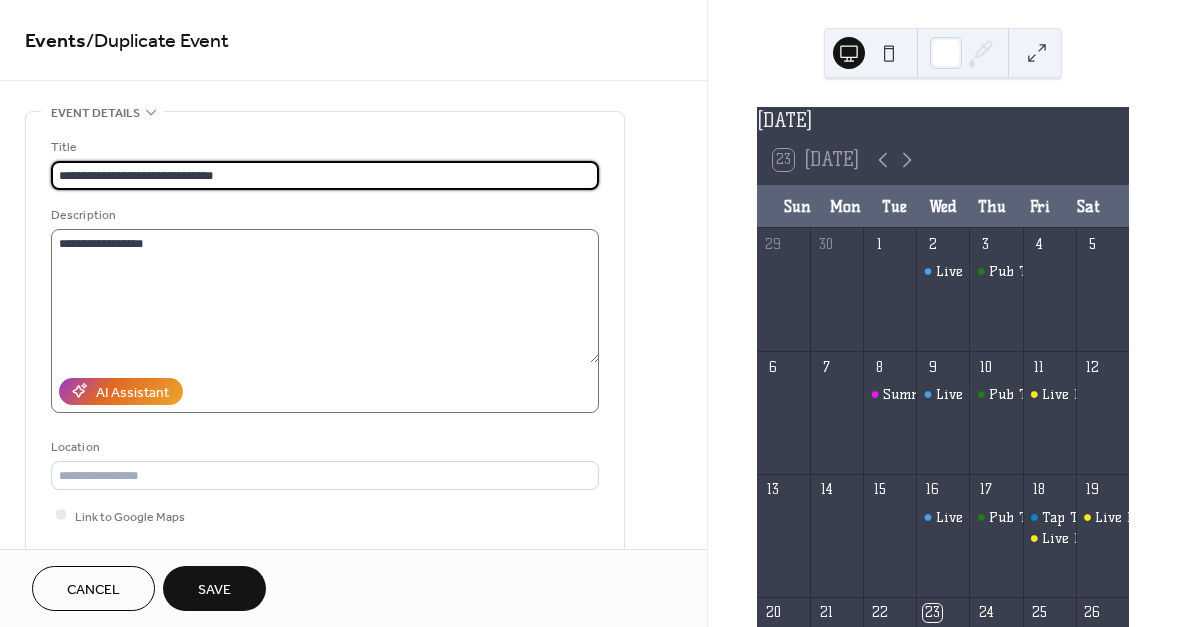 type on "**********" 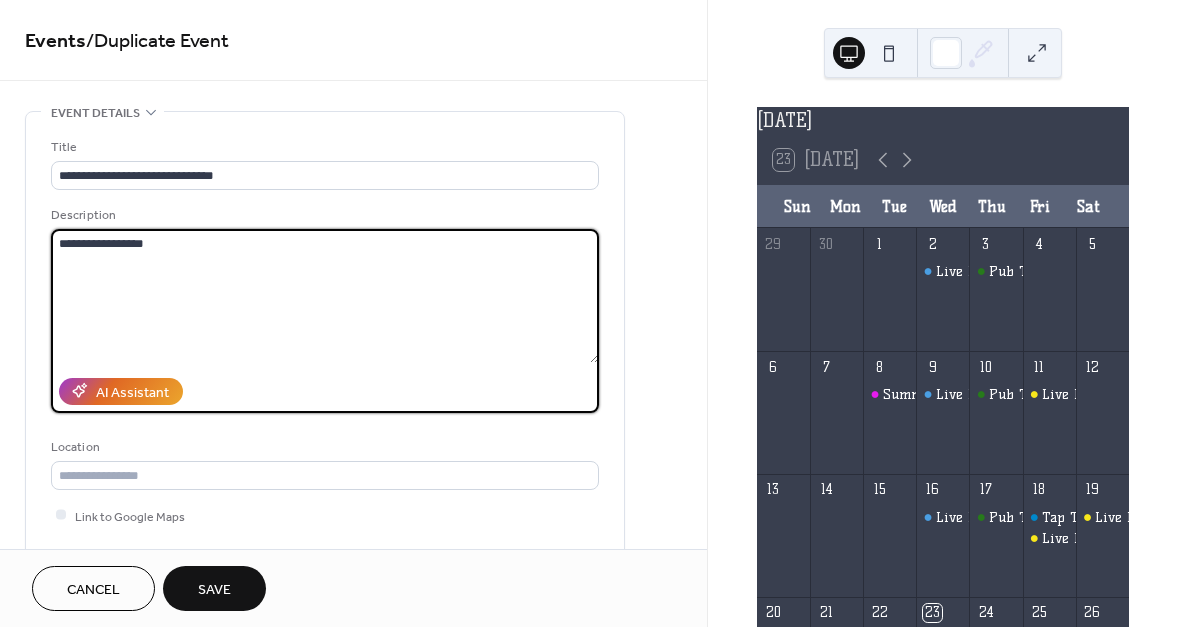 drag, startPoint x: 142, startPoint y: 240, endPoint x: 27, endPoint y: 228, distance: 115.62439 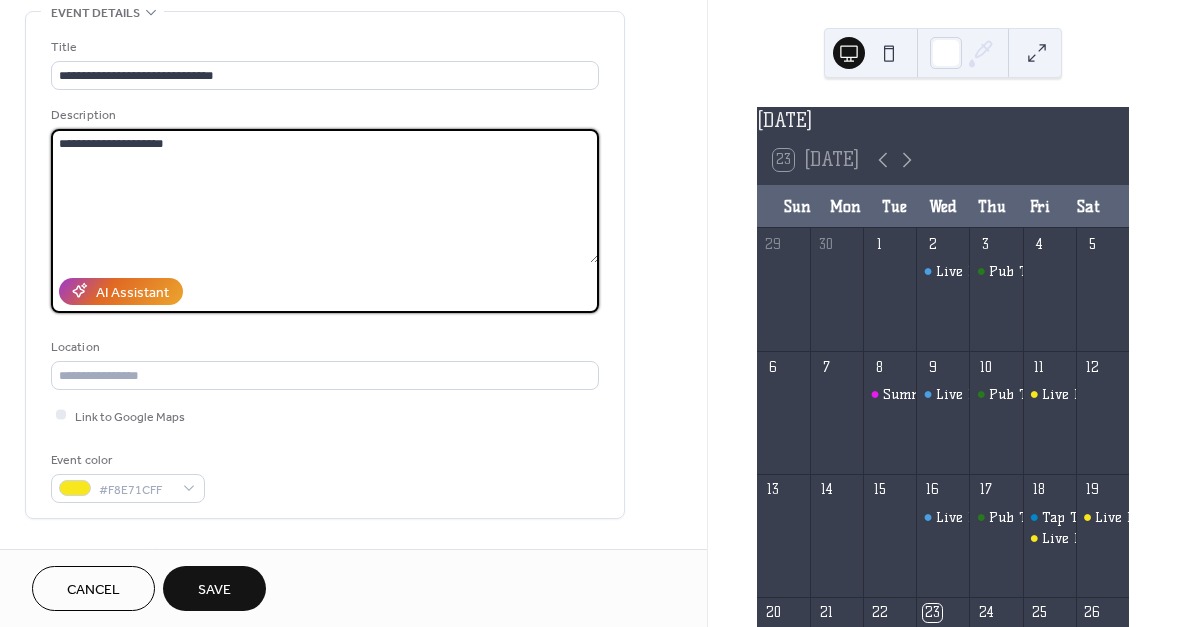 scroll, scrollTop: 272, scrollLeft: 0, axis: vertical 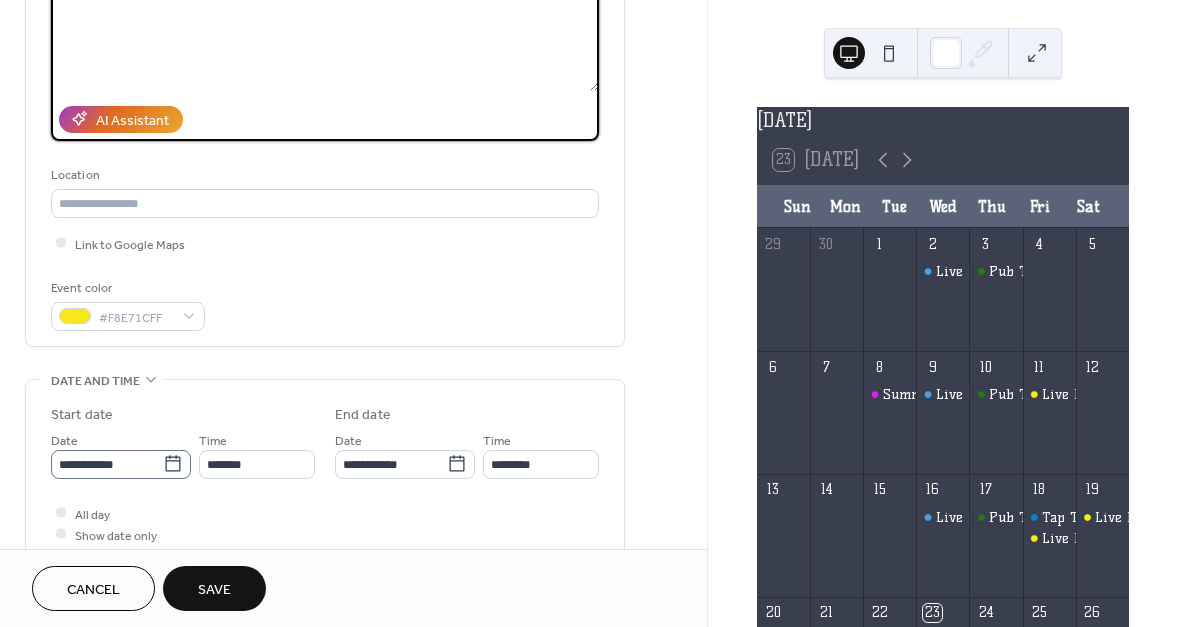 type on "**********" 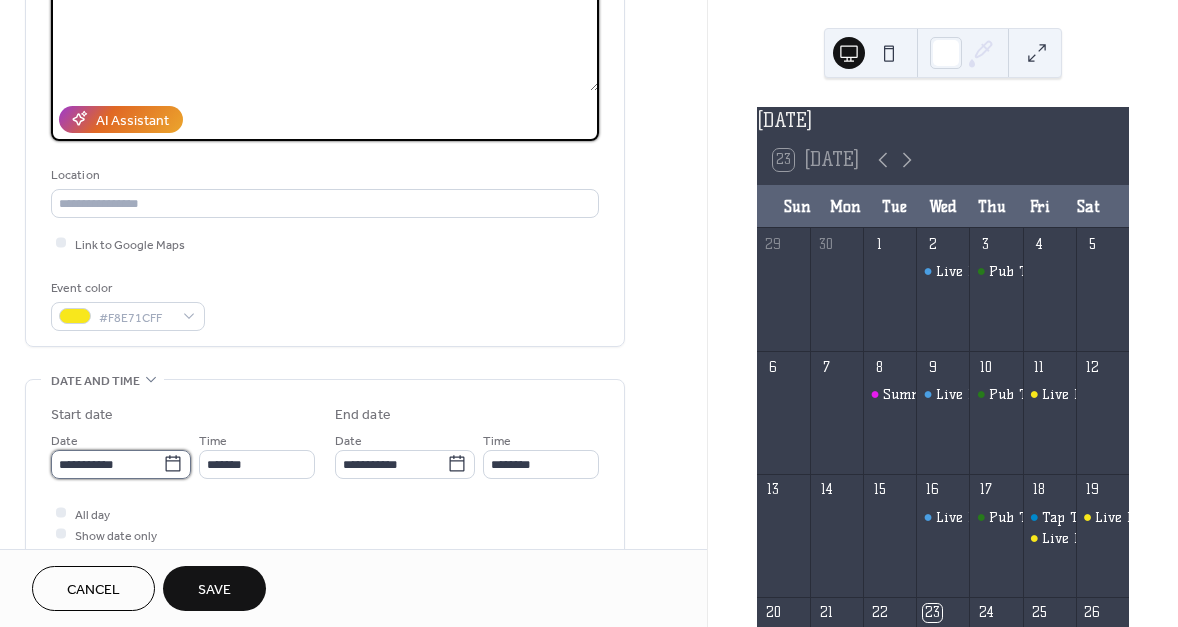 click on "**********" at bounding box center (107, 464) 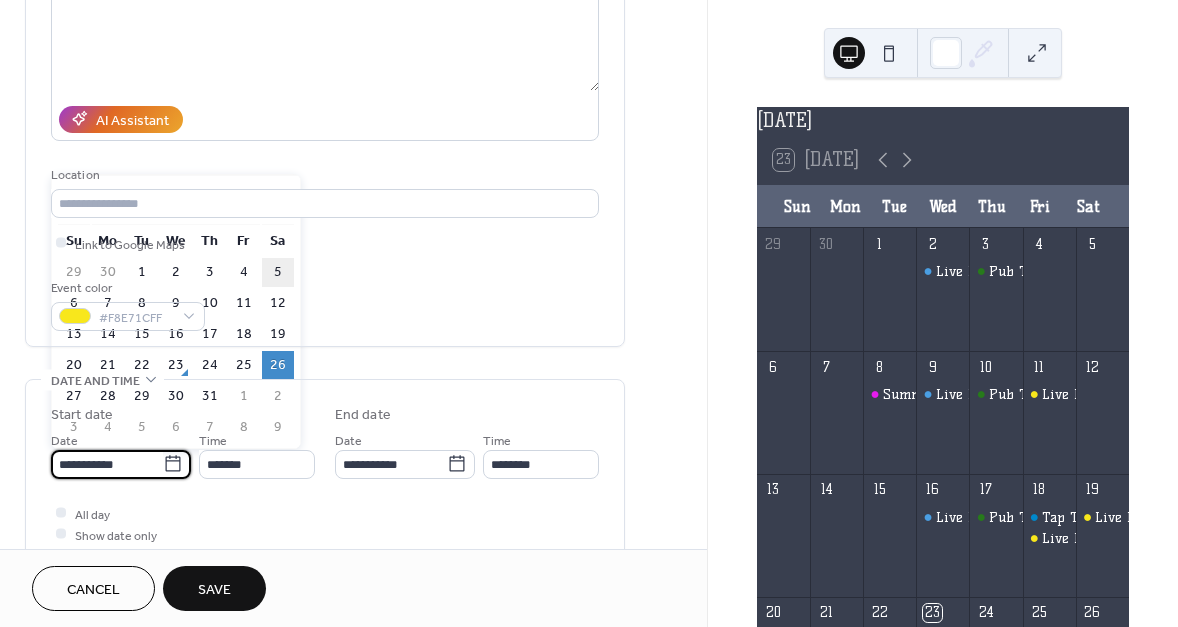 click on "5" at bounding box center (278, 272) 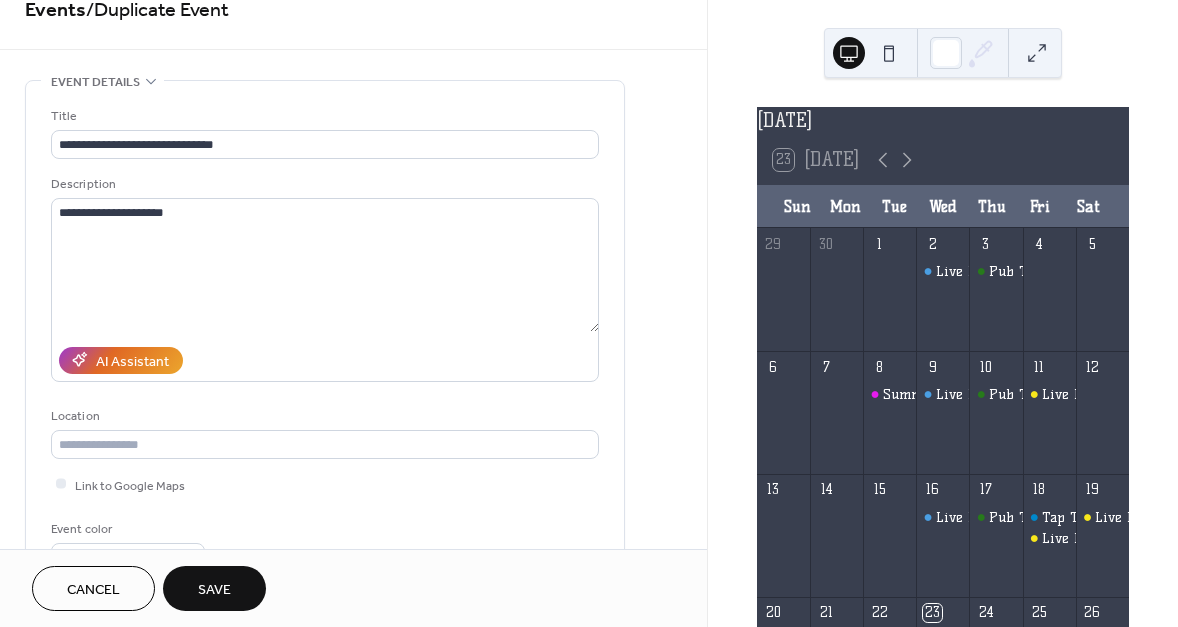 scroll, scrollTop: 0, scrollLeft: 0, axis: both 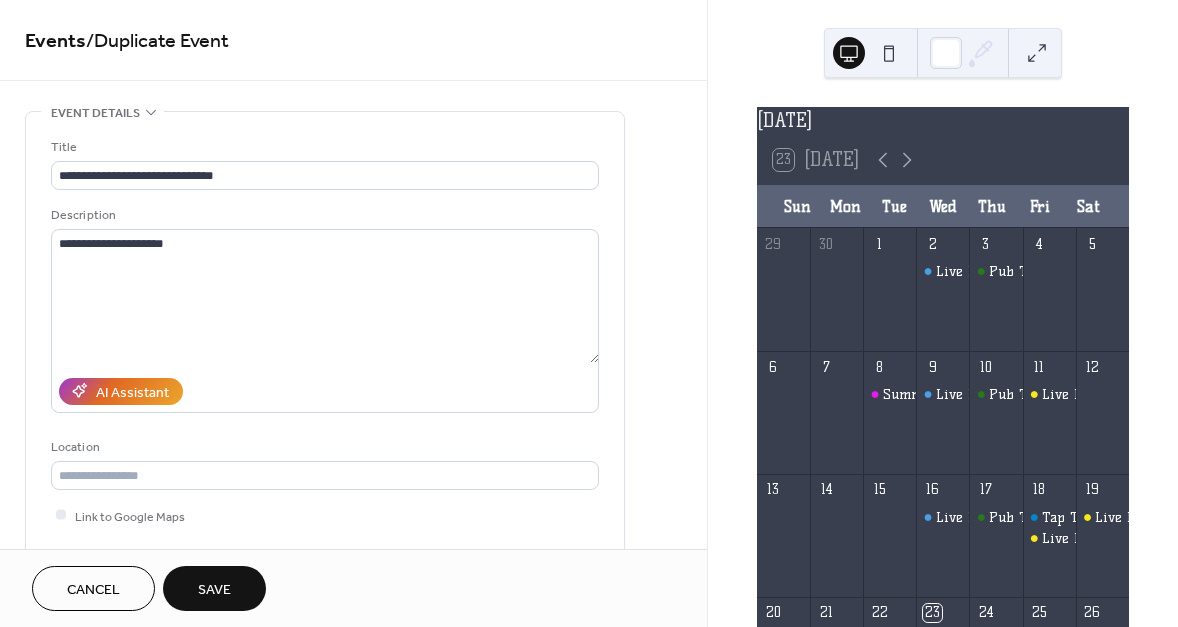 click on "Save" at bounding box center [214, 588] 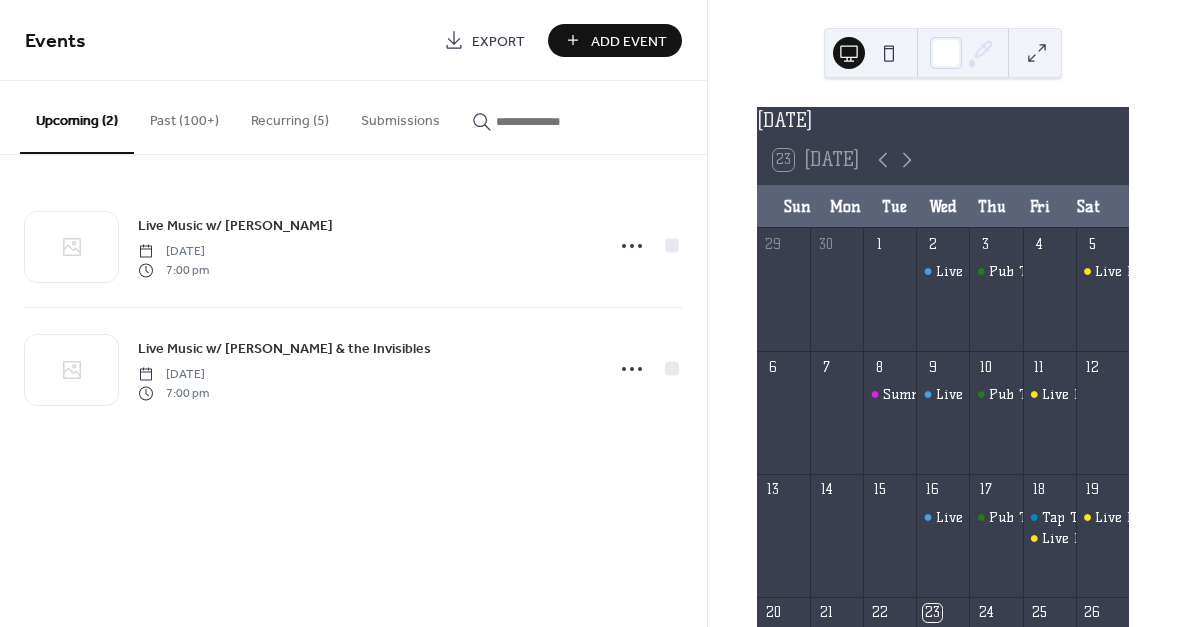 click at bounding box center [556, 121] 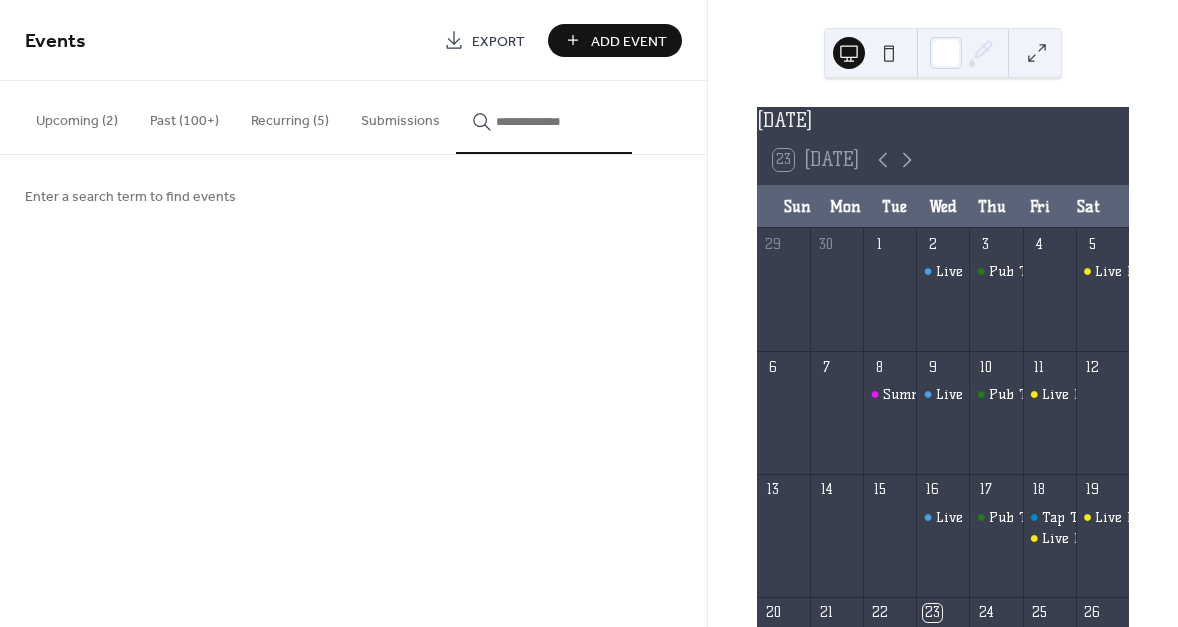 click on "Upcoming (2)" at bounding box center (77, 116) 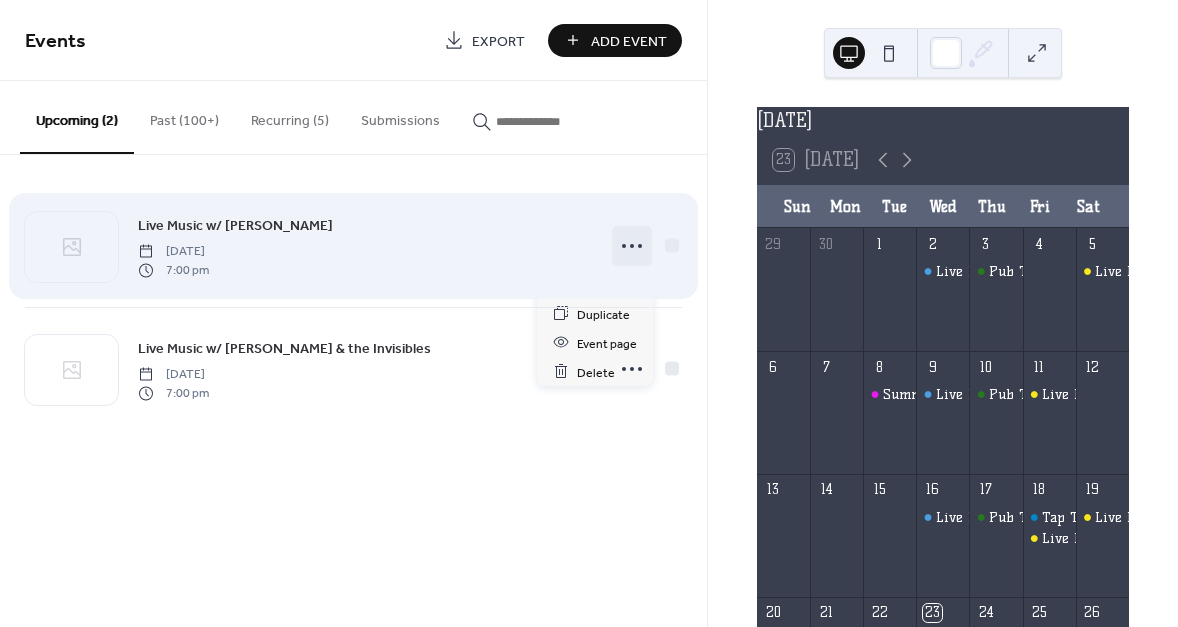 click 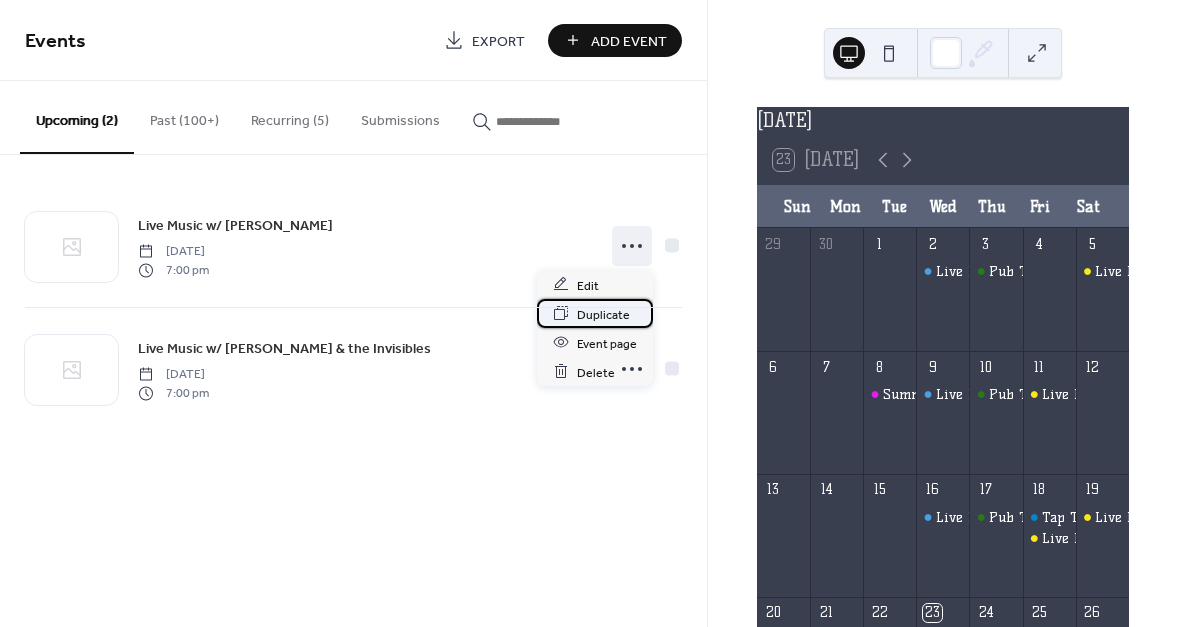 click on "Duplicate" at bounding box center [603, 314] 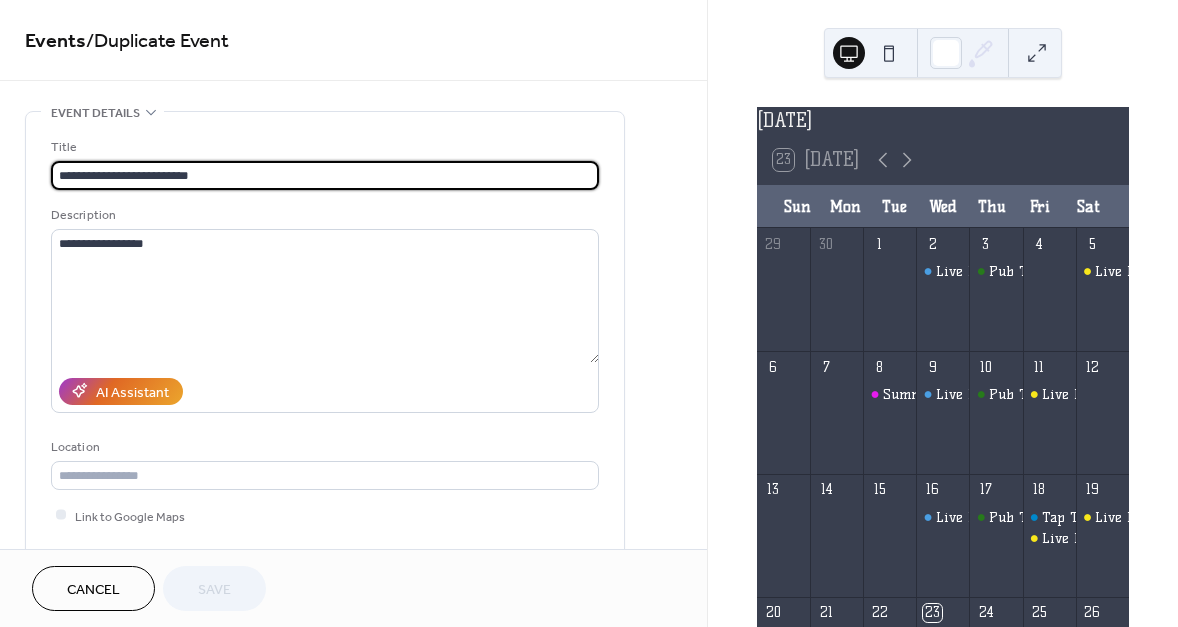 drag, startPoint x: 238, startPoint y: 171, endPoint x: 130, endPoint y: 179, distance: 108.29589 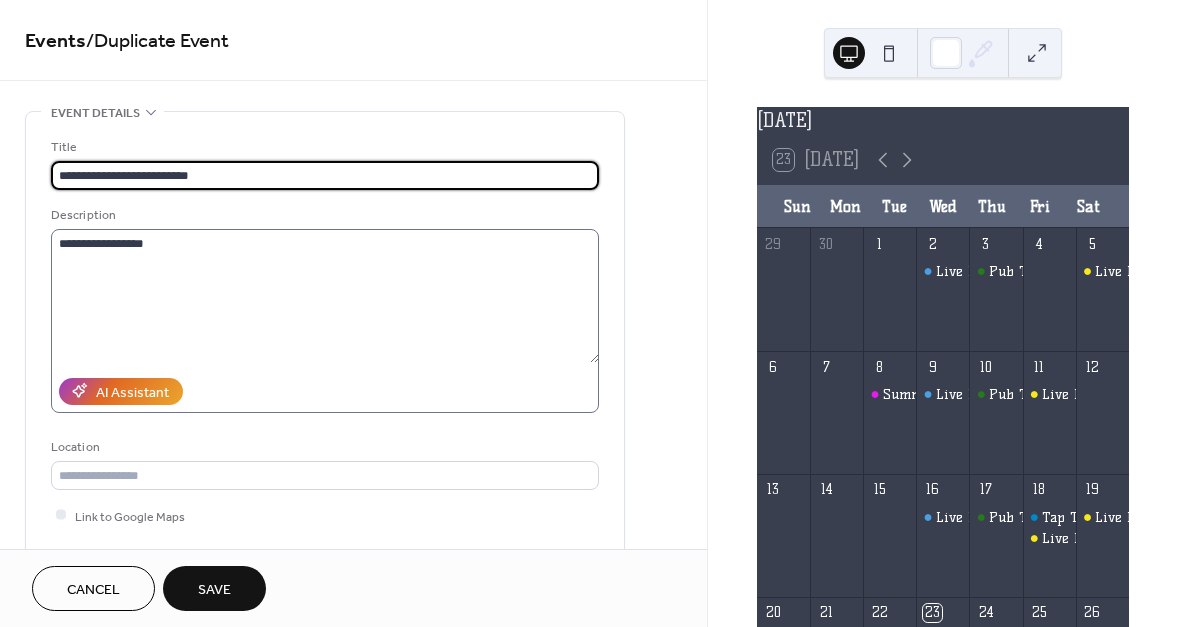 type on "**********" 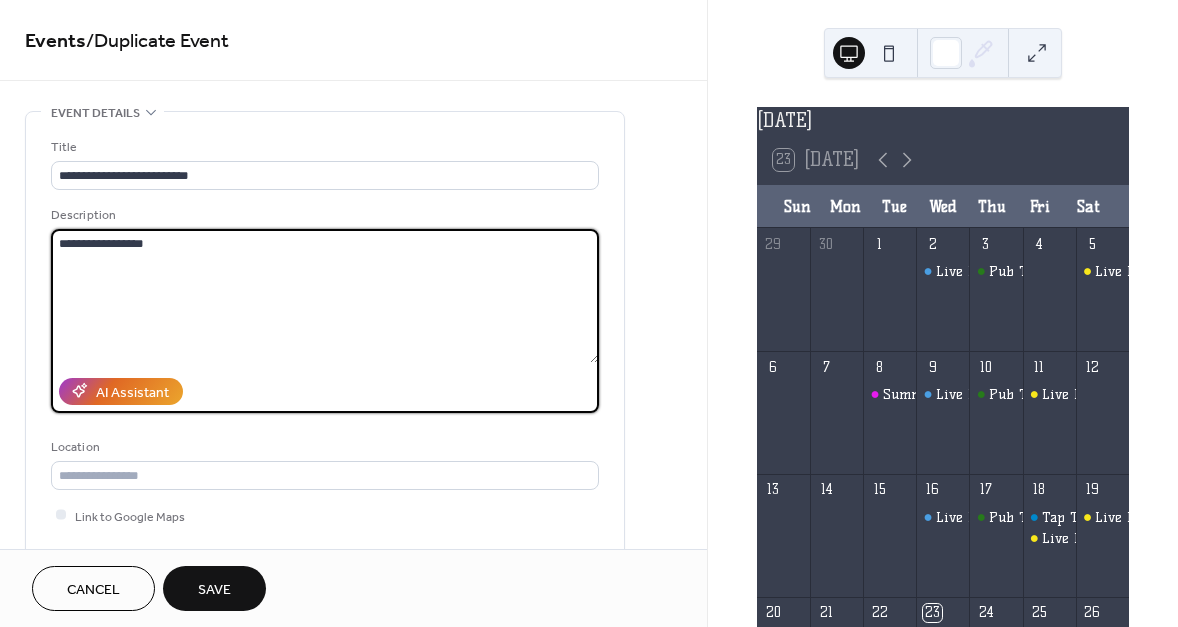 drag, startPoint x: 187, startPoint y: 249, endPoint x: -4, endPoint y: 232, distance: 191.75505 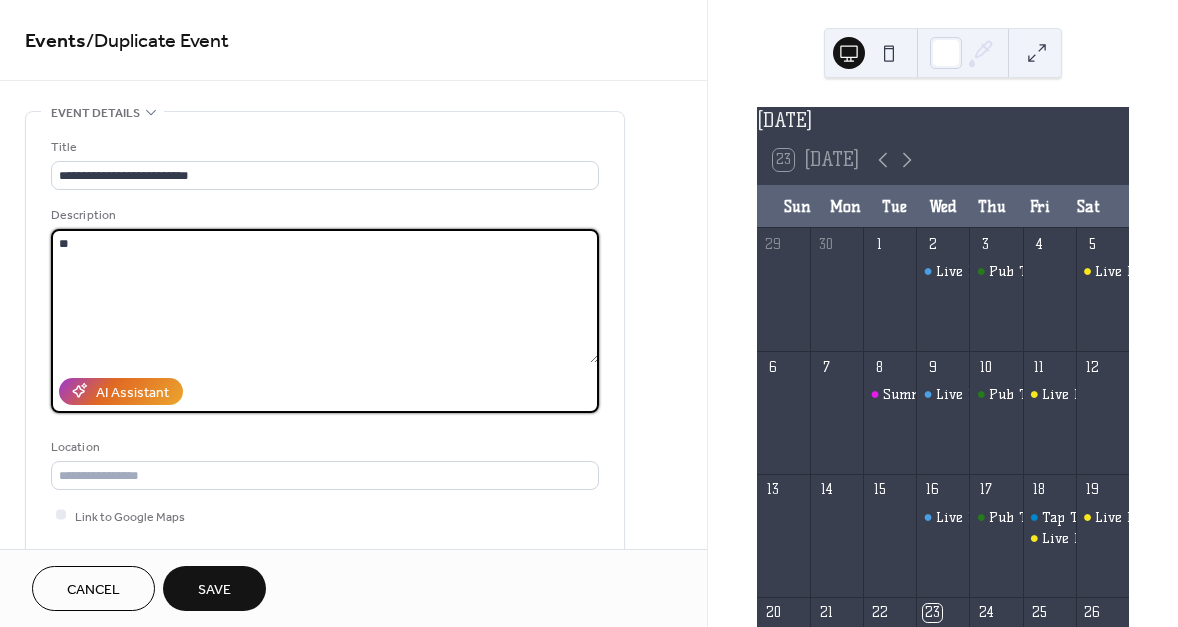 type on "*" 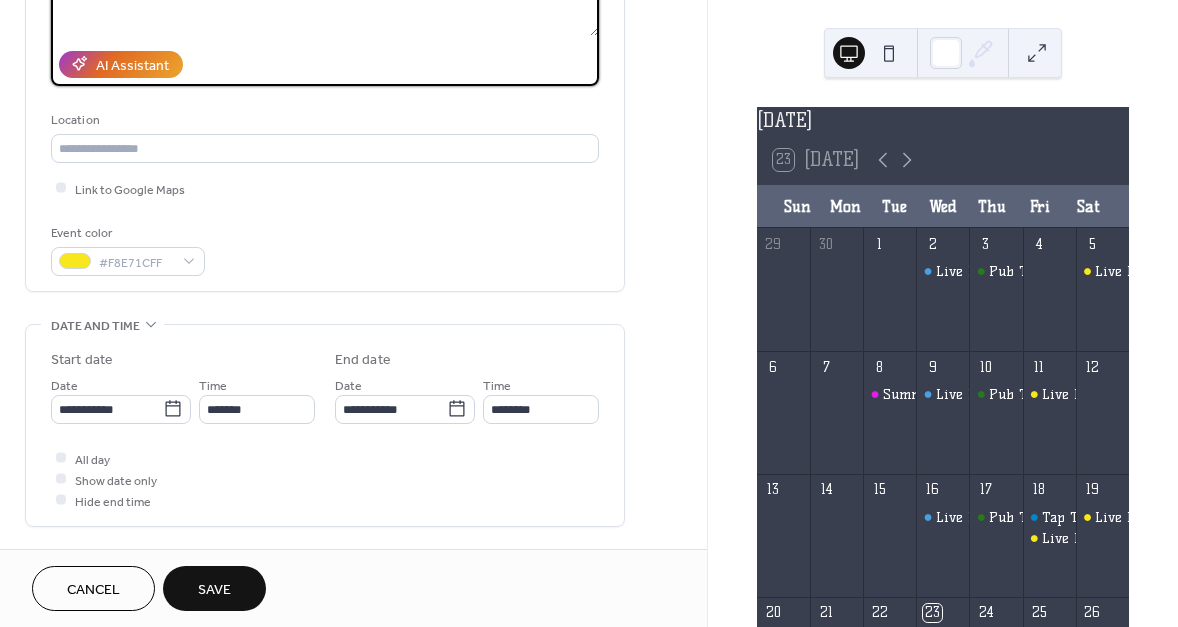 scroll, scrollTop: 363, scrollLeft: 0, axis: vertical 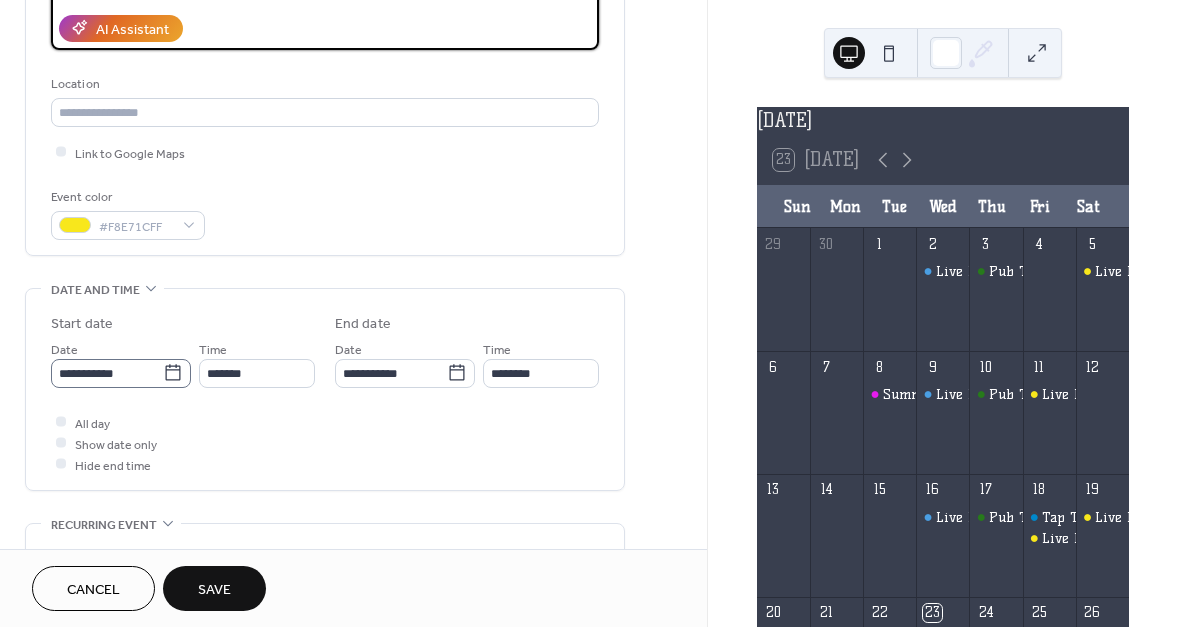type 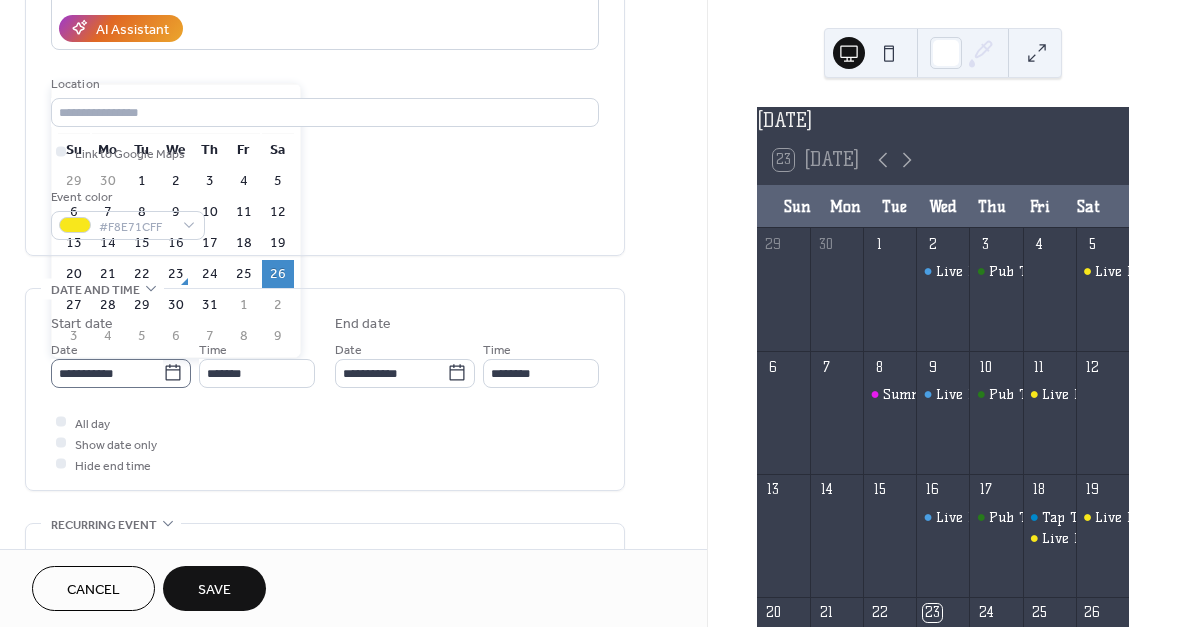 click 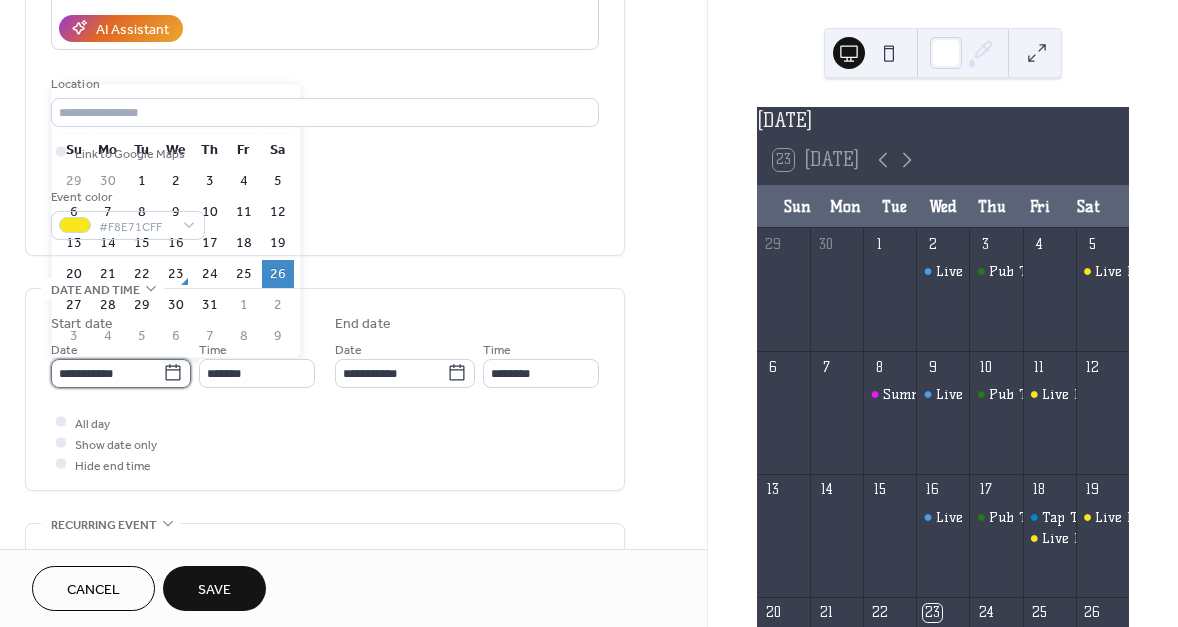 click on "**********" at bounding box center (107, 373) 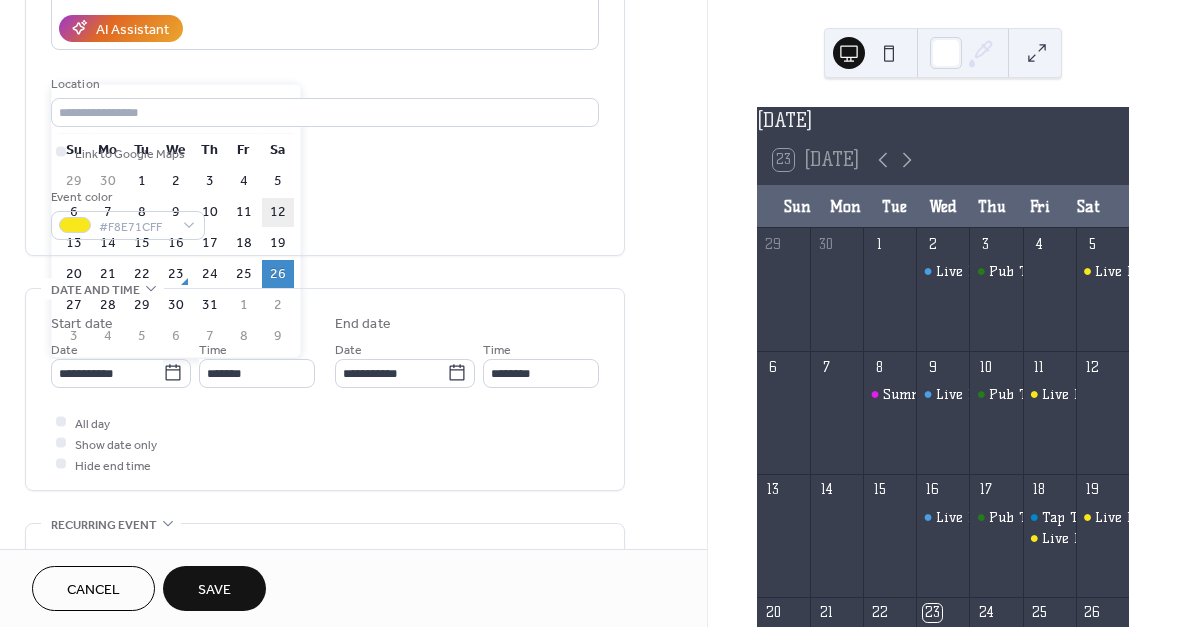click on "12" at bounding box center [278, 212] 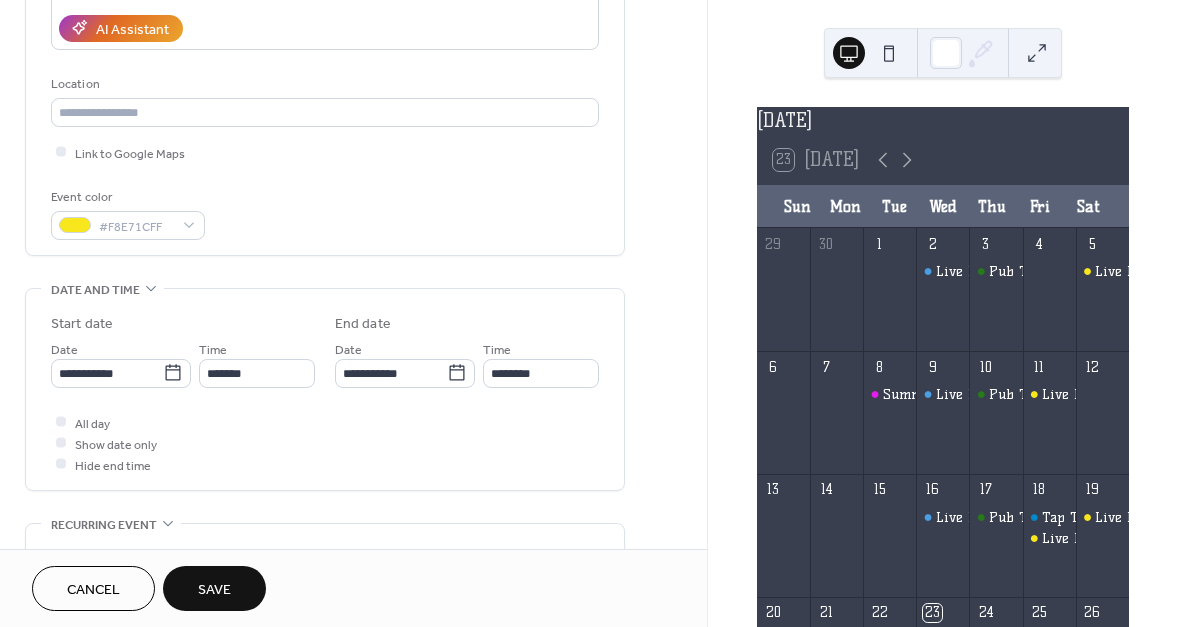click on "Save" at bounding box center [214, 590] 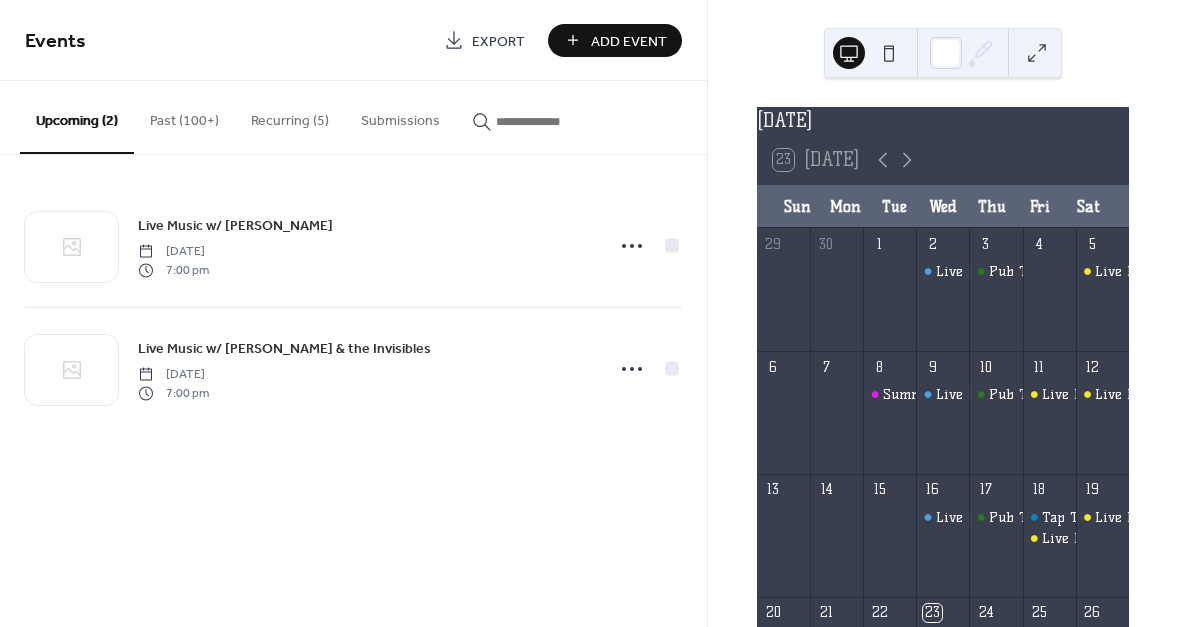 click at bounding box center [556, 121] 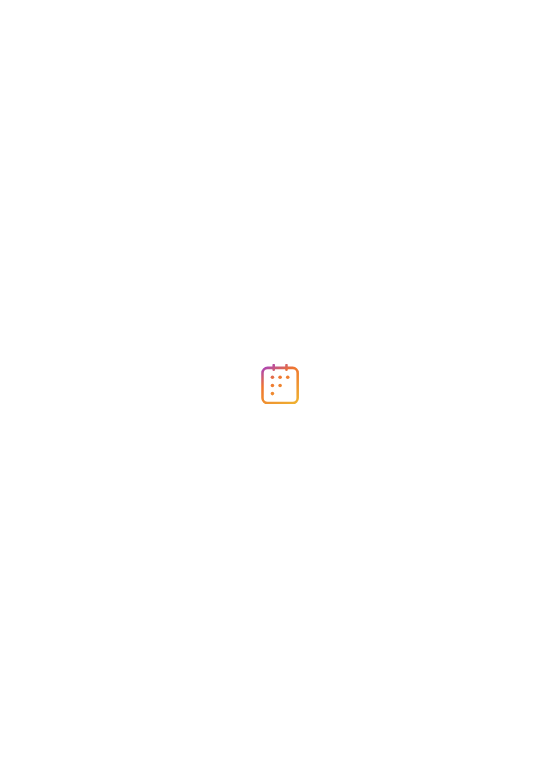 scroll, scrollTop: 0, scrollLeft: 0, axis: both 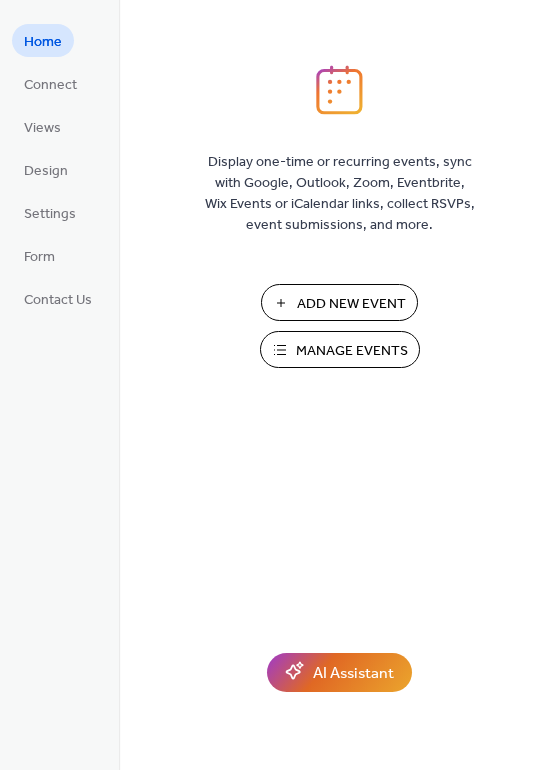 click on "Manage Events" at bounding box center [352, 351] 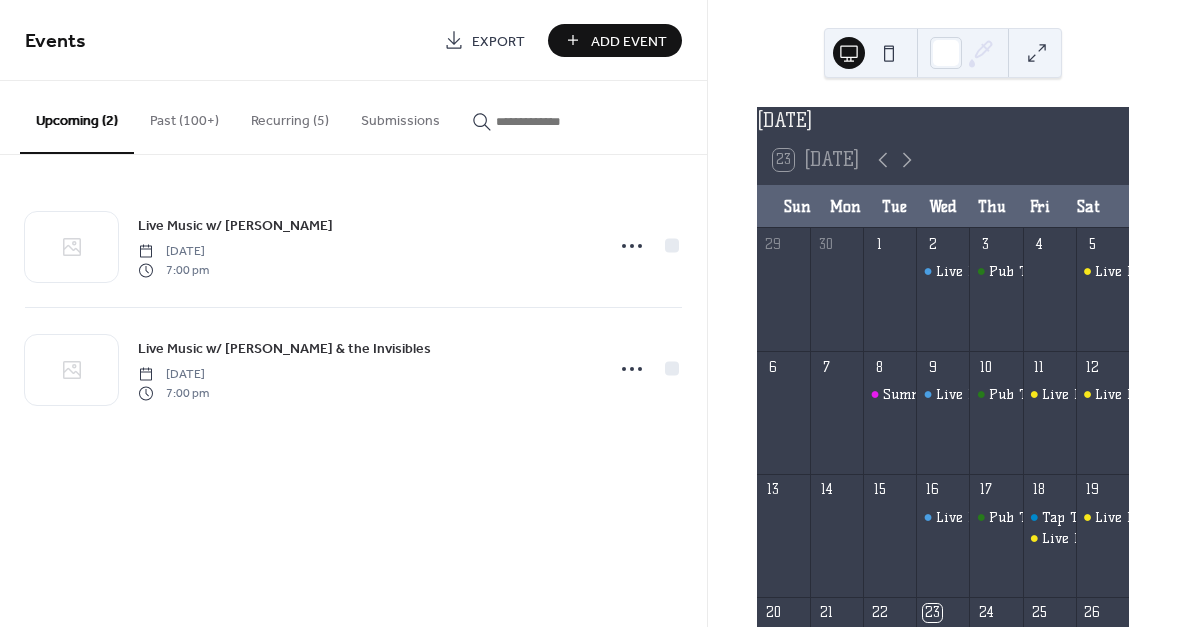 scroll, scrollTop: 0, scrollLeft: 0, axis: both 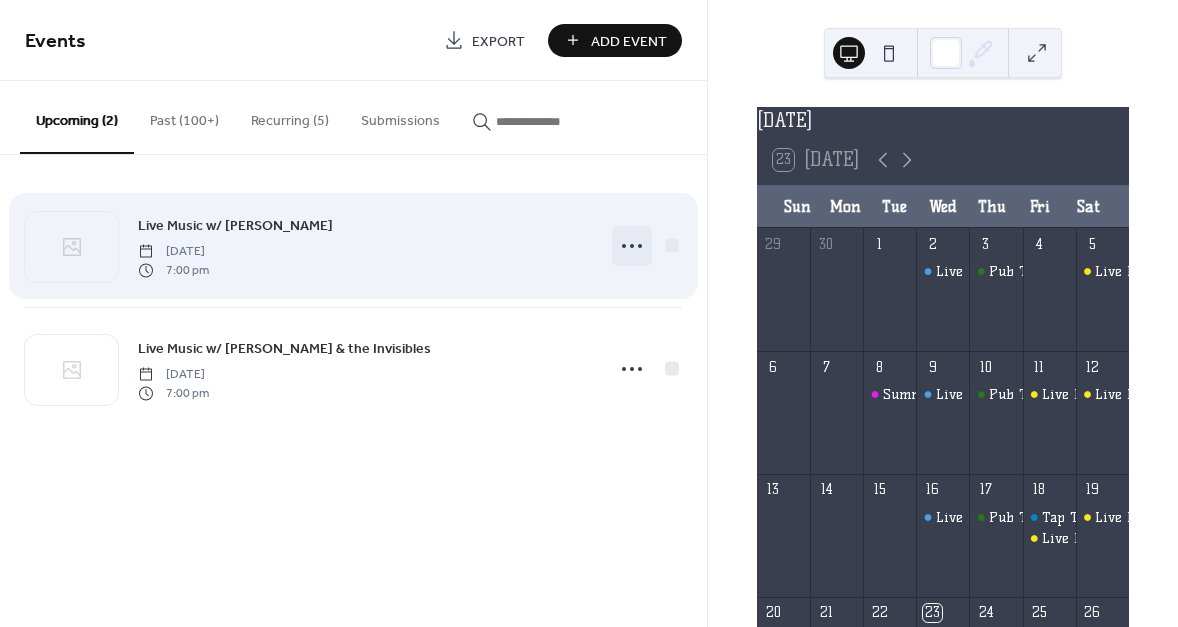 click 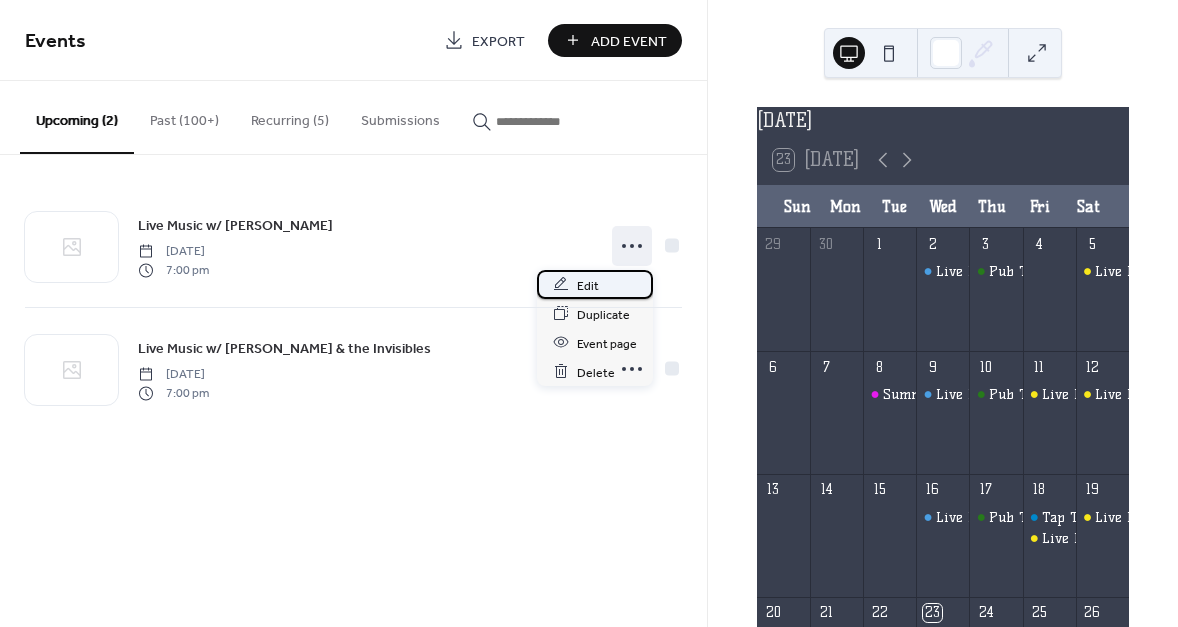click on "Edit" at bounding box center (595, 284) 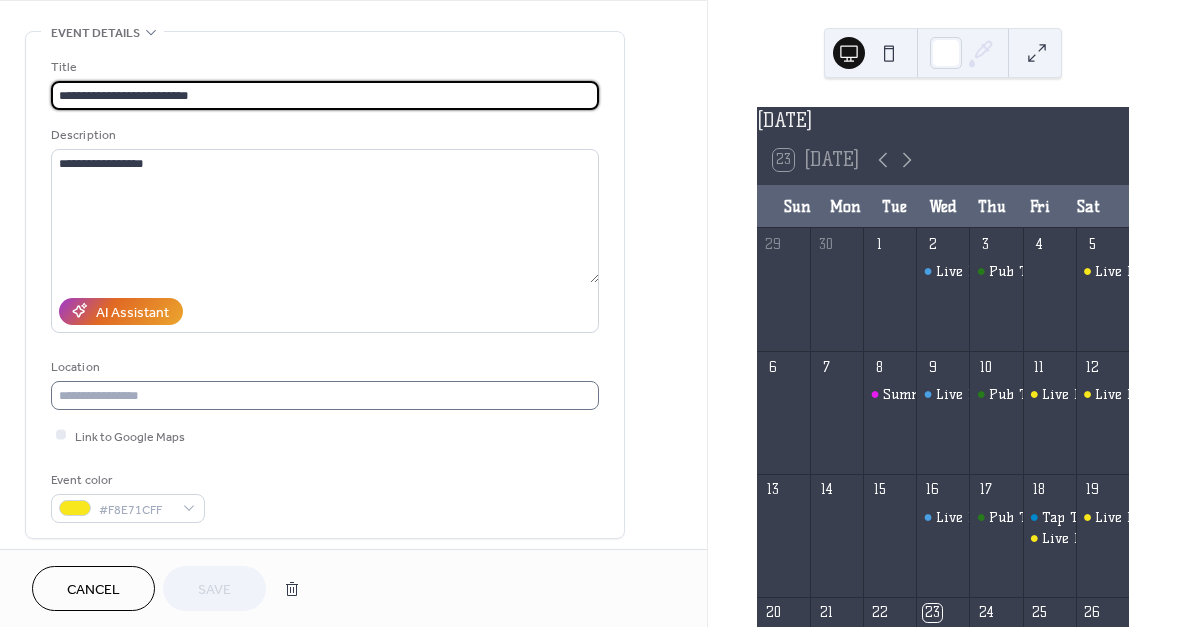 scroll, scrollTop: 363, scrollLeft: 0, axis: vertical 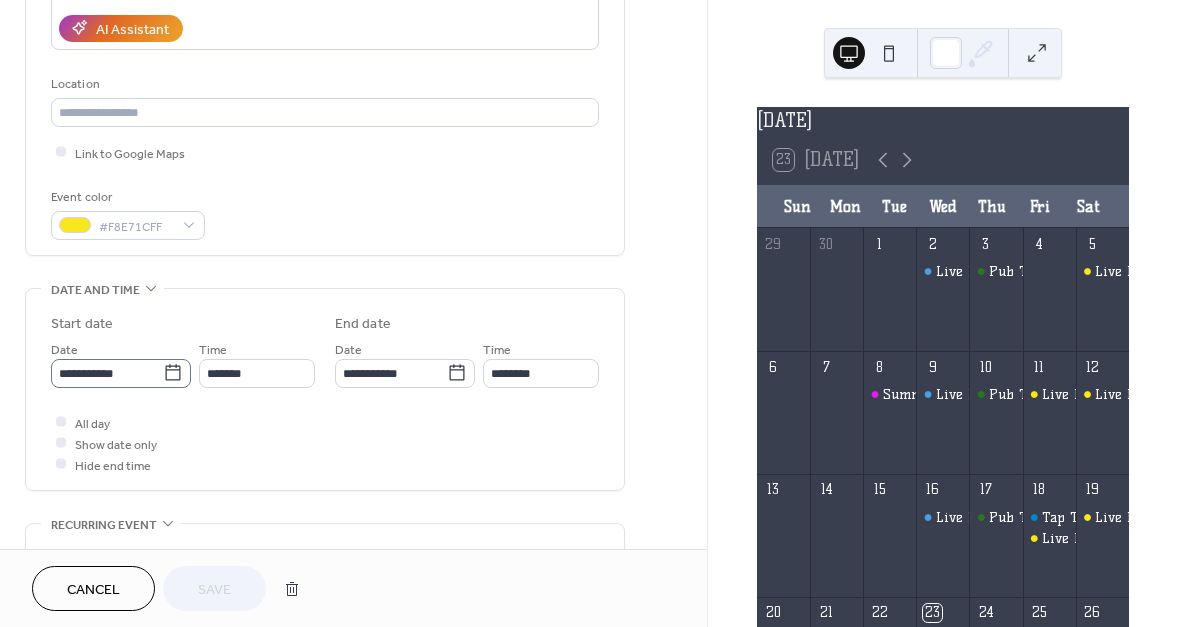 click 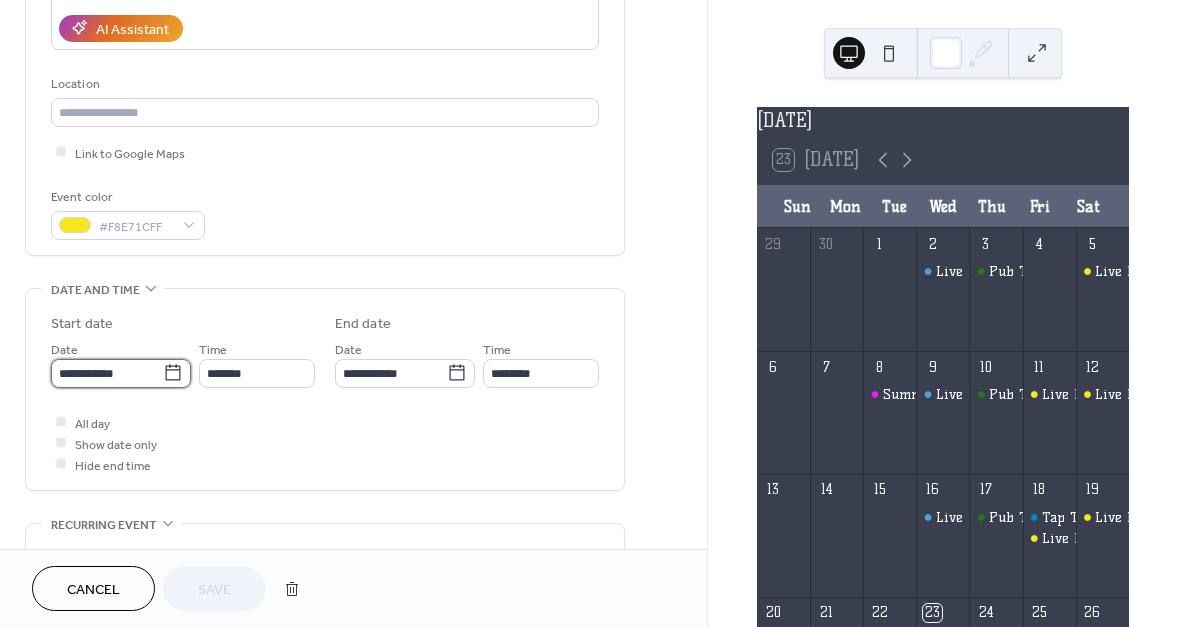 click on "**********" at bounding box center [107, 373] 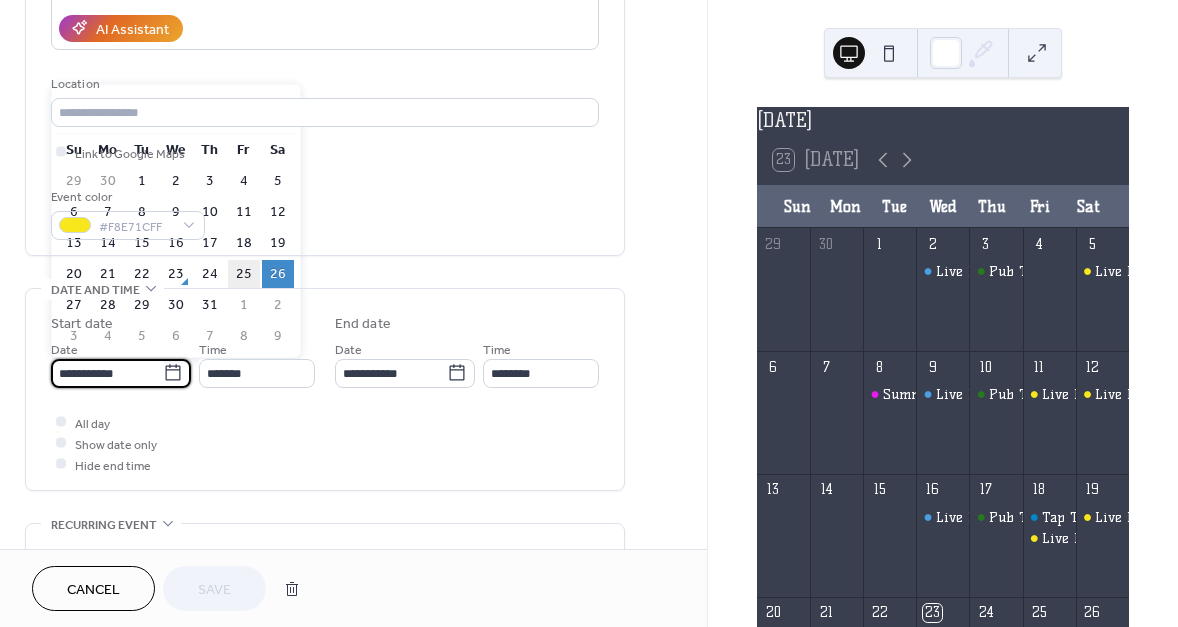 click on "25" at bounding box center [244, 274] 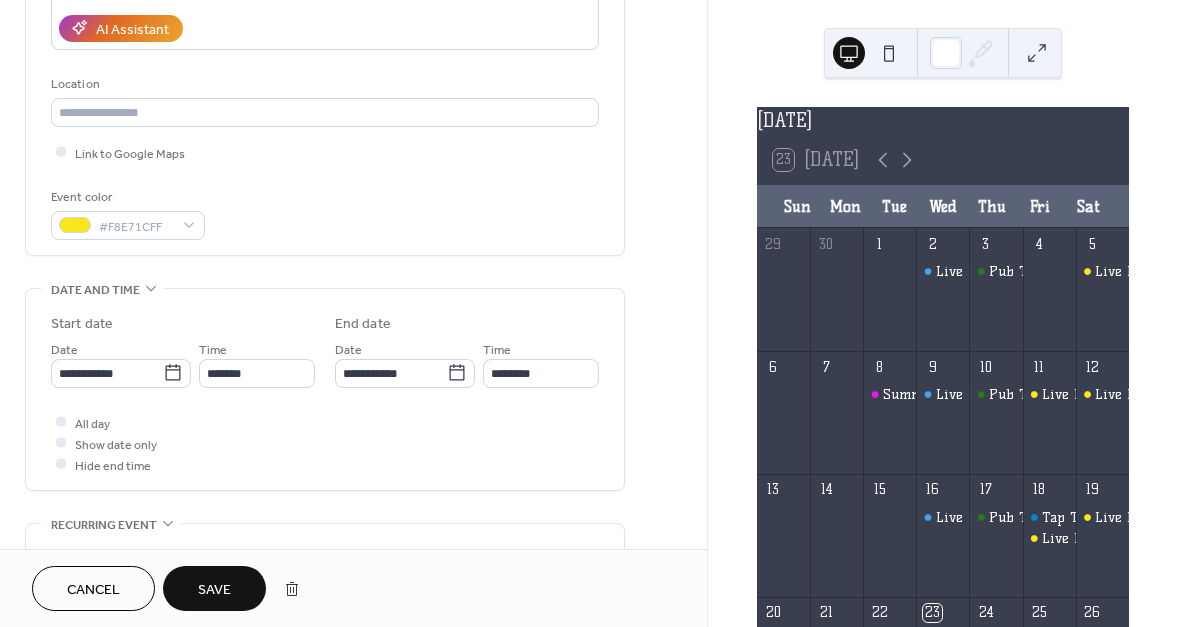 click on "Save" at bounding box center [214, 588] 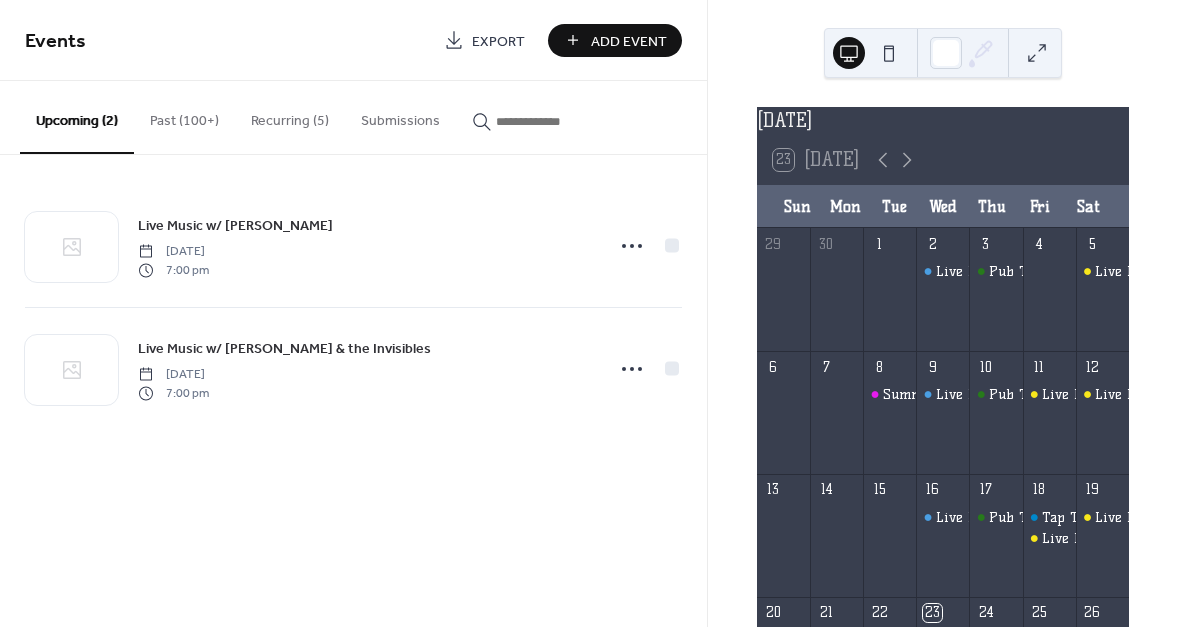 click at bounding box center (544, 116) 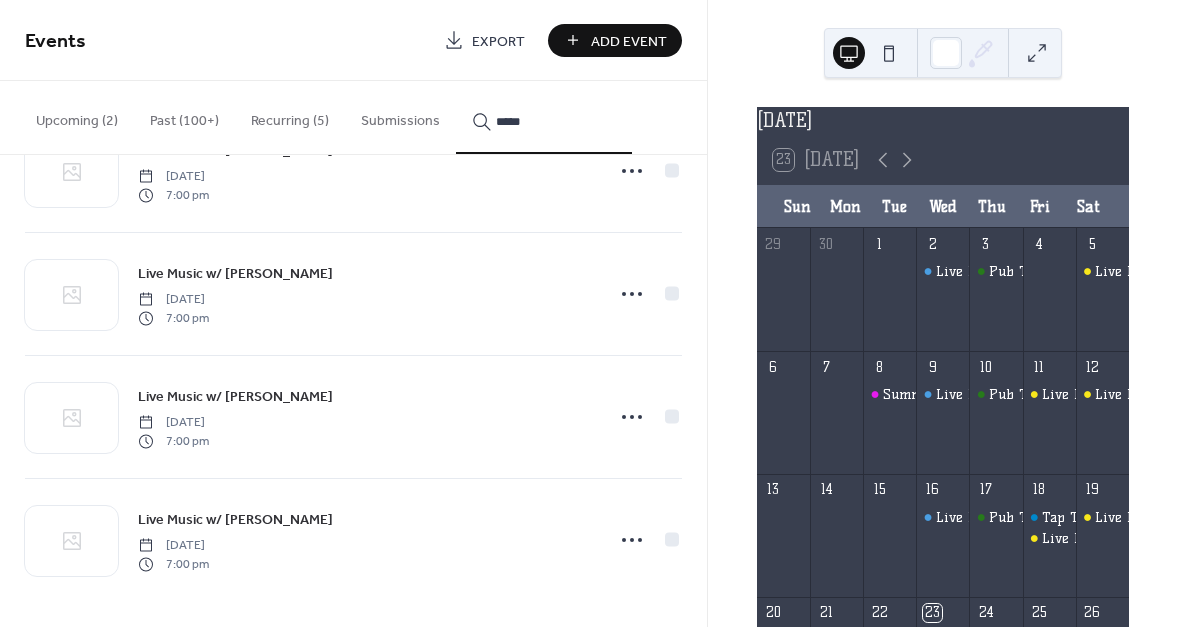 scroll, scrollTop: 1552, scrollLeft: 0, axis: vertical 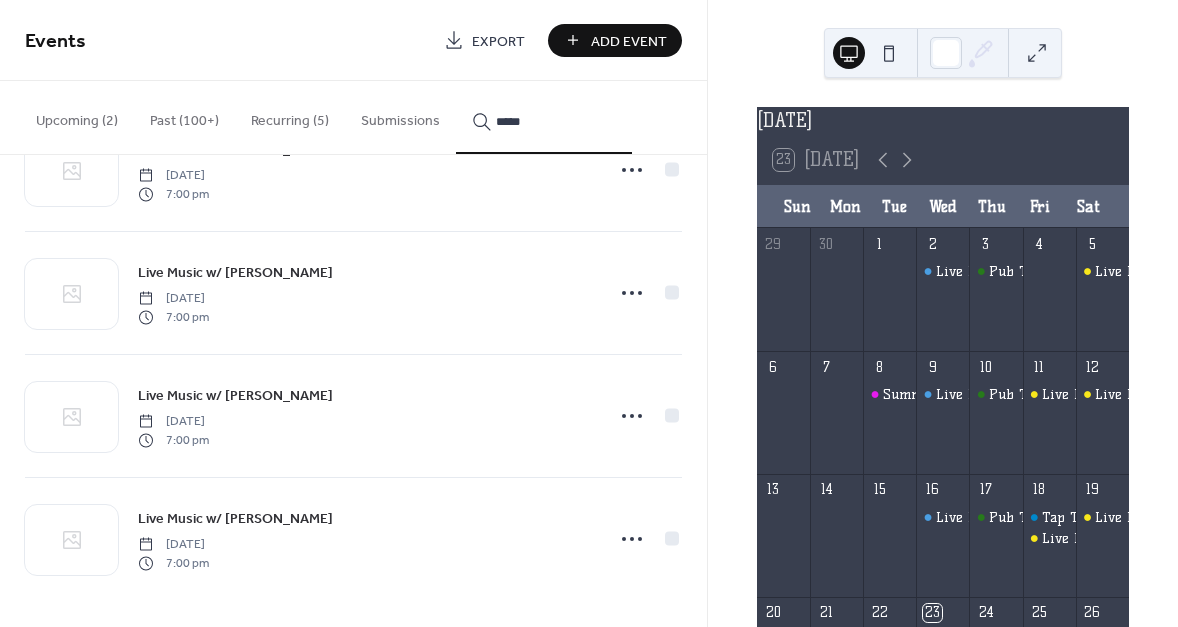type on "*****" 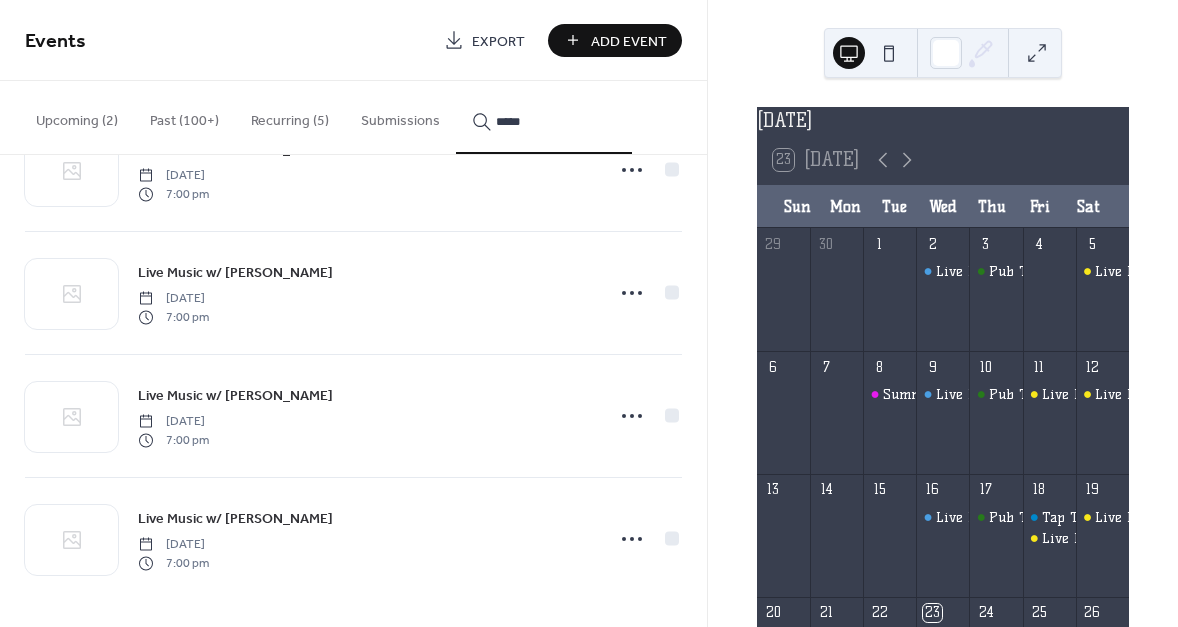 click on "Duplicate" at bounding box center [598, 445] 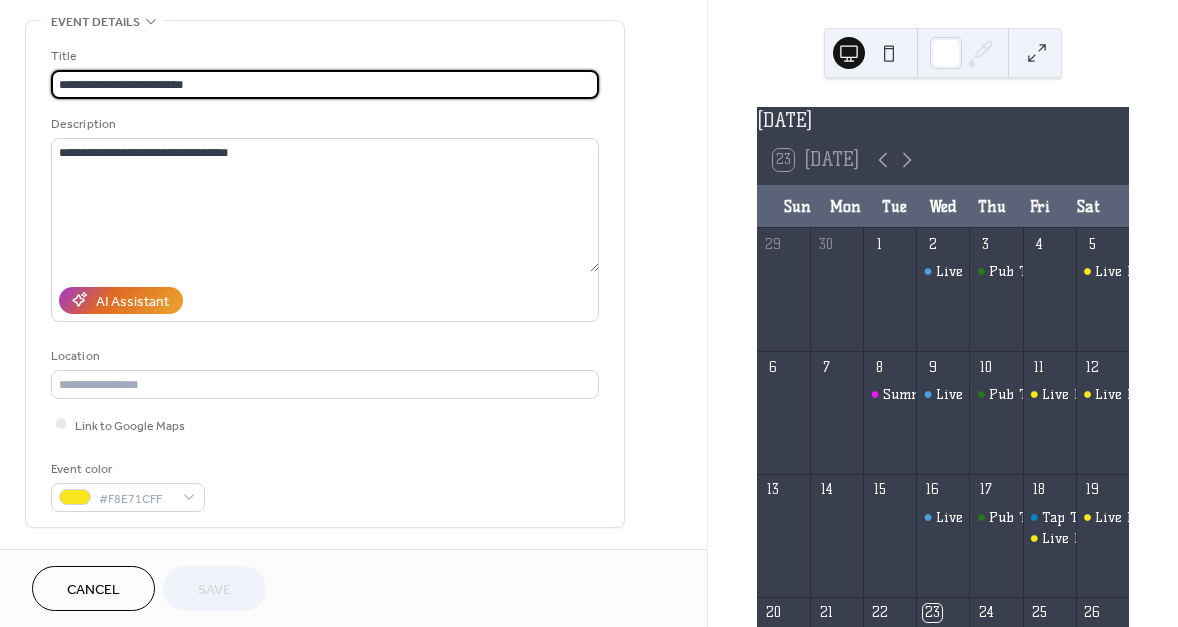 scroll, scrollTop: 272, scrollLeft: 0, axis: vertical 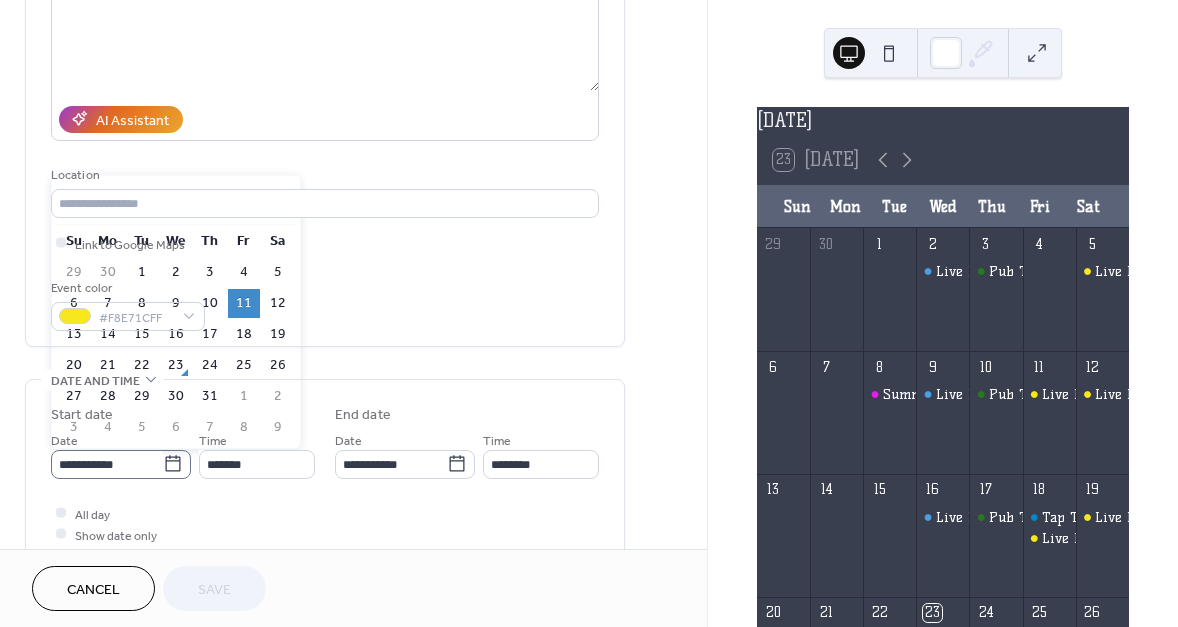click 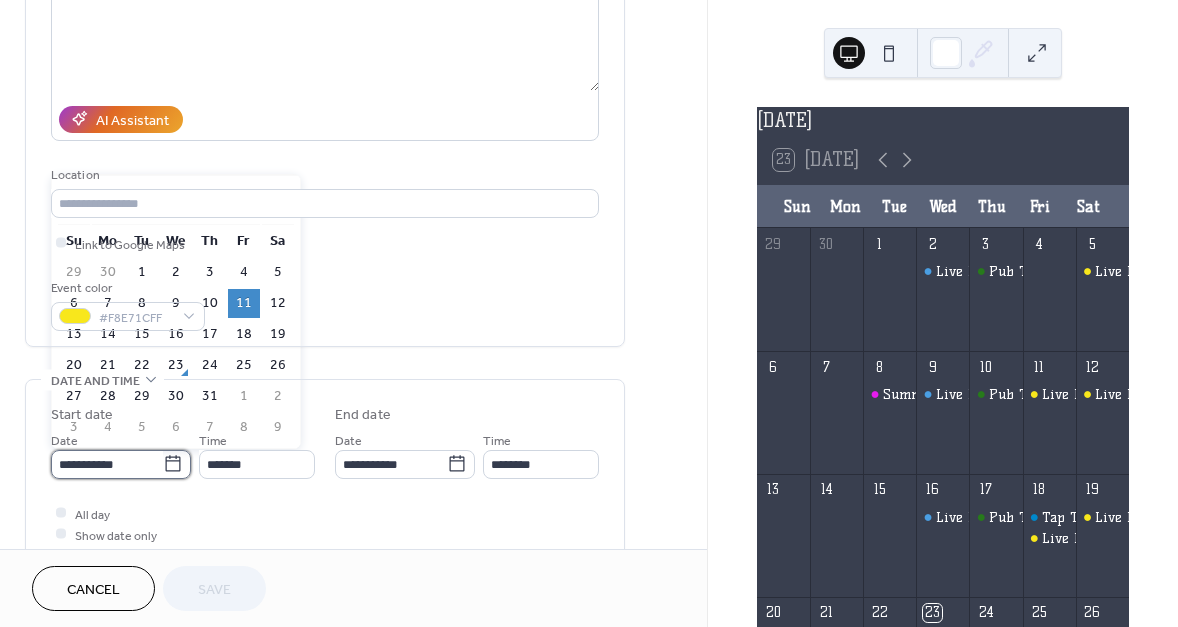 click on "**********" at bounding box center (107, 464) 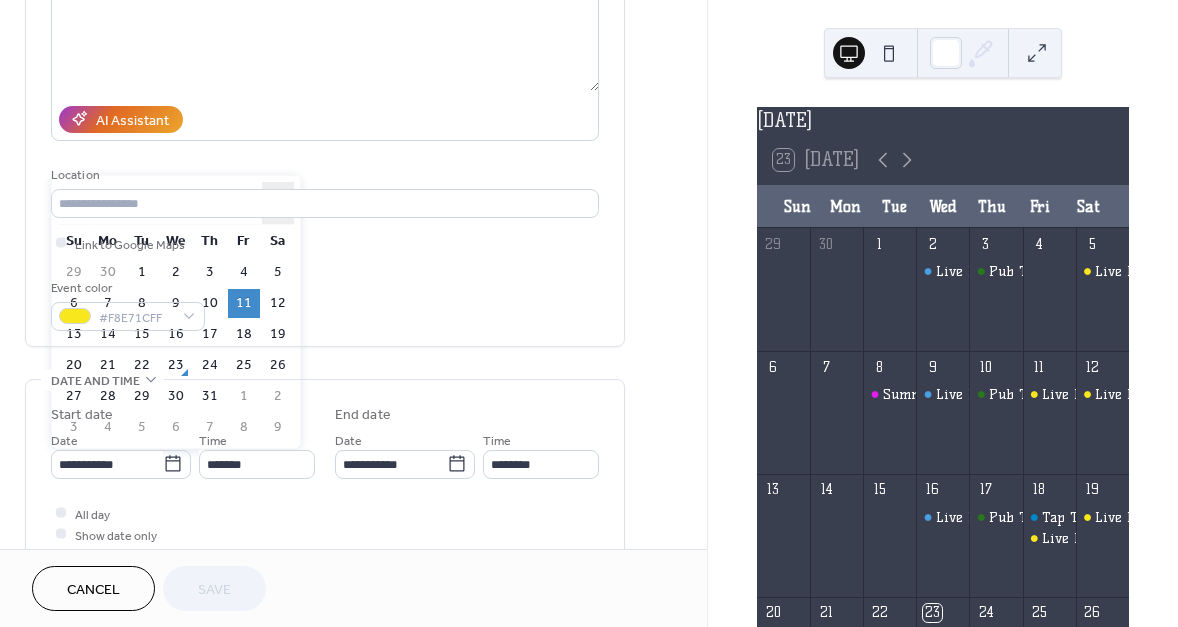 click on "›" at bounding box center (278, 203) 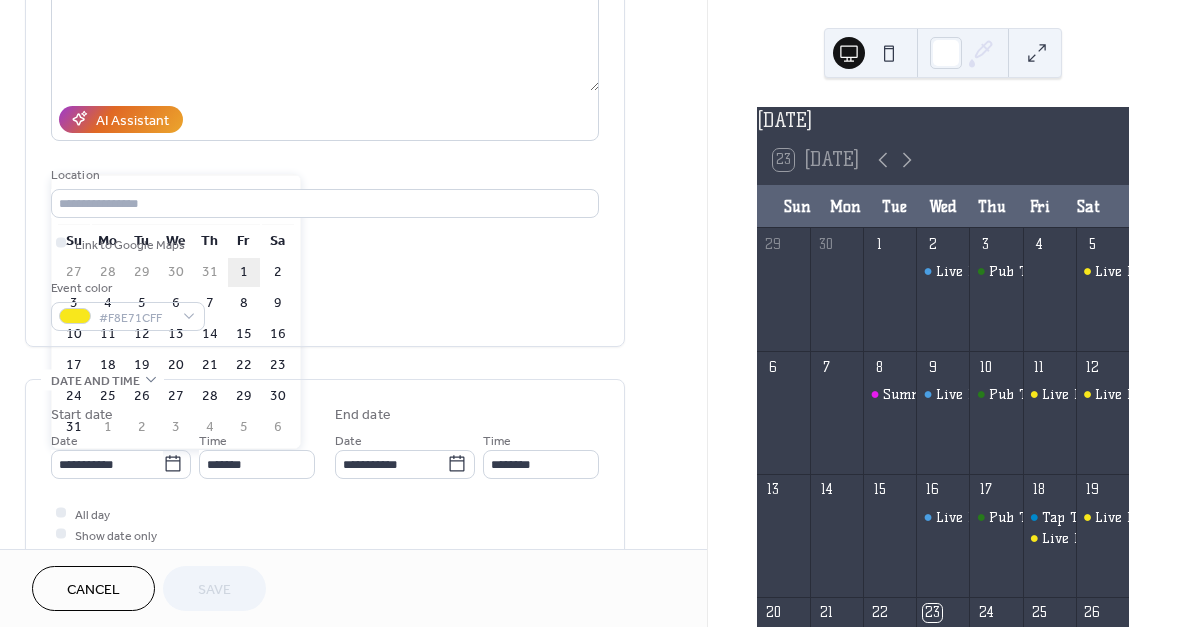 click on "1" at bounding box center [244, 272] 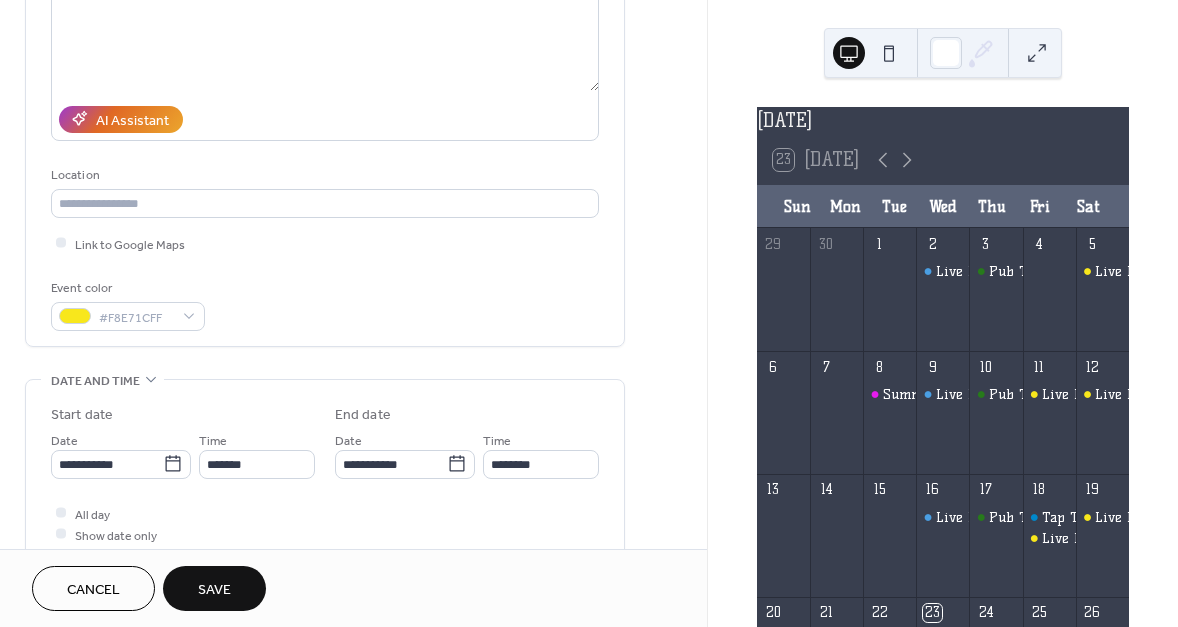 click on "Save" at bounding box center [214, 590] 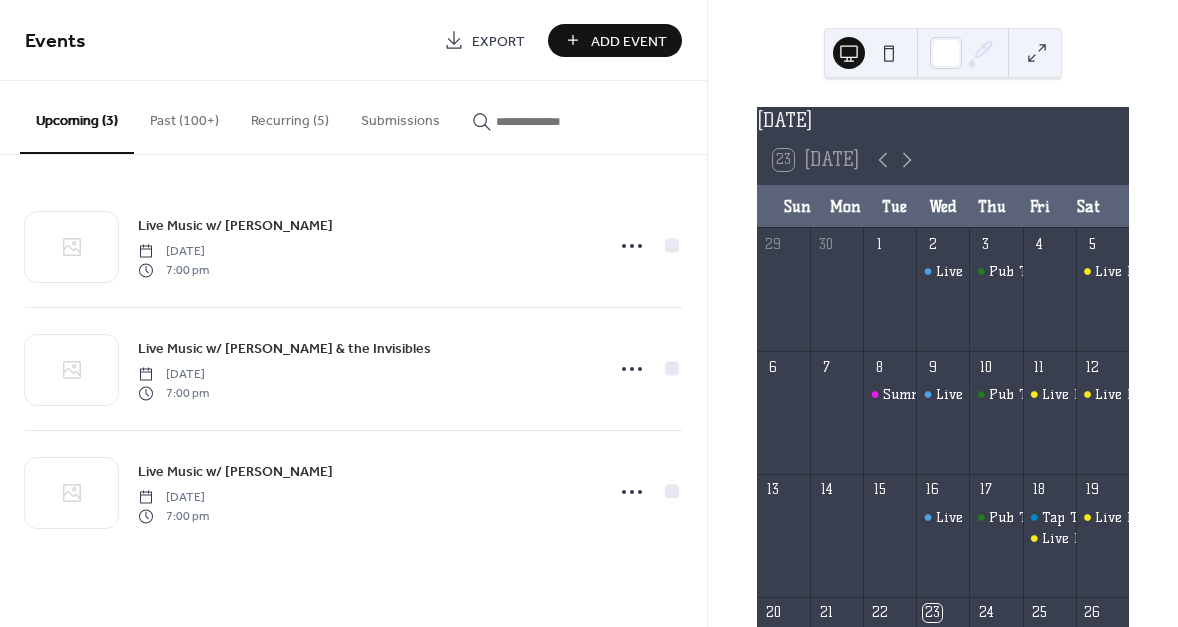 click at bounding box center (556, 121) 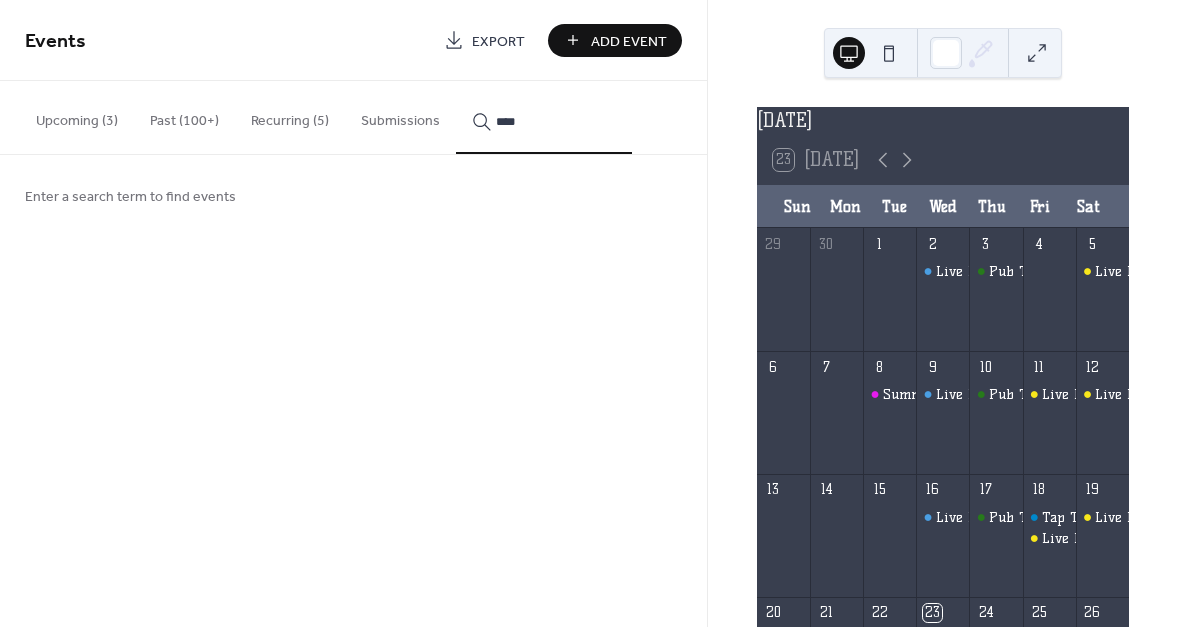 click on "***" at bounding box center [544, 117] 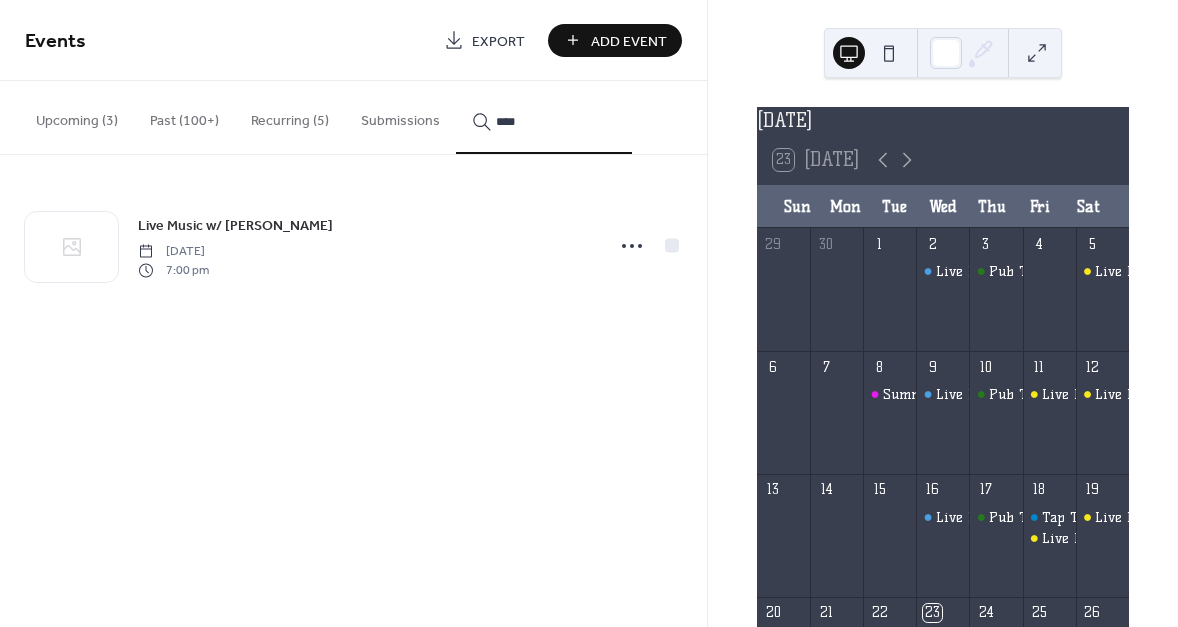type on "***" 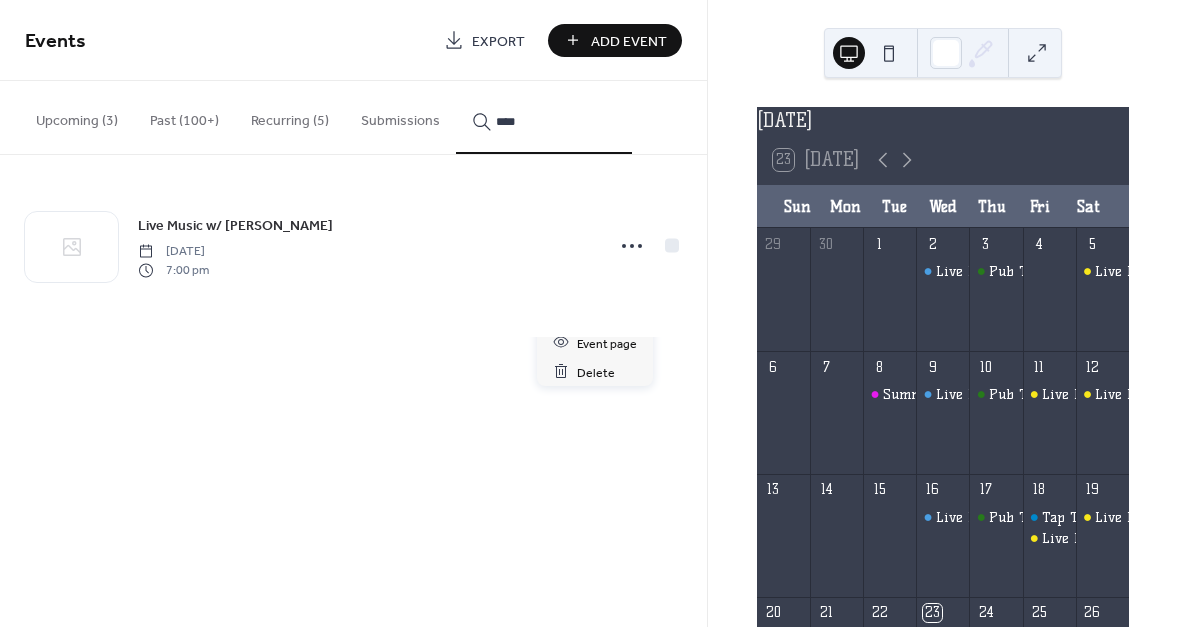 click on "Duplicate" at bounding box center [603, 314] 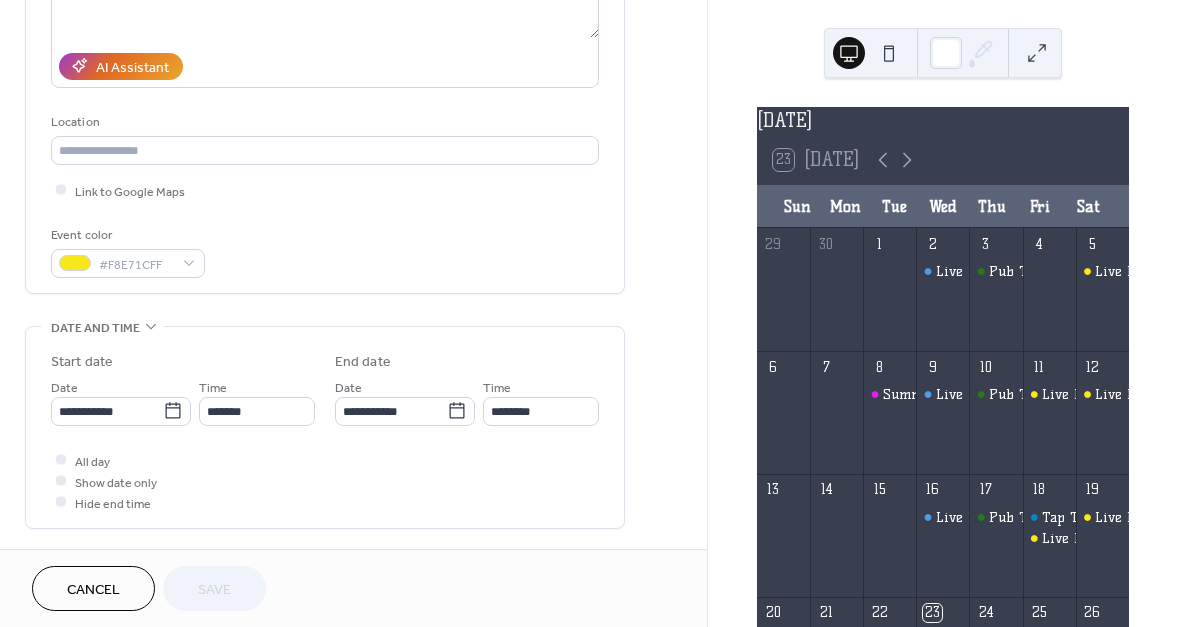 scroll, scrollTop: 363, scrollLeft: 0, axis: vertical 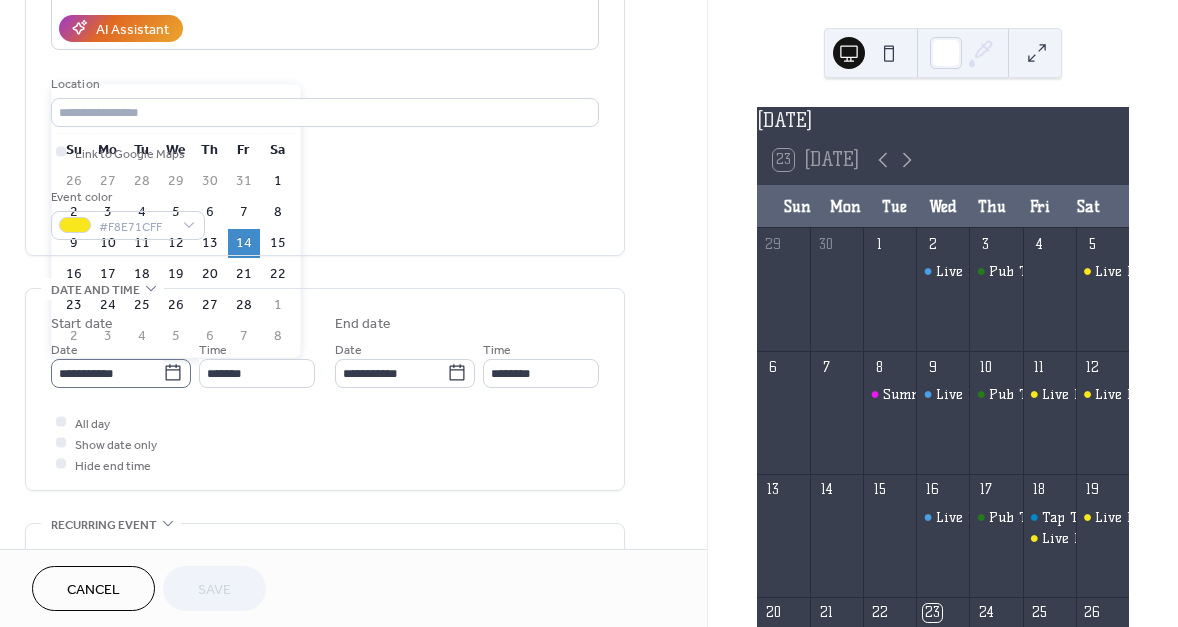 click 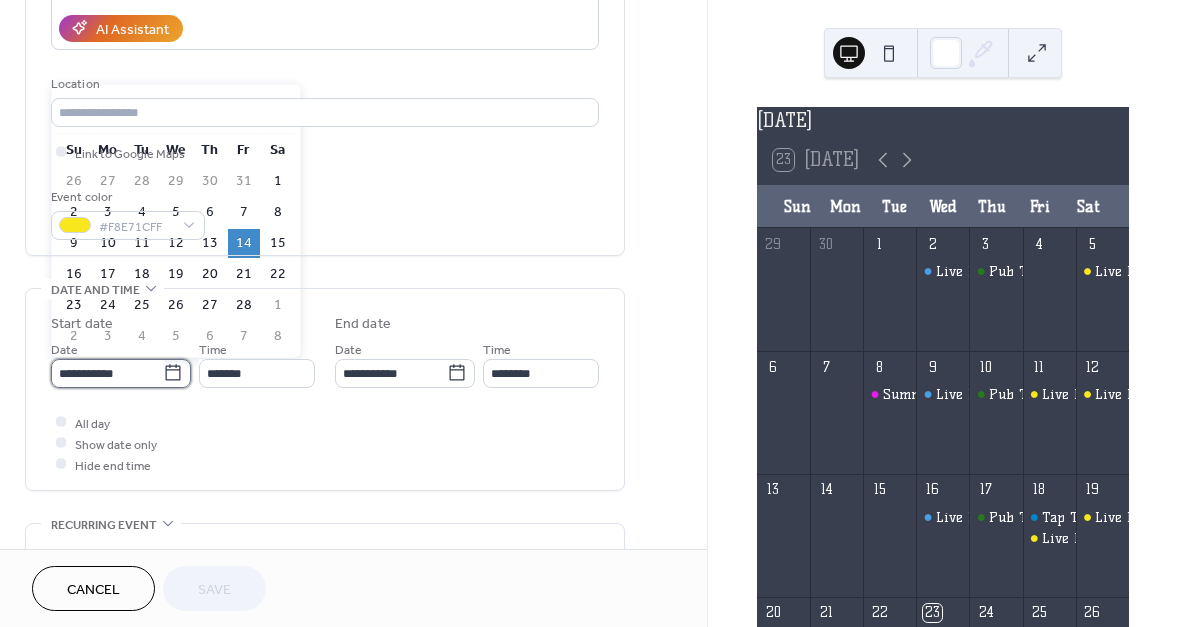 click on "**********" at bounding box center (107, 373) 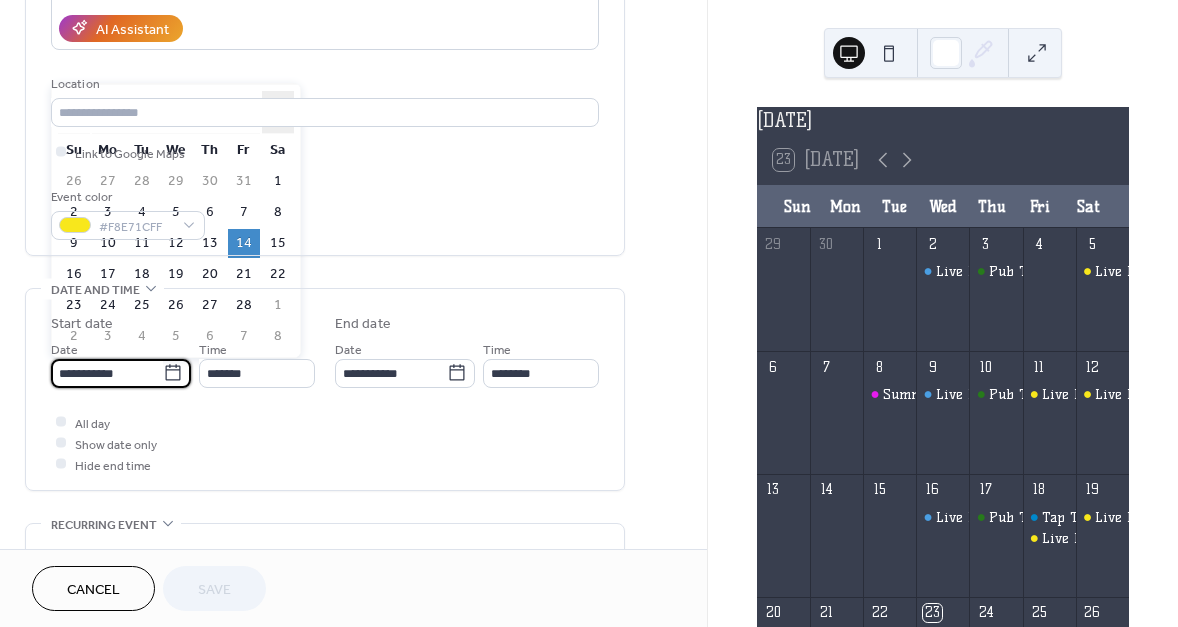 click on "›" at bounding box center (278, 112) 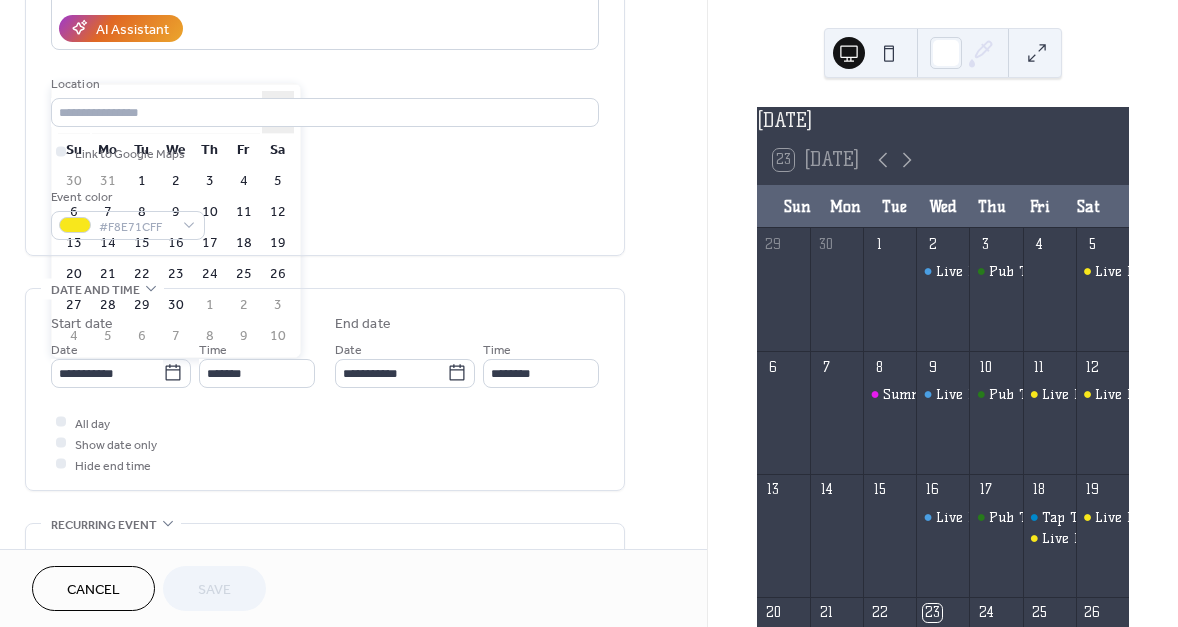 click on "›" at bounding box center (278, 112) 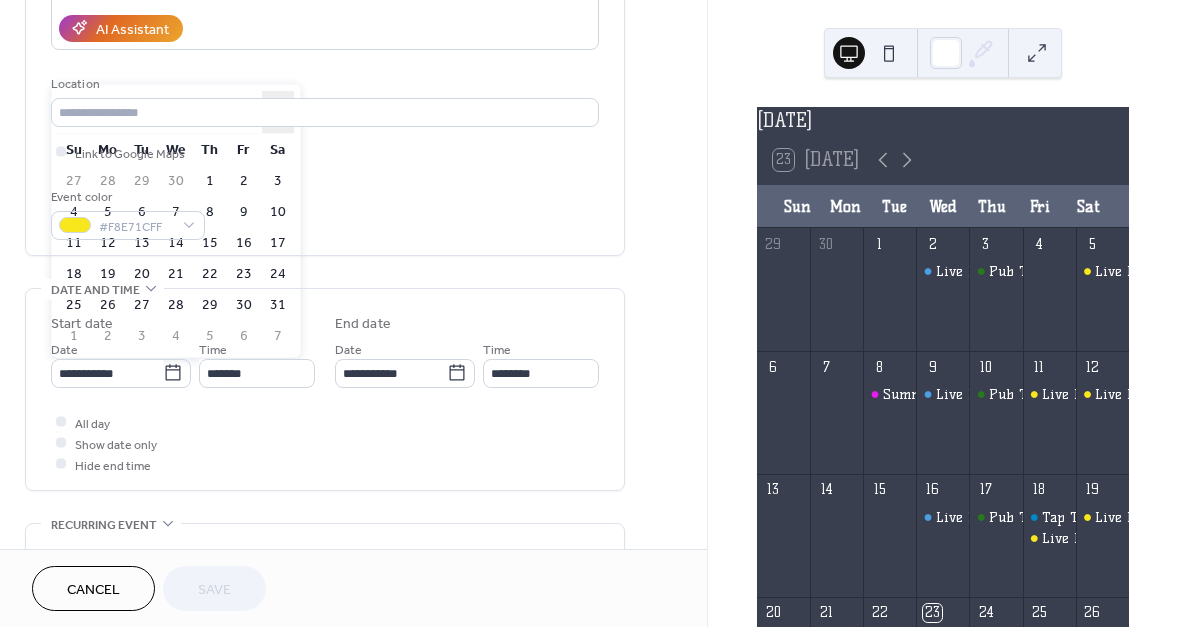 click on "›" at bounding box center [278, 112] 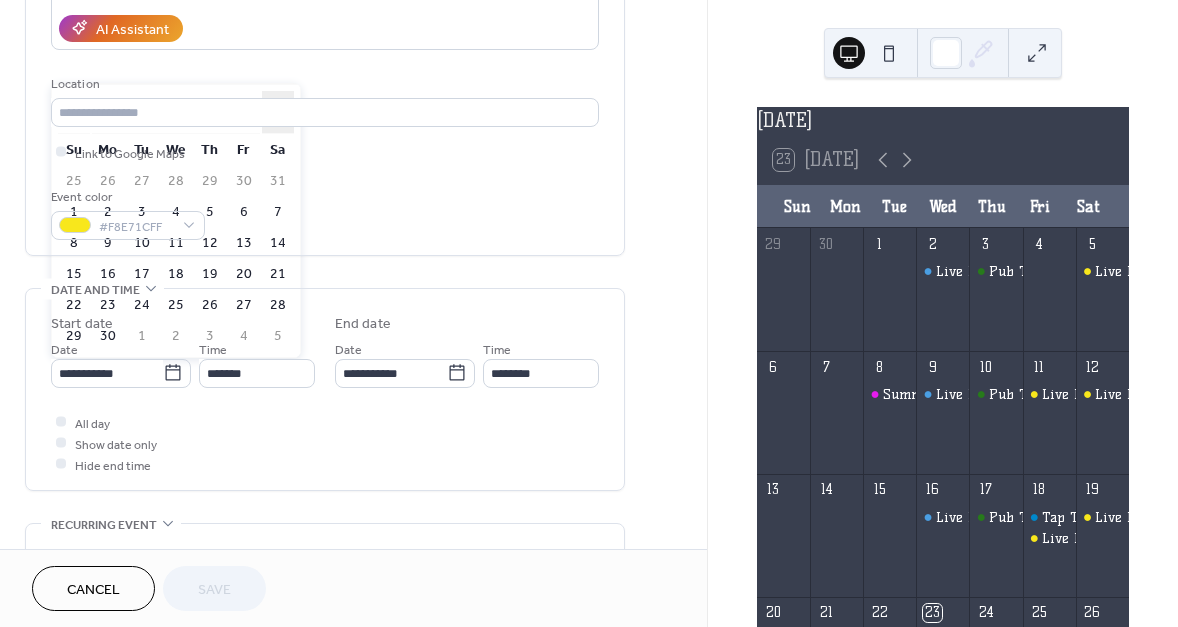 click on "›" at bounding box center [278, 112] 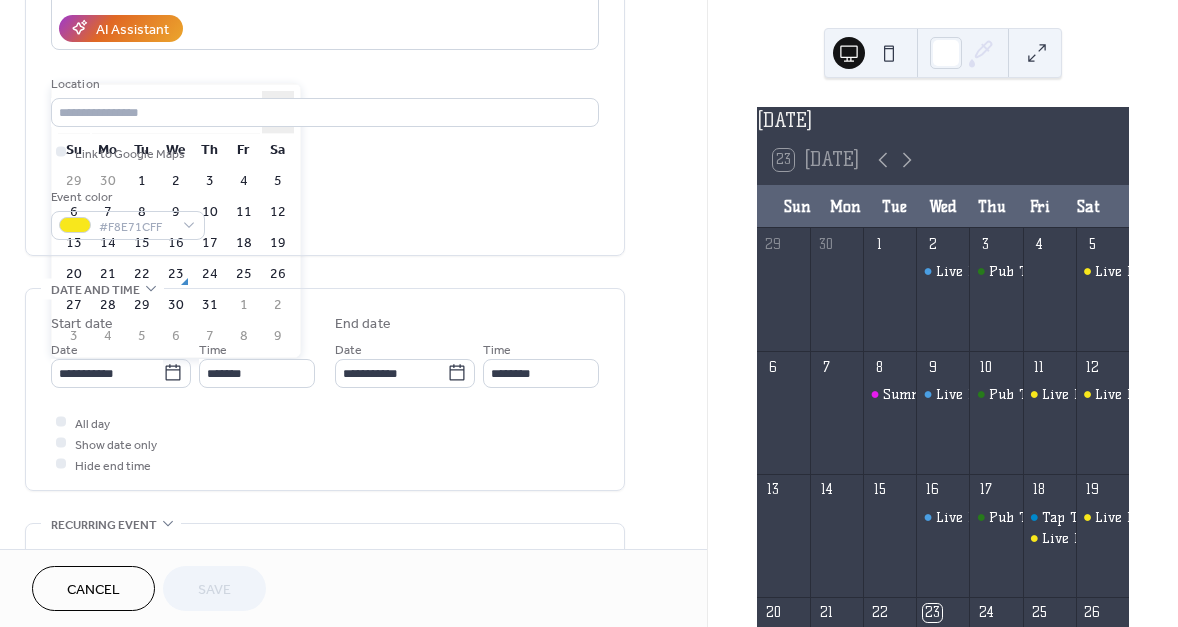 drag, startPoint x: 275, startPoint y: 110, endPoint x: 273, endPoint y: 123, distance: 13.152946 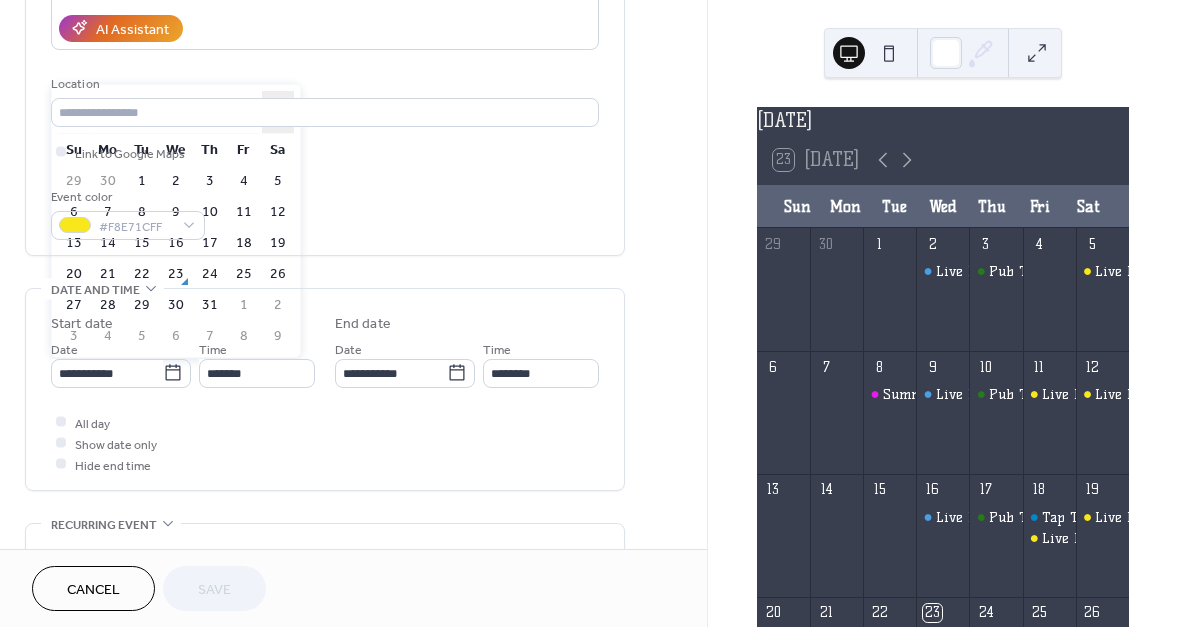 click on "›" at bounding box center (278, 112) 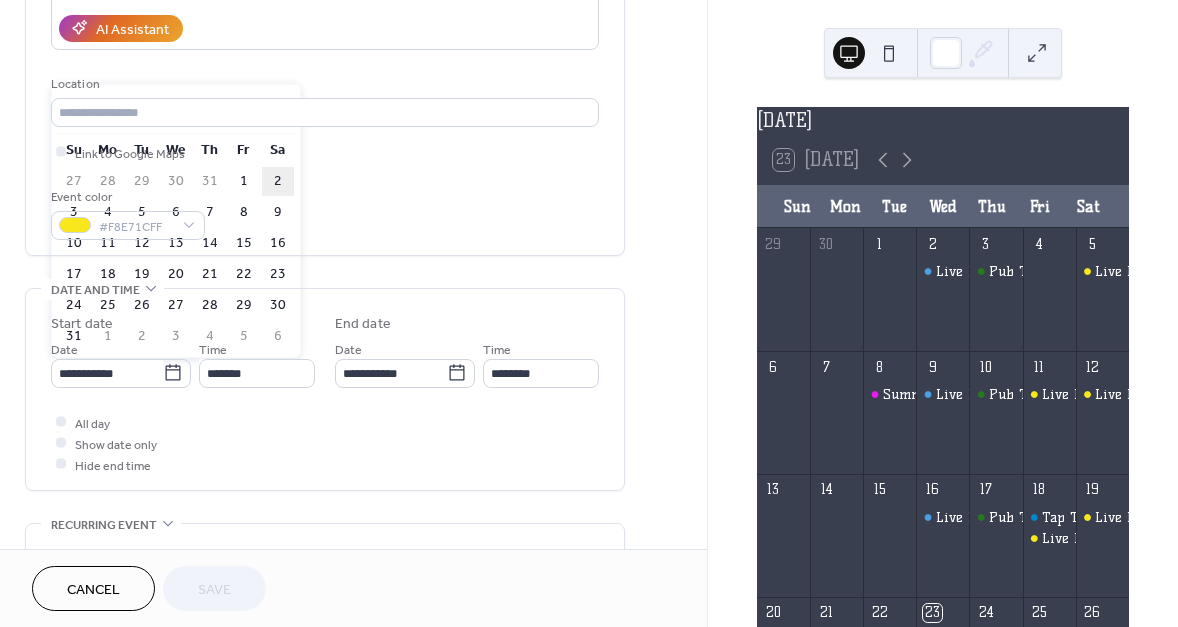 click on "2" at bounding box center (278, 181) 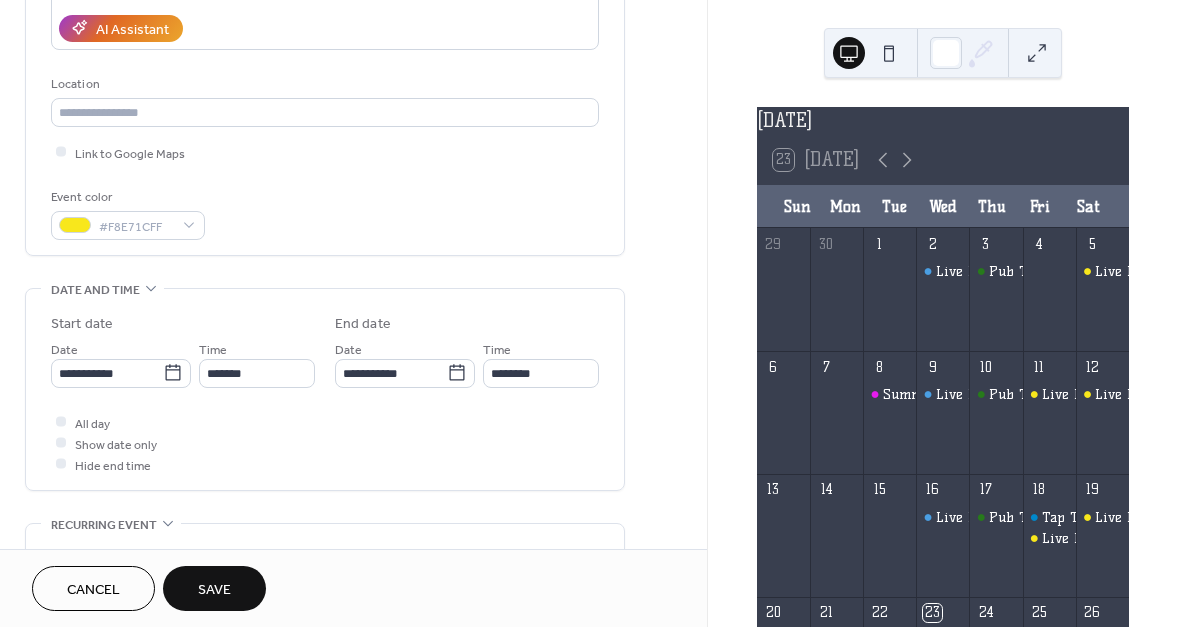click on "Save" at bounding box center (214, 588) 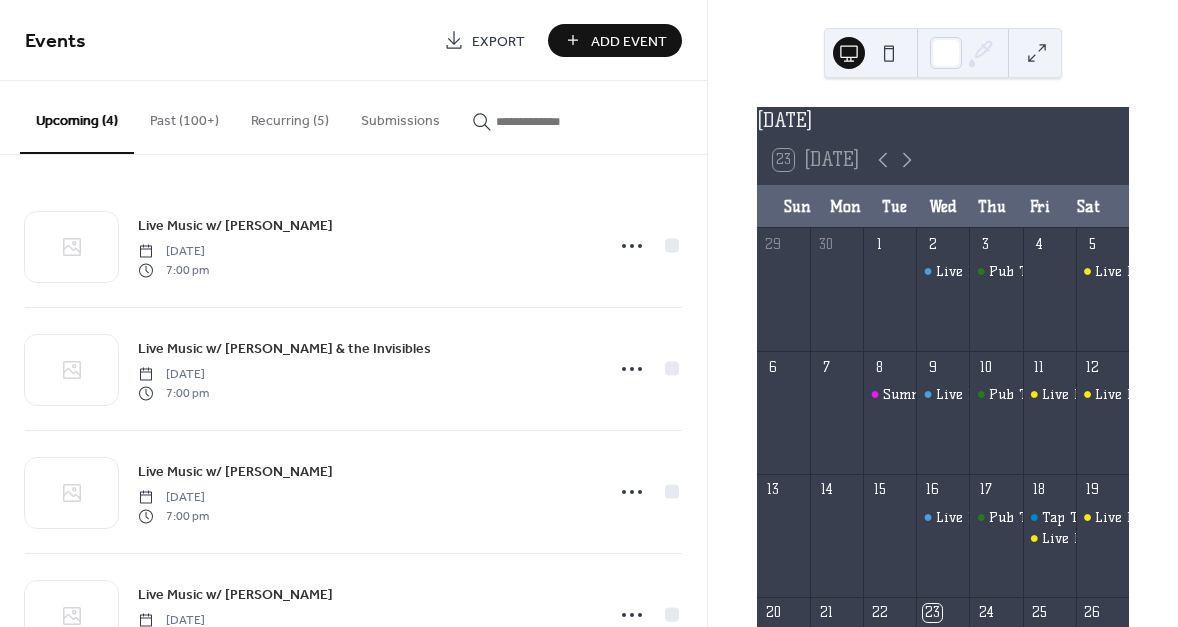 click at bounding box center (556, 121) 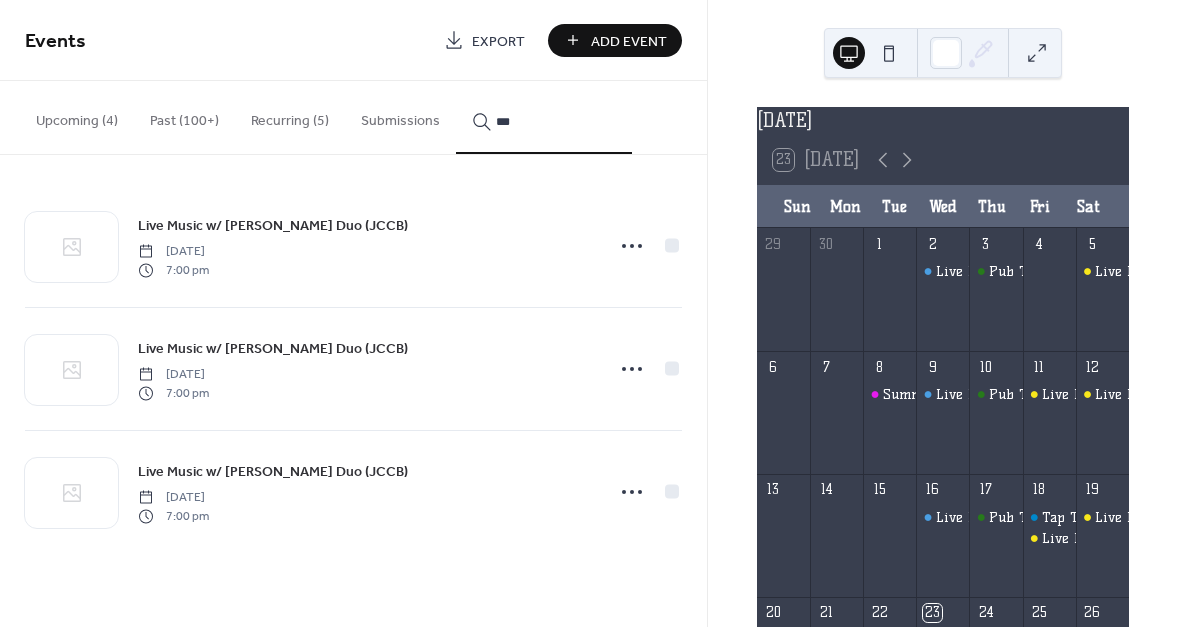 type on "***" 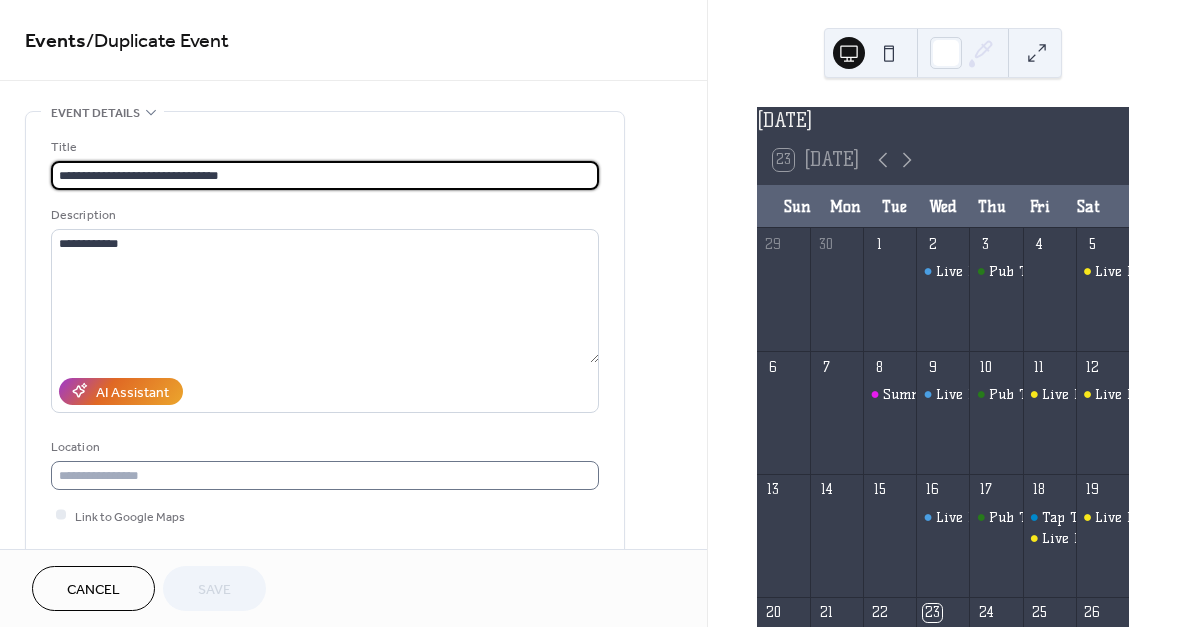scroll, scrollTop: 272, scrollLeft: 0, axis: vertical 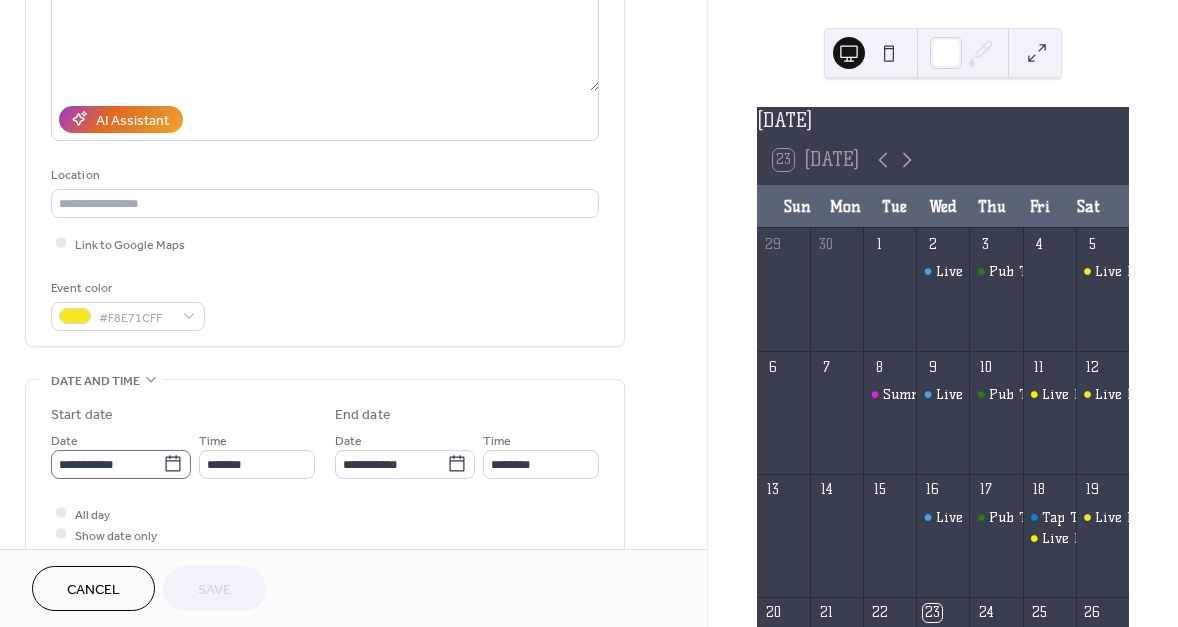 click on "**********" at bounding box center [121, 464] 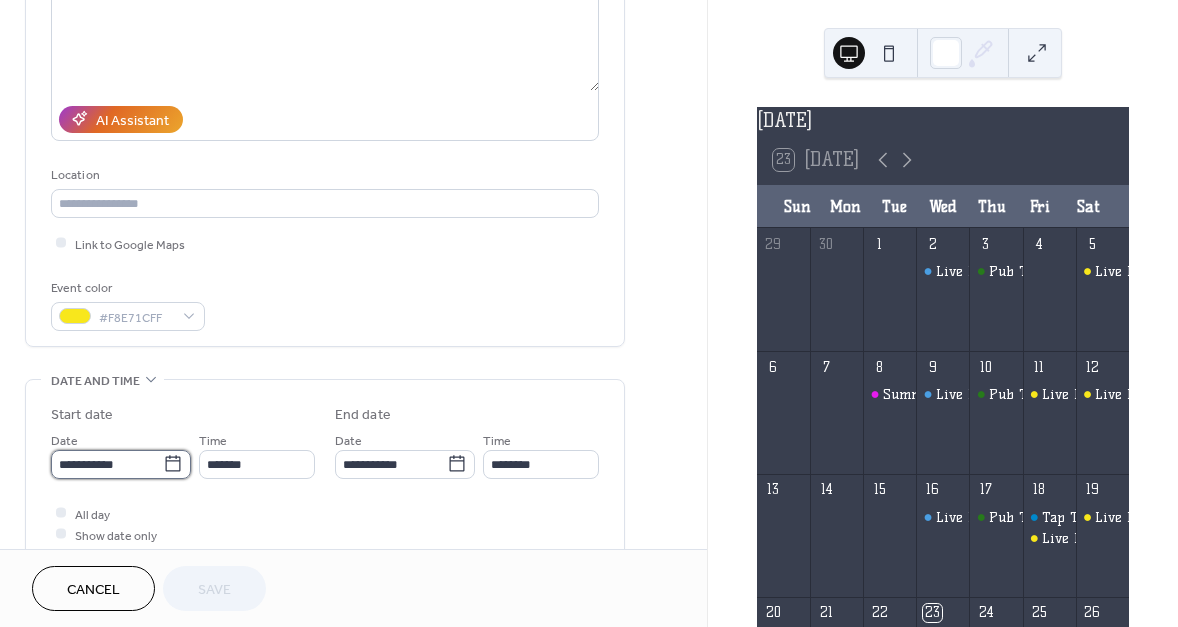 click on "**********" at bounding box center (107, 464) 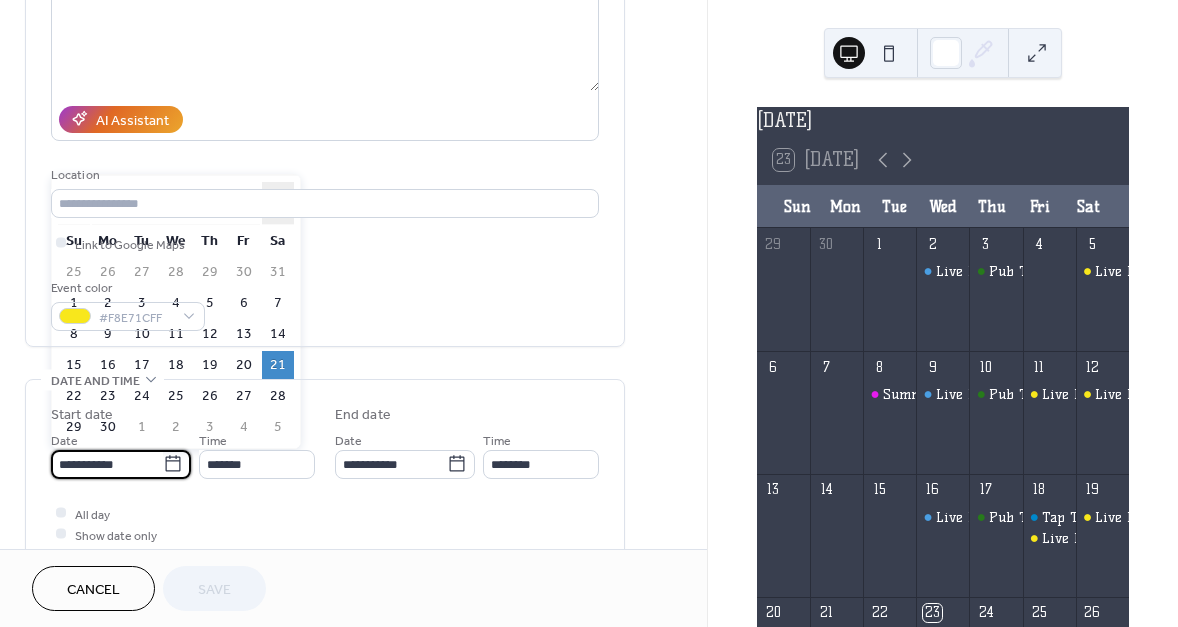 click on "›" at bounding box center (278, 203) 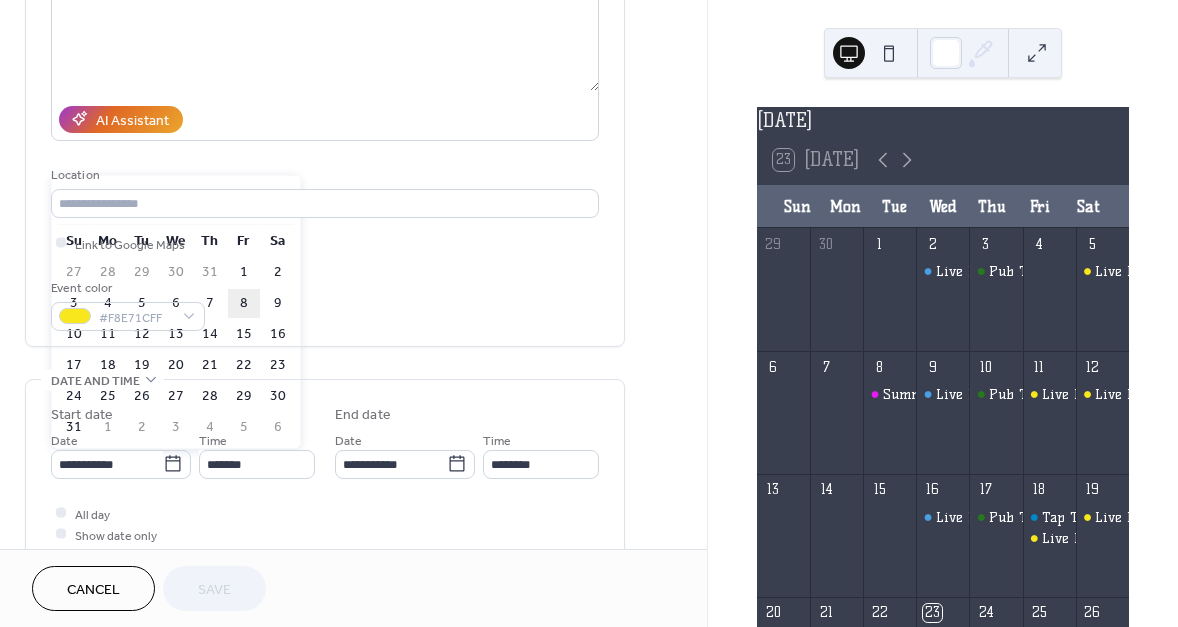 click on "8" at bounding box center (244, 303) 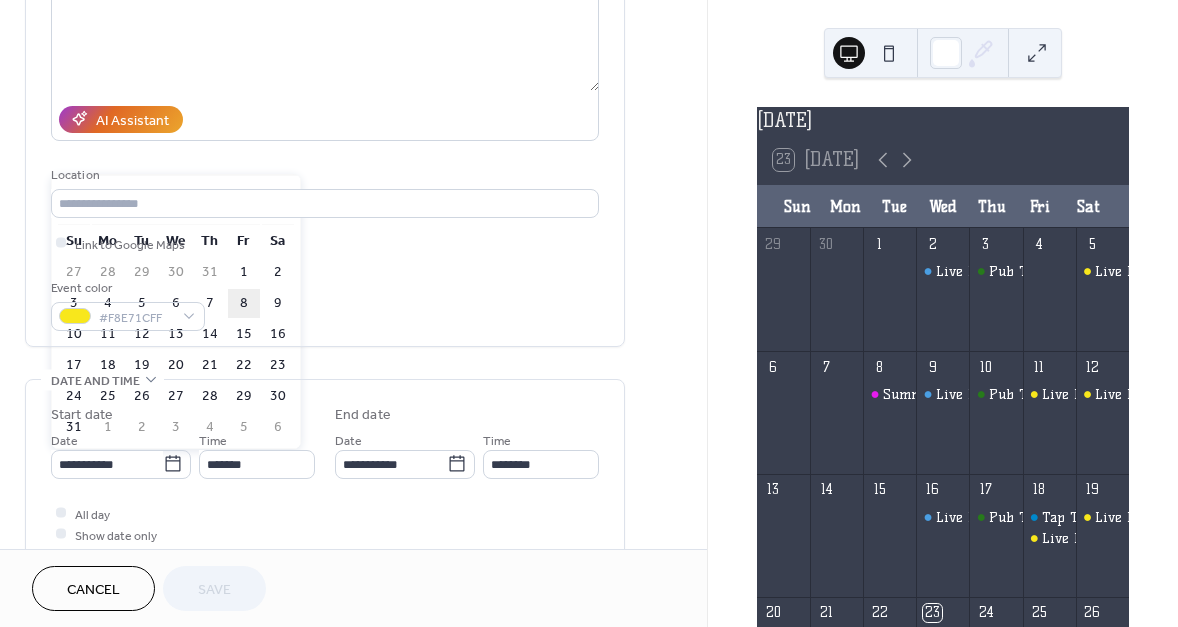 type on "**********" 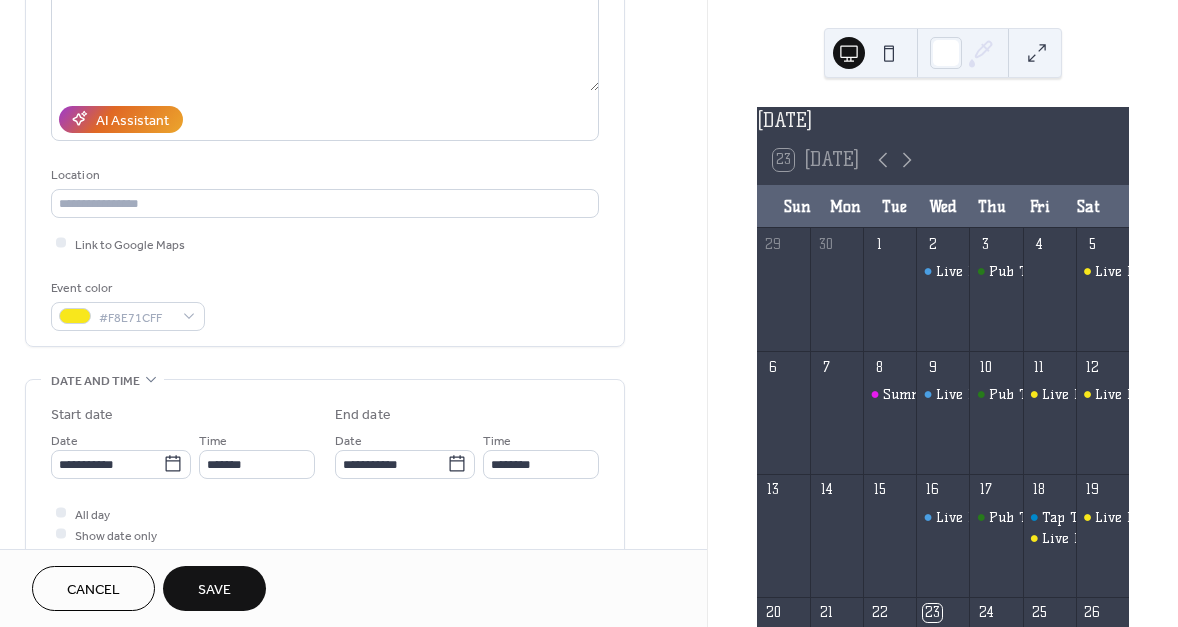 click on "Save" at bounding box center (214, 588) 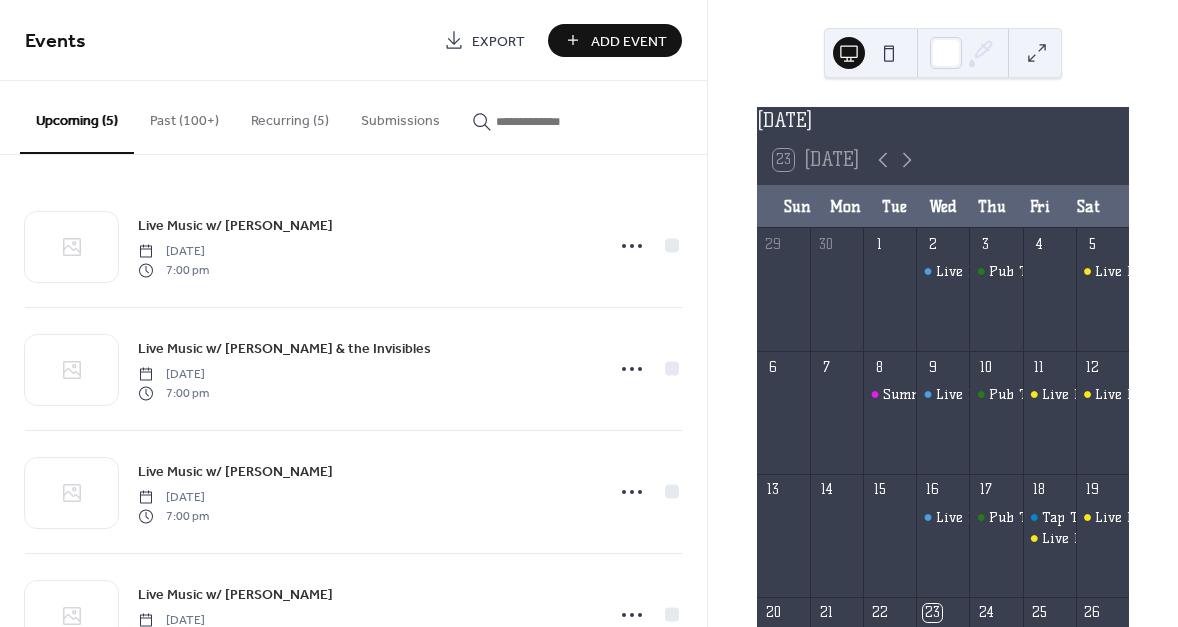 click at bounding box center [556, 121] 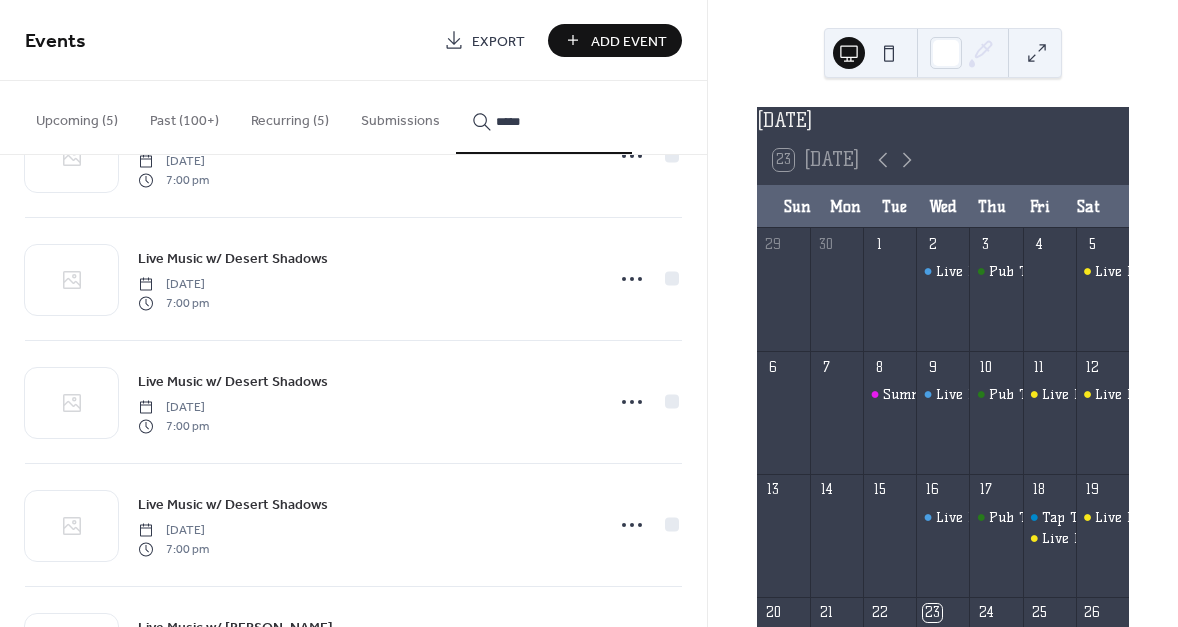 scroll, scrollTop: 0, scrollLeft: 0, axis: both 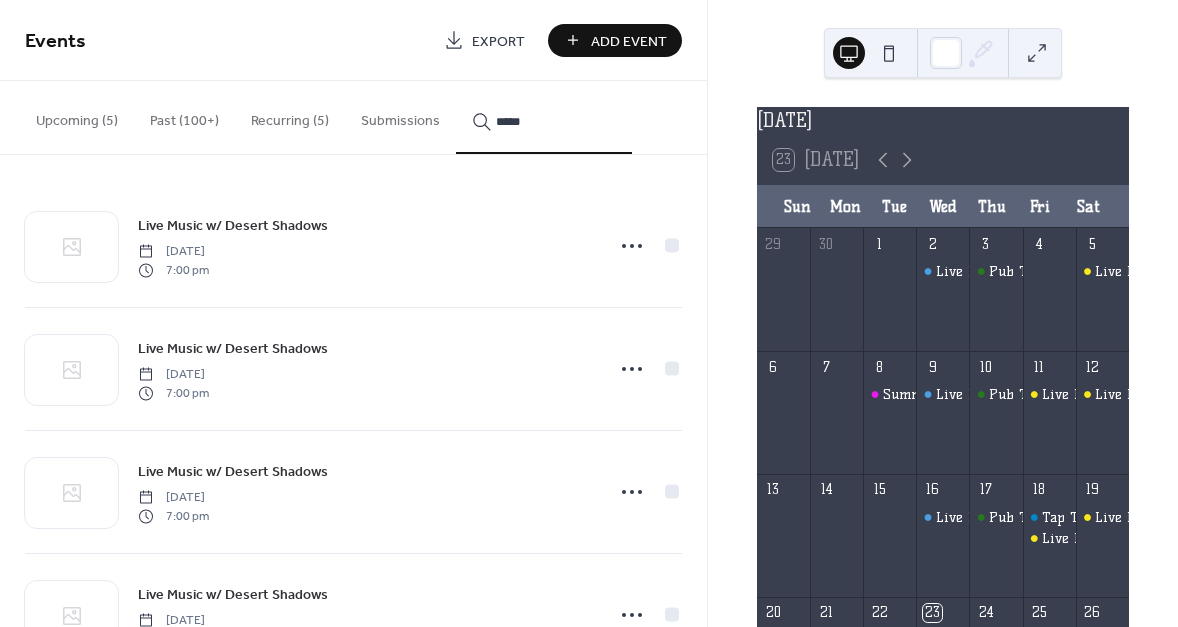 type on "*****" 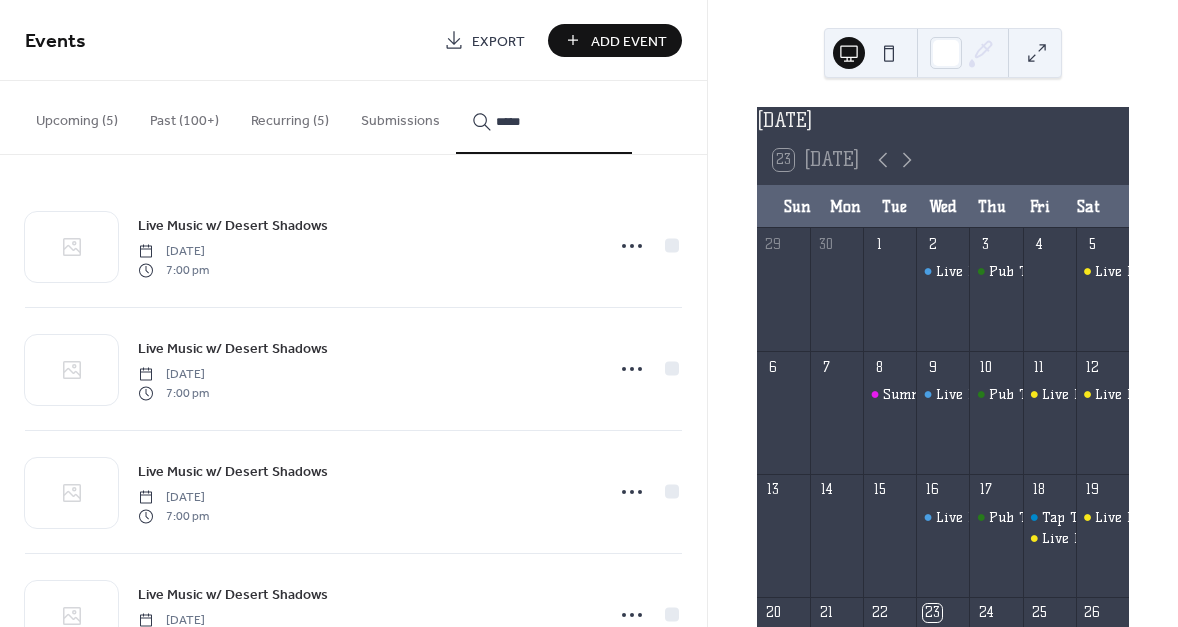 click on "Duplicate" at bounding box center (598, 437) 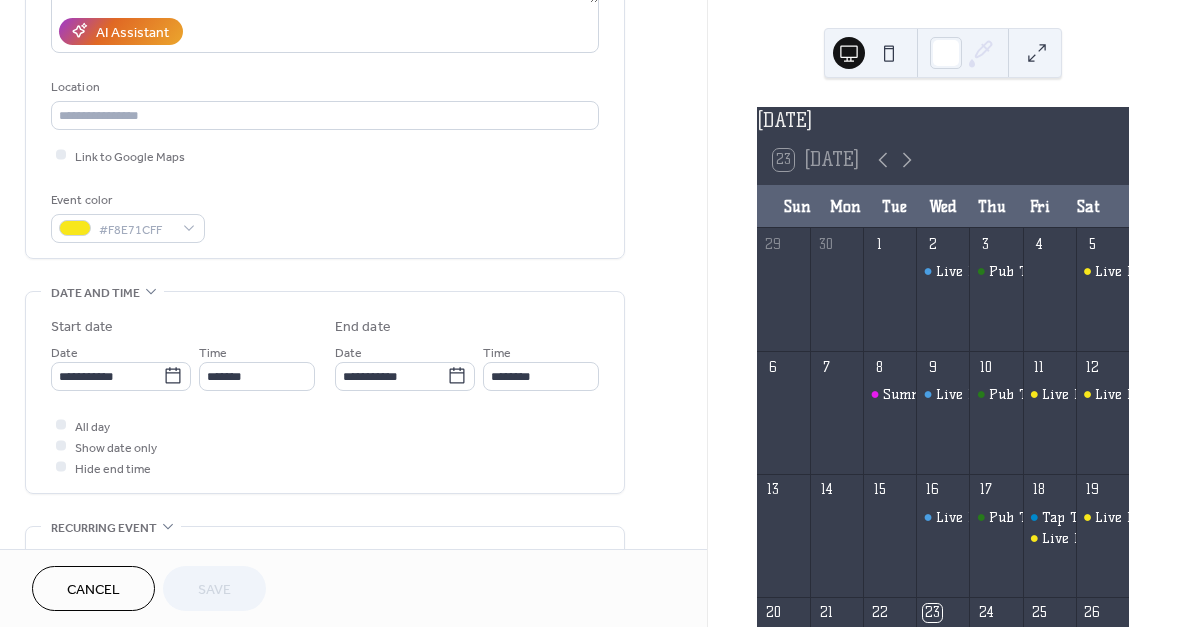 scroll, scrollTop: 363, scrollLeft: 0, axis: vertical 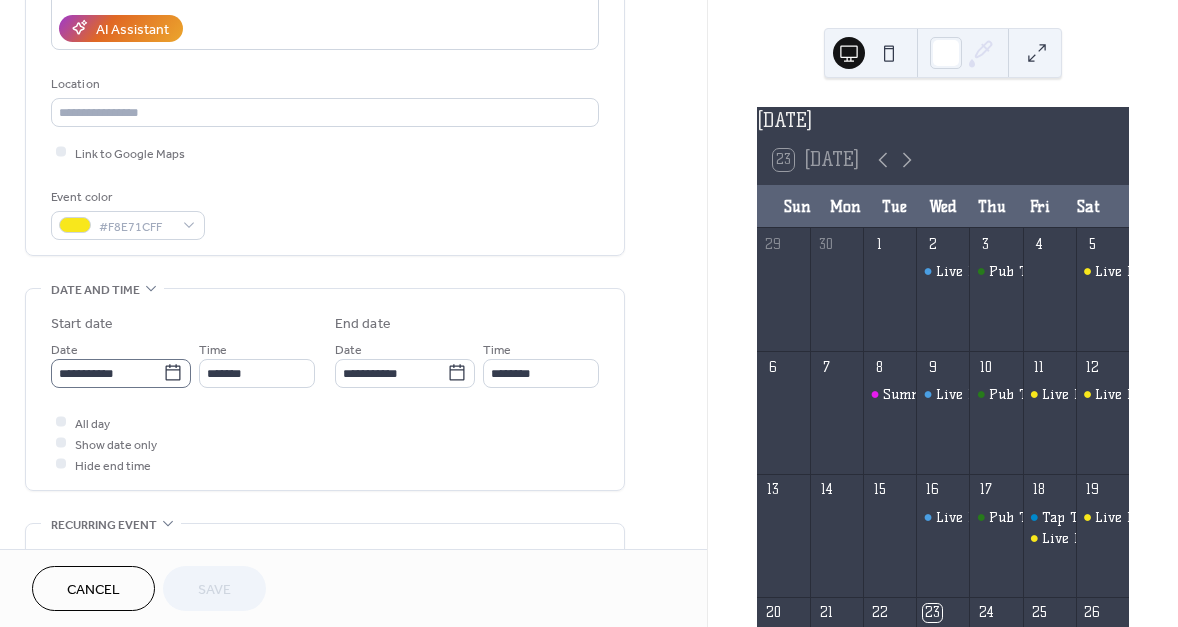 click 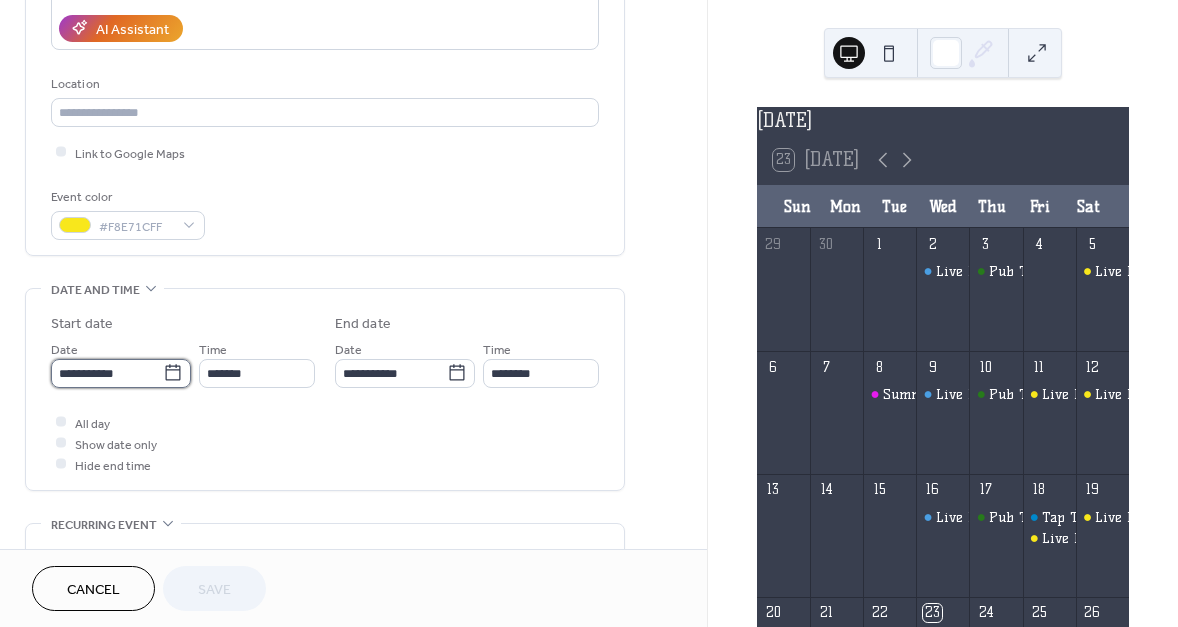 click on "**********" at bounding box center [107, 373] 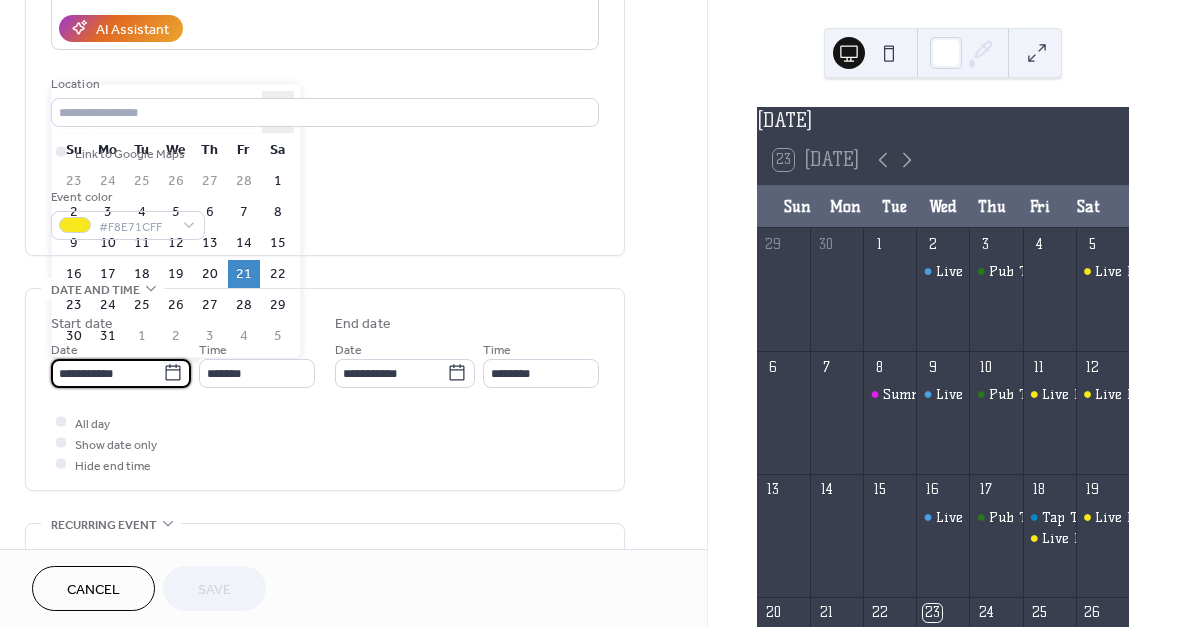 click on "›" at bounding box center (278, 112) 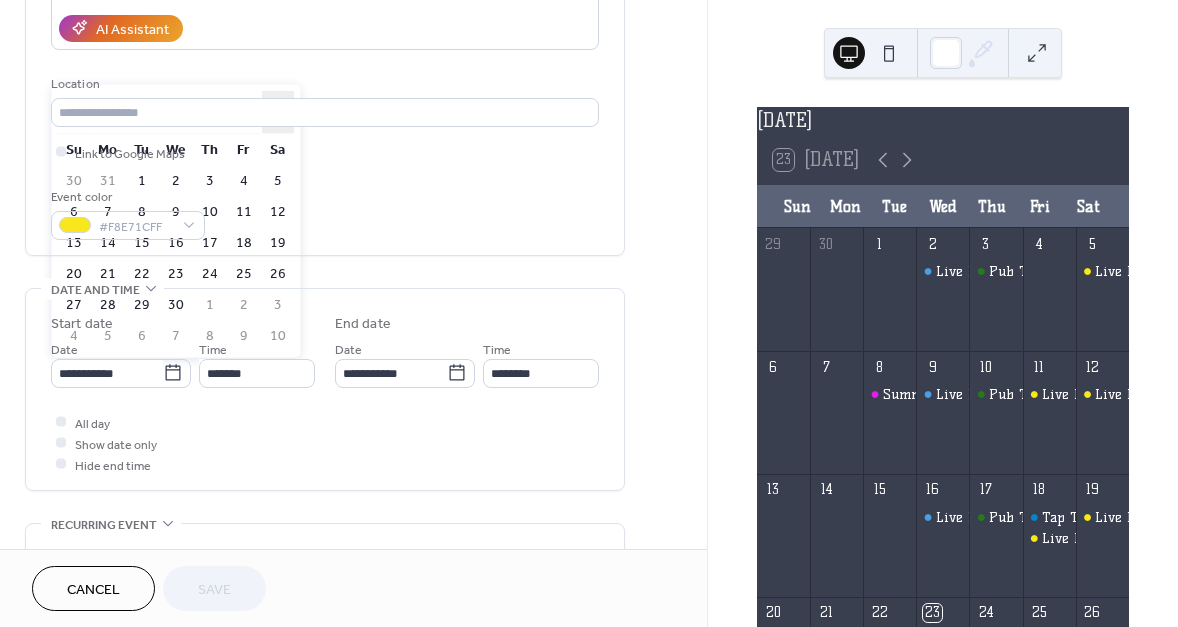 click on "›" at bounding box center (278, 112) 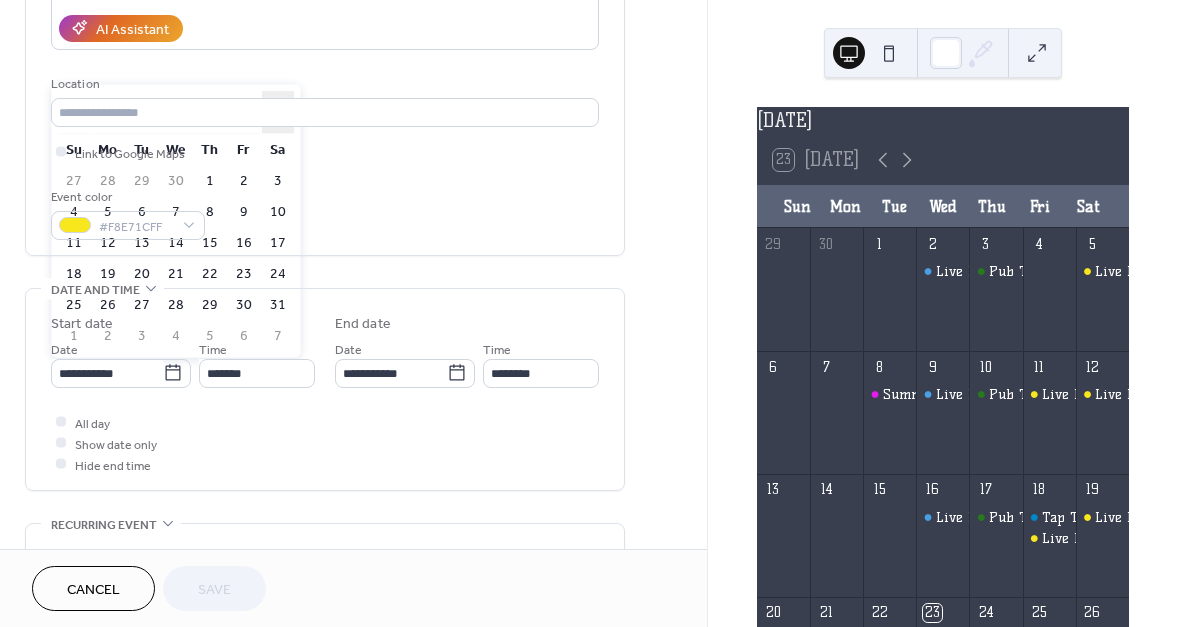 click on "›" at bounding box center (278, 112) 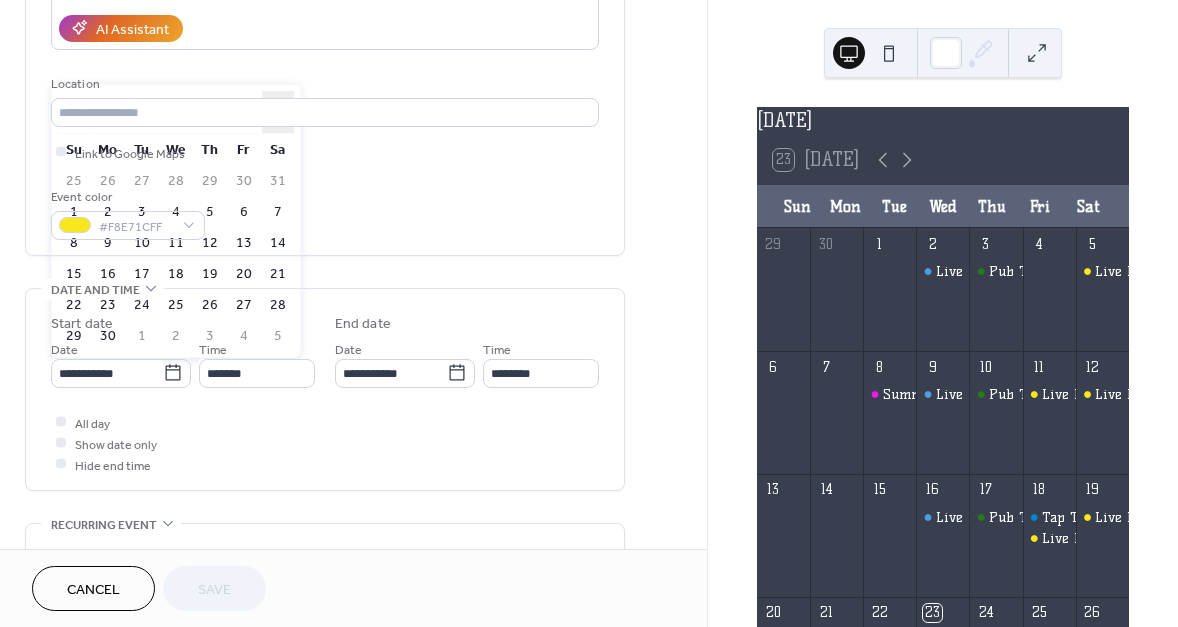 click on "›" at bounding box center [278, 112] 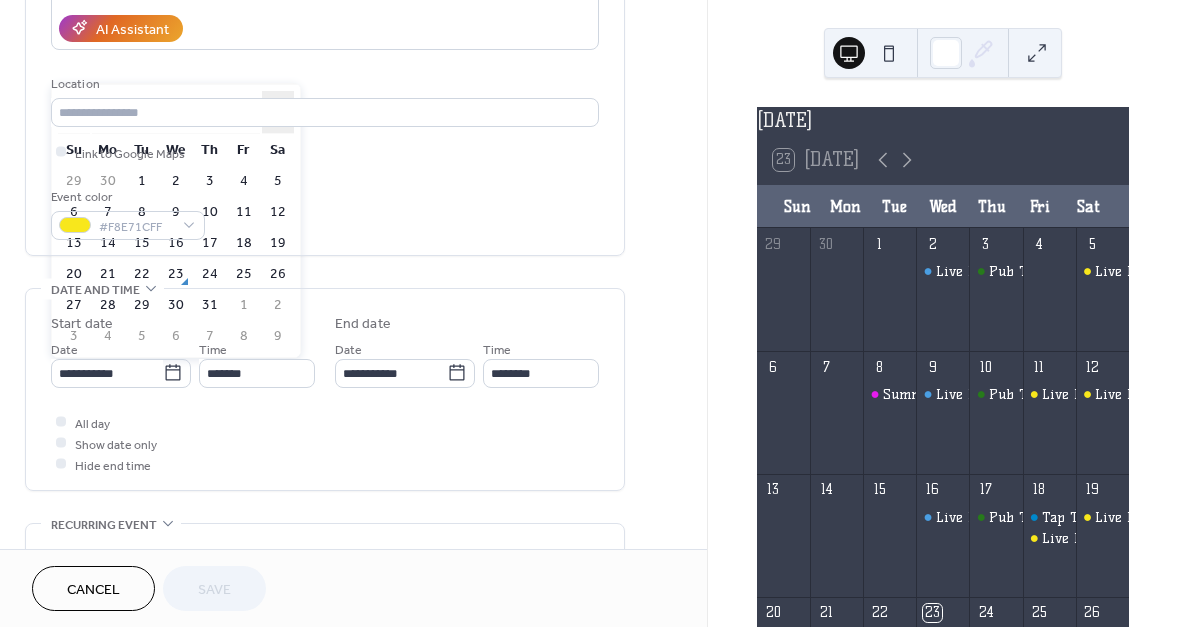 click on "›" at bounding box center [278, 112] 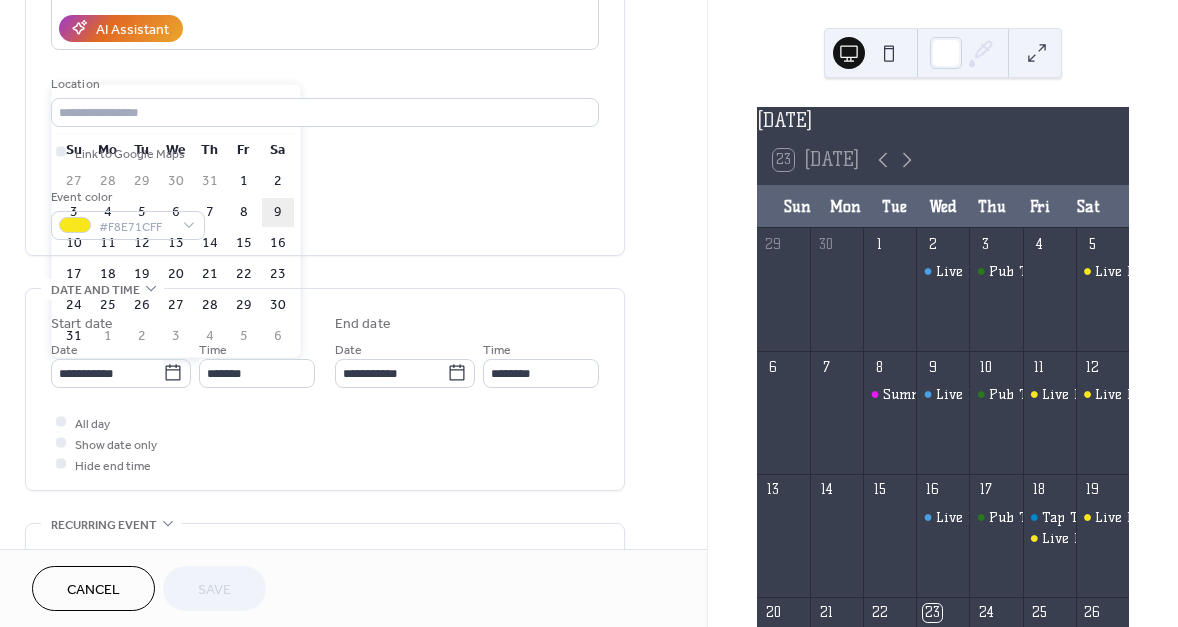 click on "9" at bounding box center [278, 212] 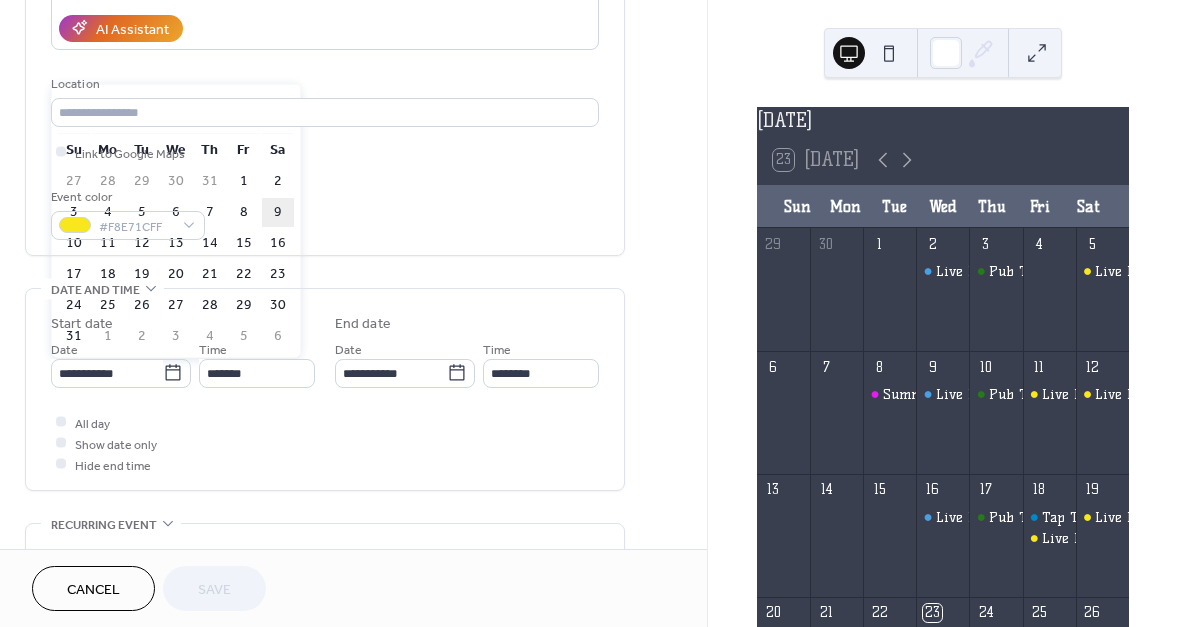 type on "**********" 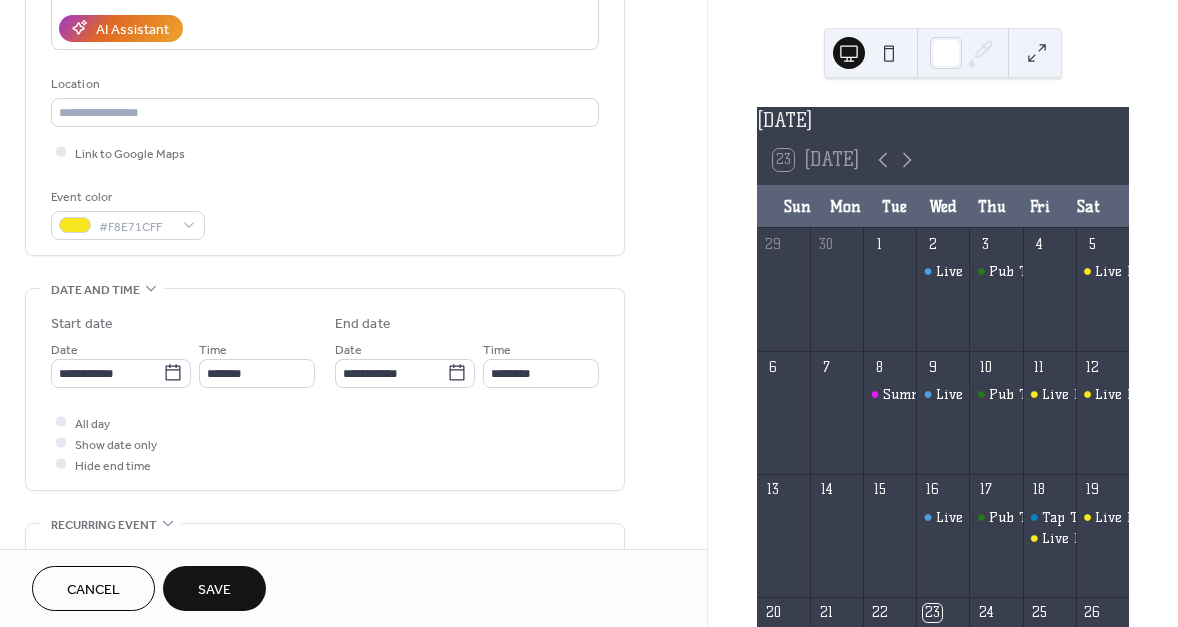 click on "Save" at bounding box center [214, 588] 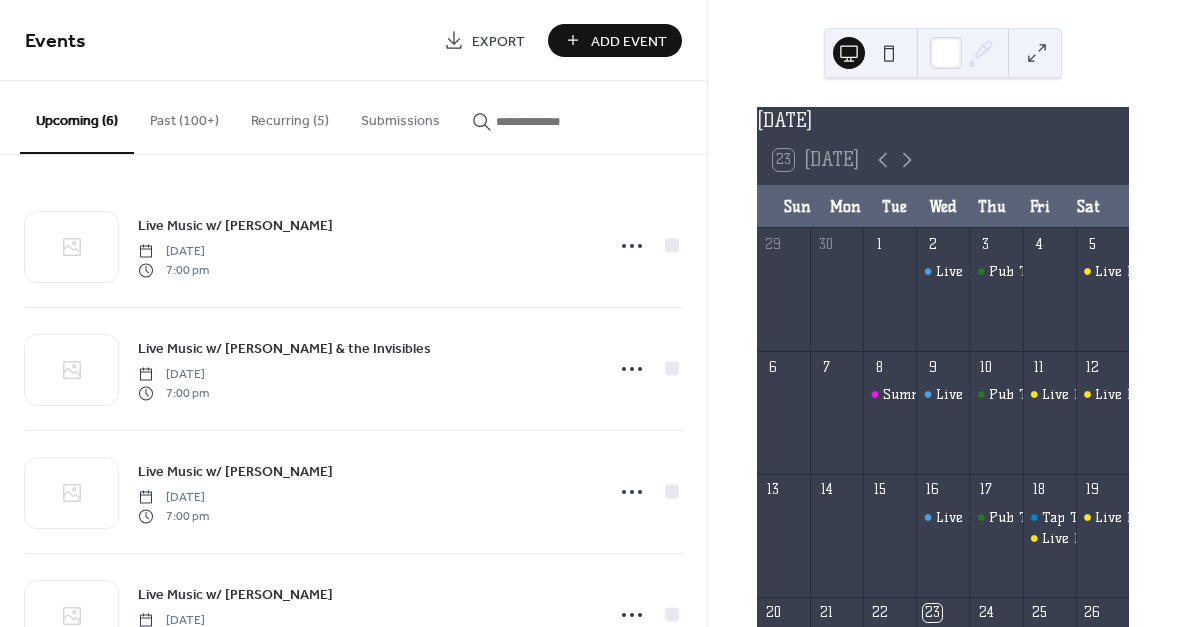 click at bounding box center [556, 121] 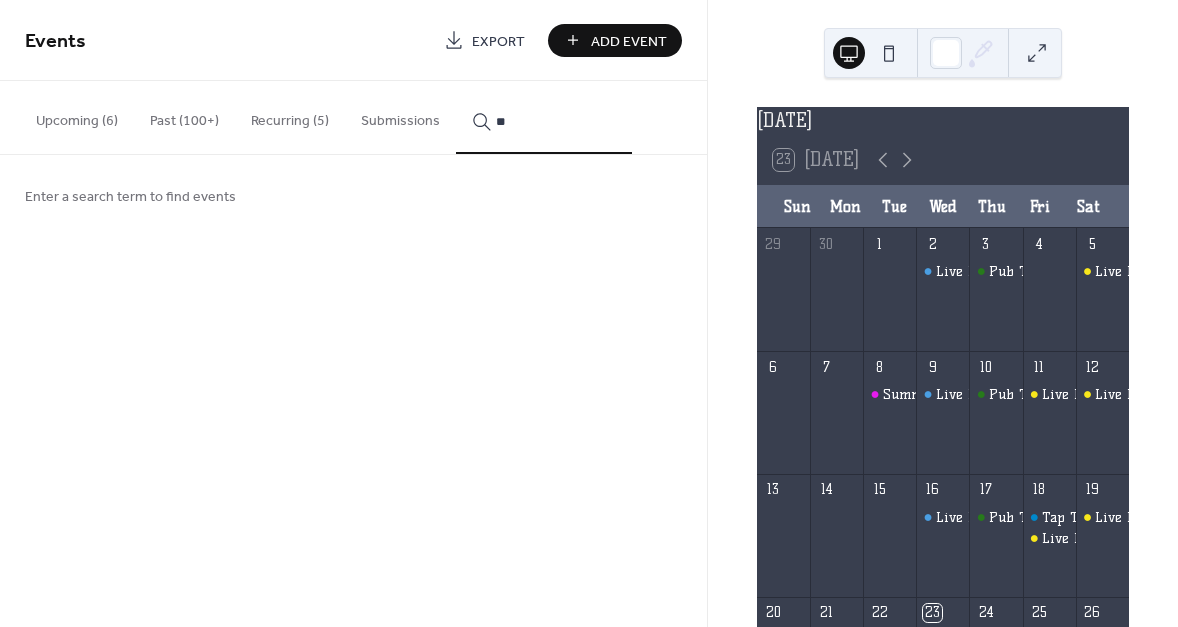 click on "**" at bounding box center (544, 117) 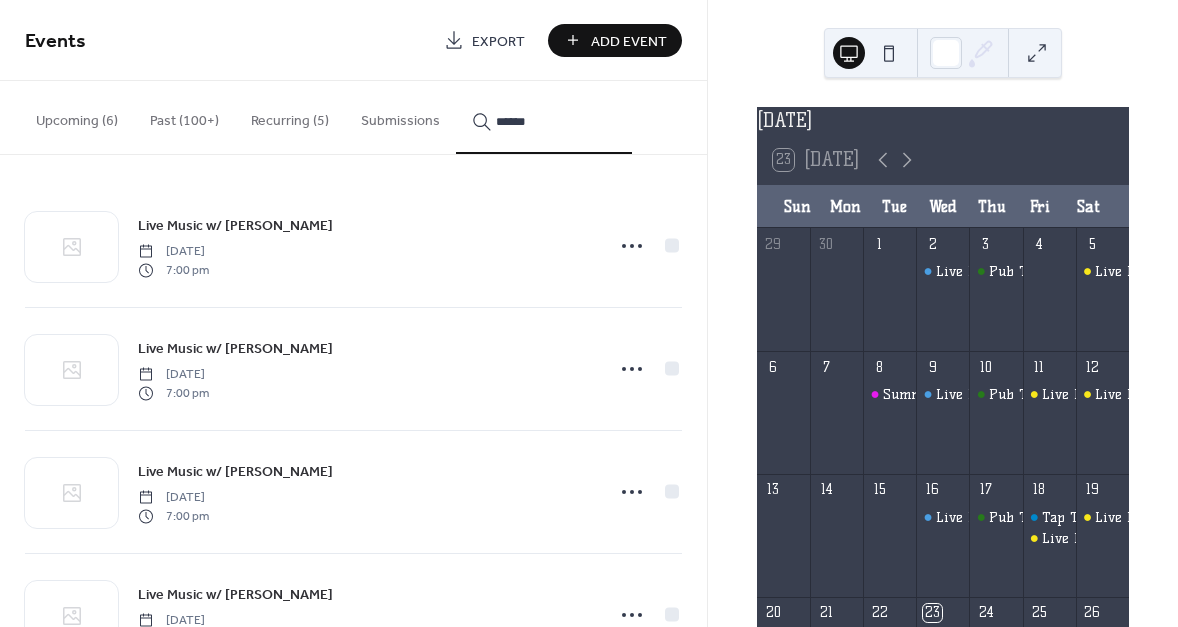 type on "******" 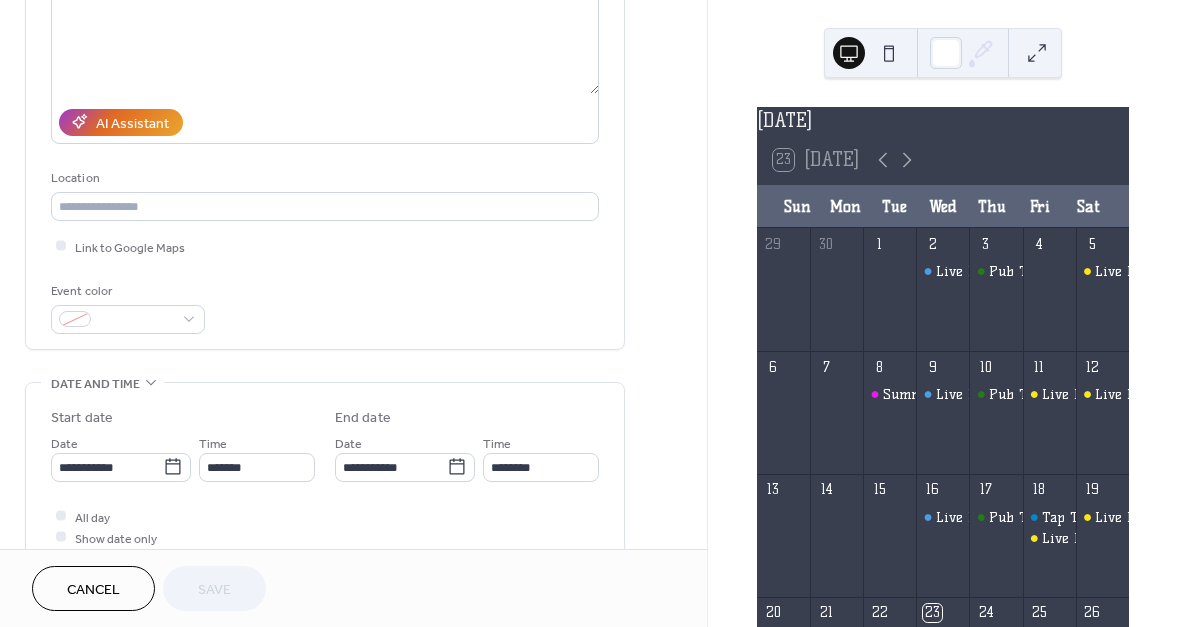 scroll, scrollTop: 272, scrollLeft: 0, axis: vertical 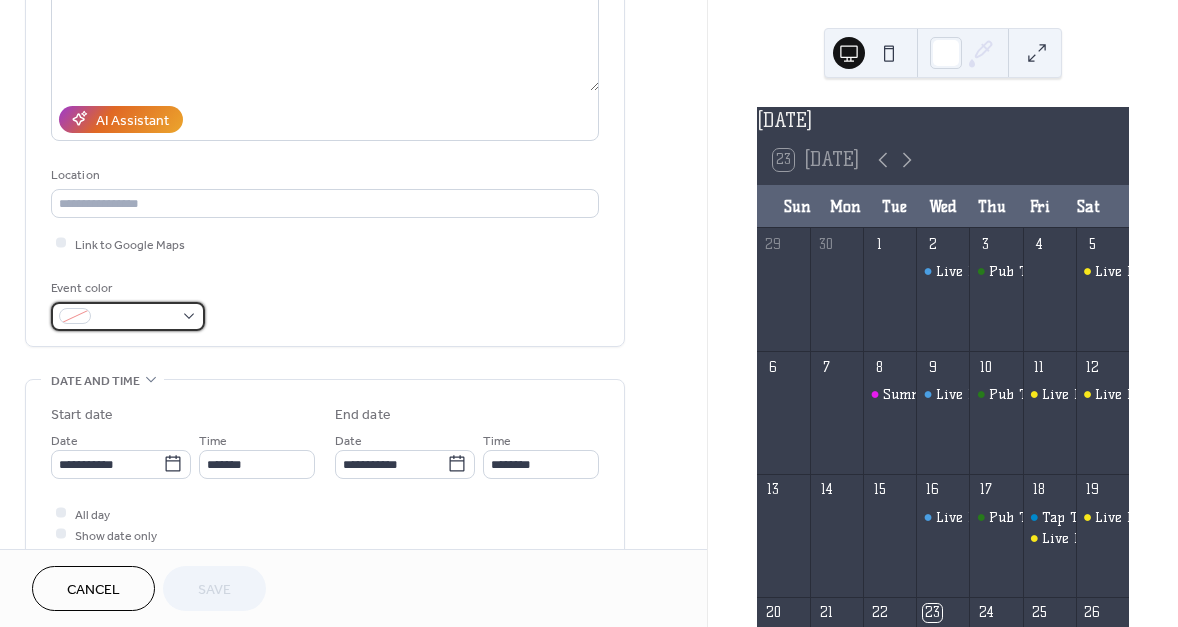 click at bounding box center (128, 316) 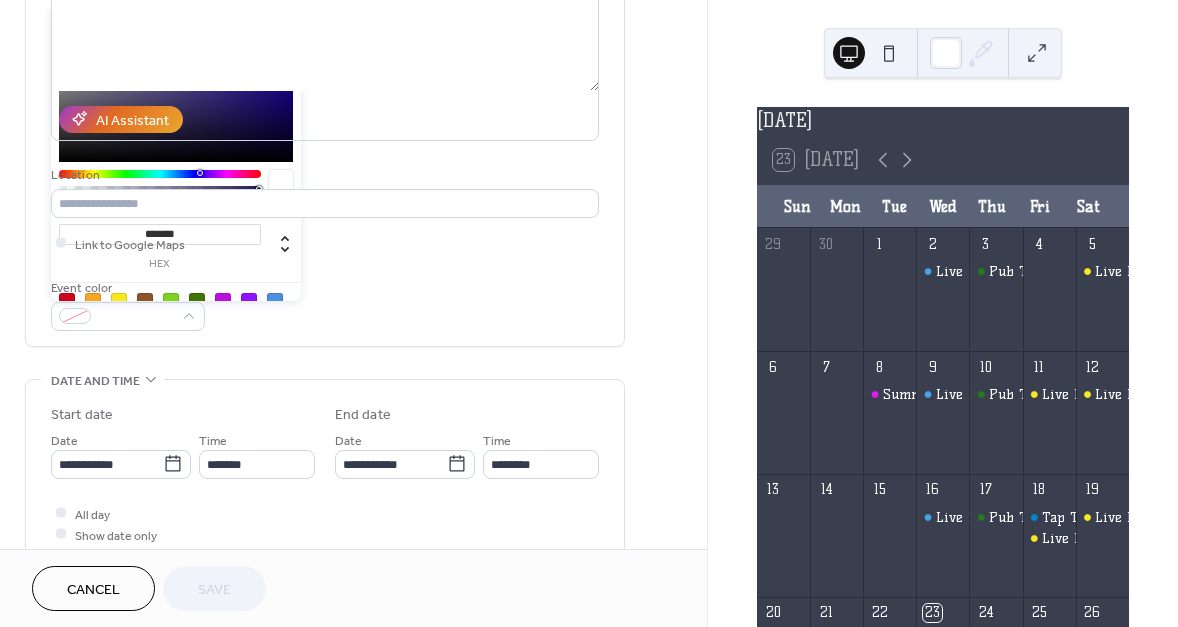 click at bounding box center [119, 301] 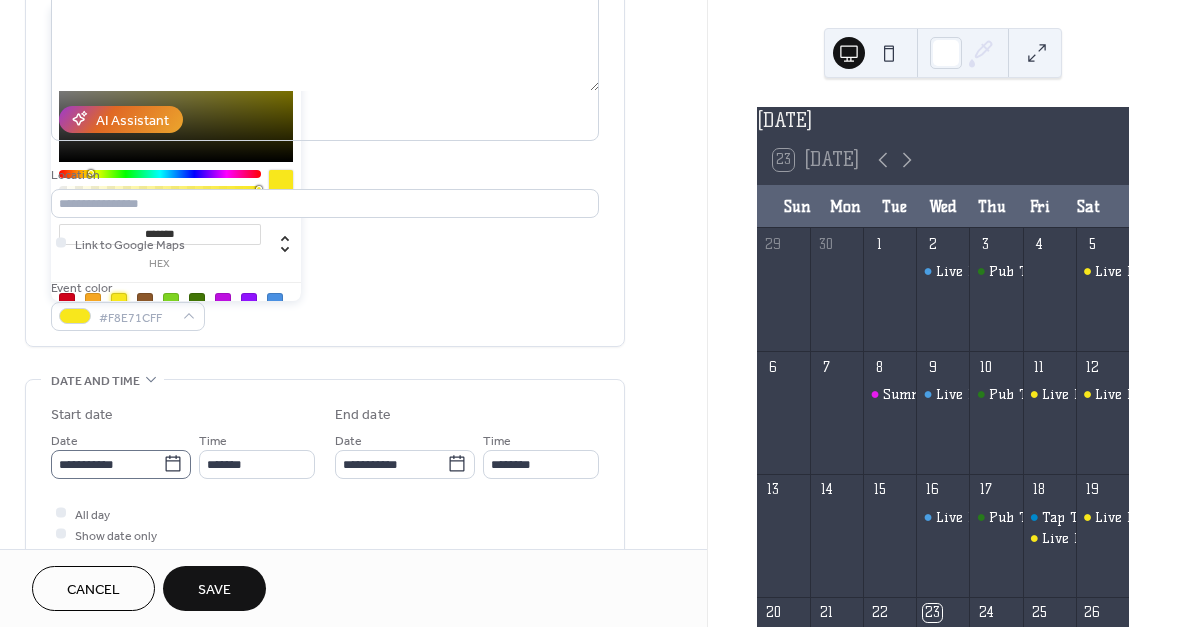click on "**********" at bounding box center [121, 464] 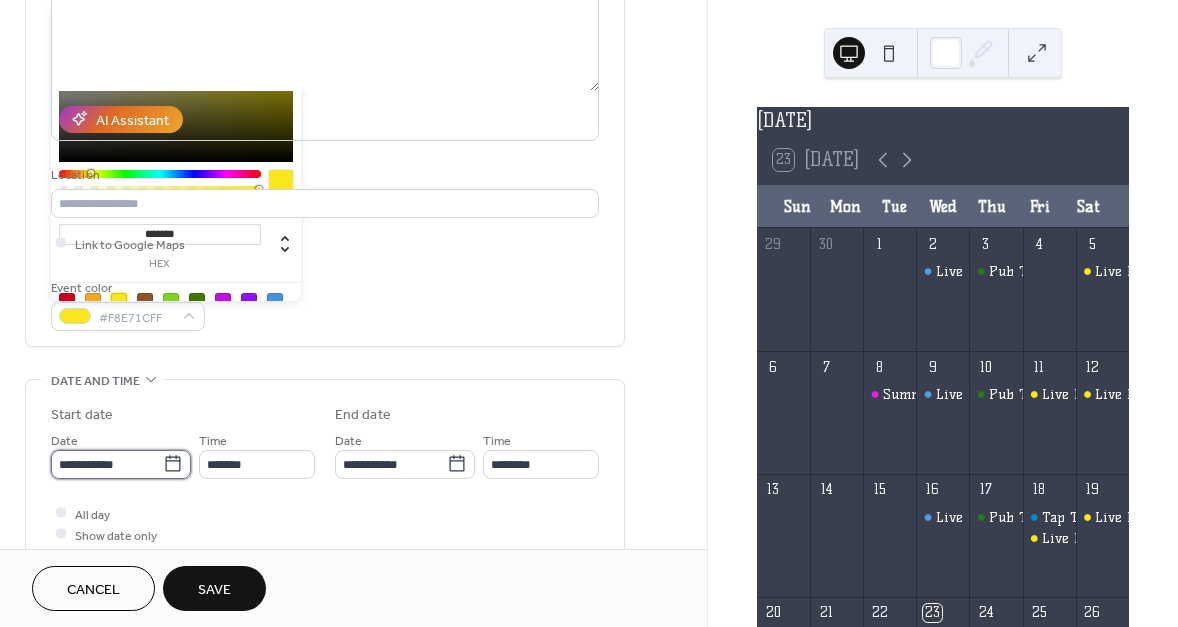 click on "**********" at bounding box center [107, 464] 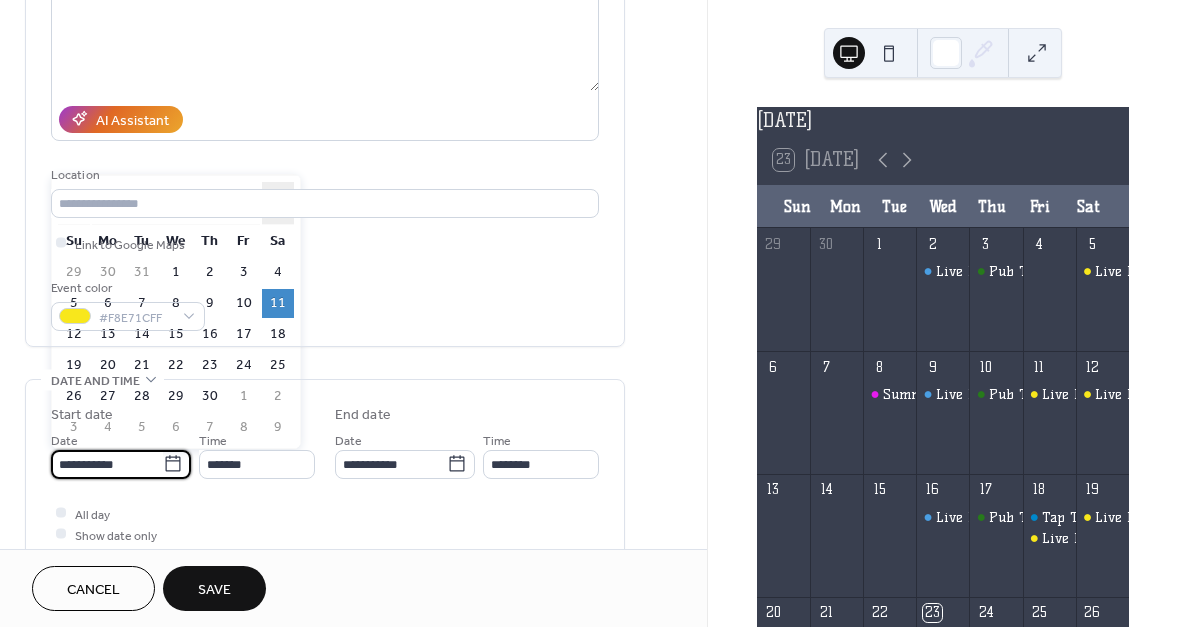 click on "›" at bounding box center (278, 203) 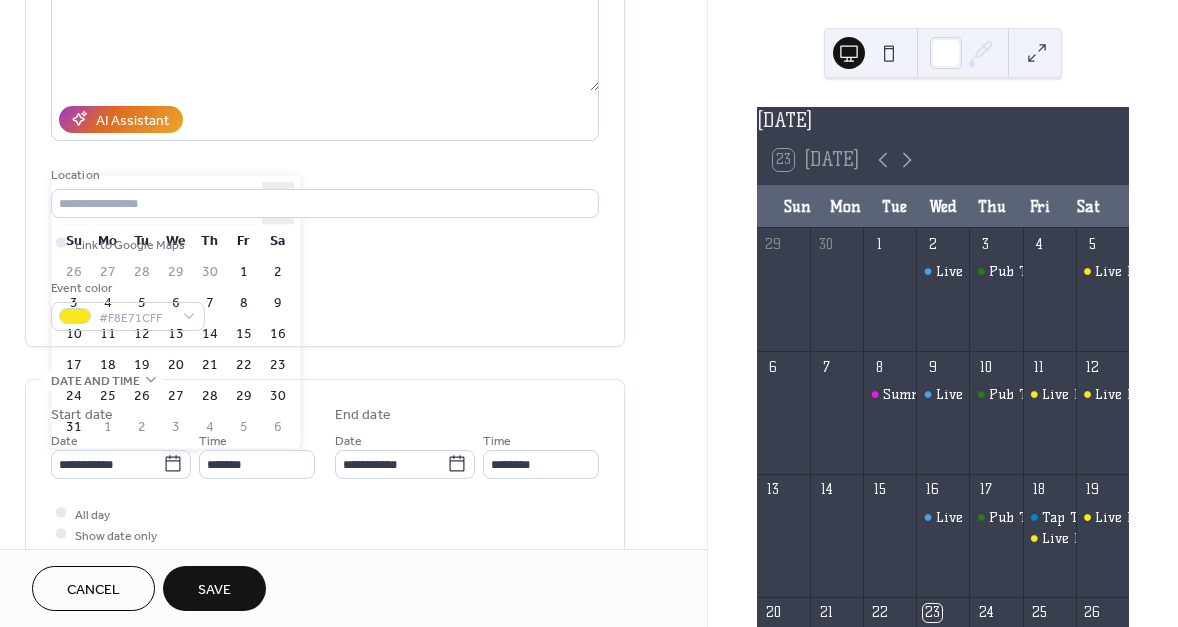 click on "›" at bounding box center (278, 203) 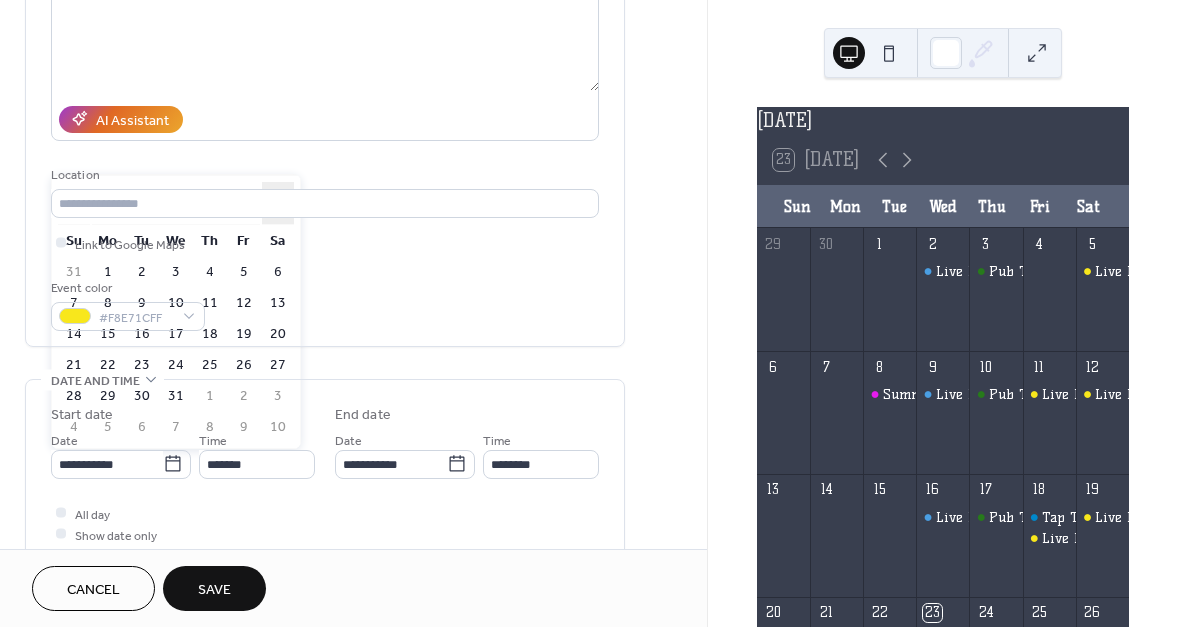 click on "›" at bounding box center [278, 203] 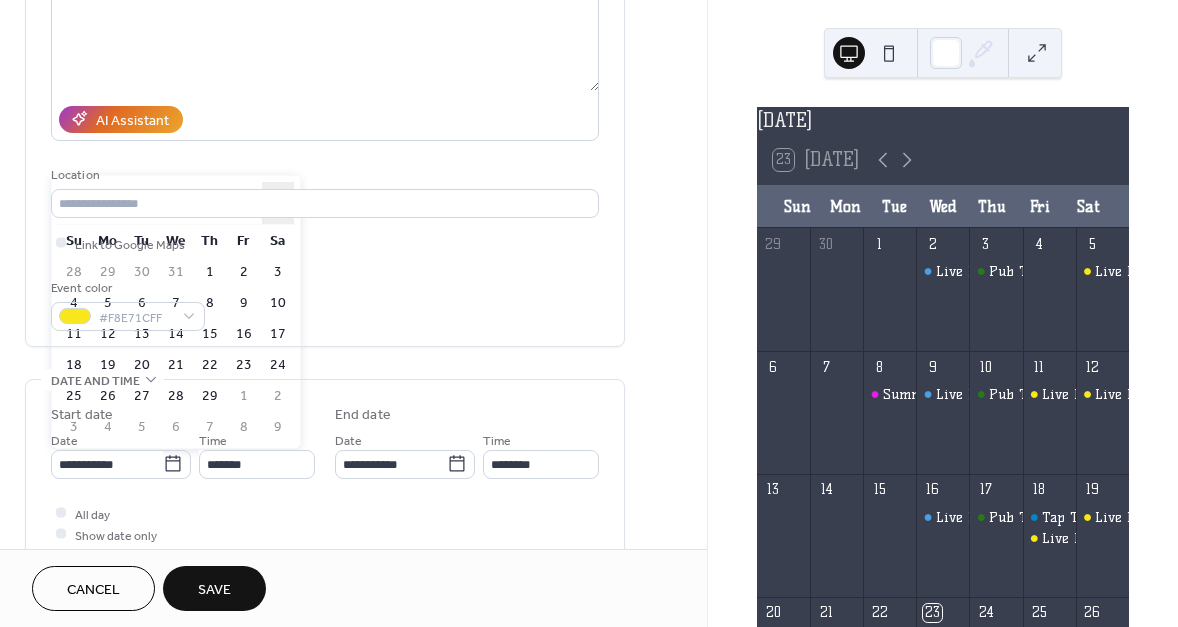 click on "›" at bounding box center [278, 203] 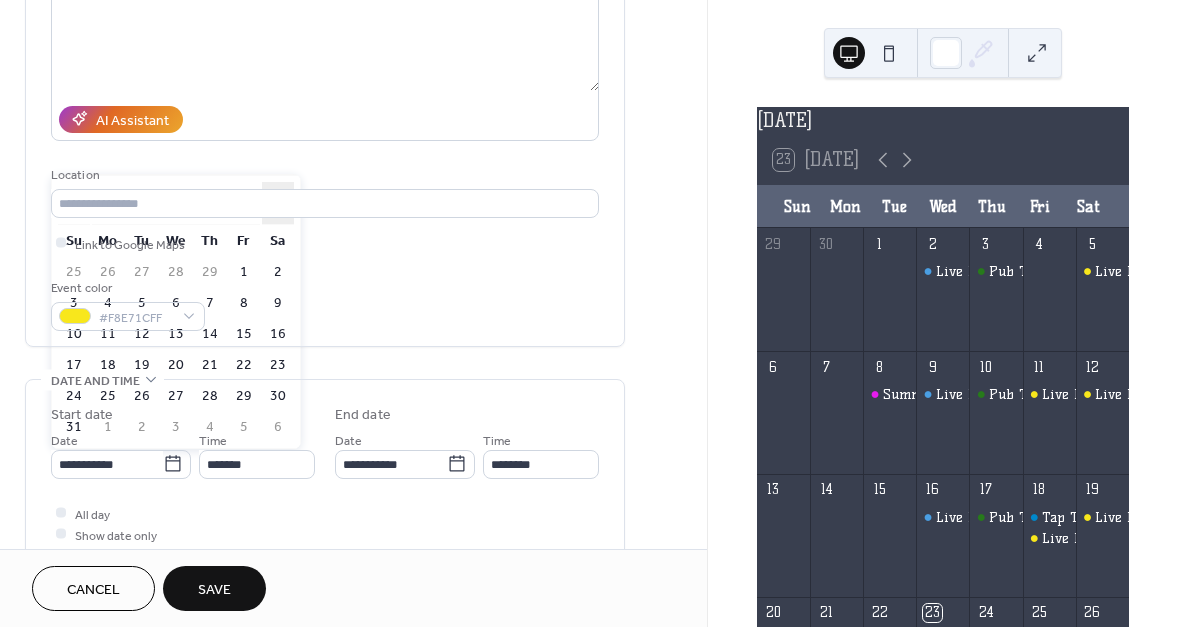 click on "›" at bounding box center [278, 203] 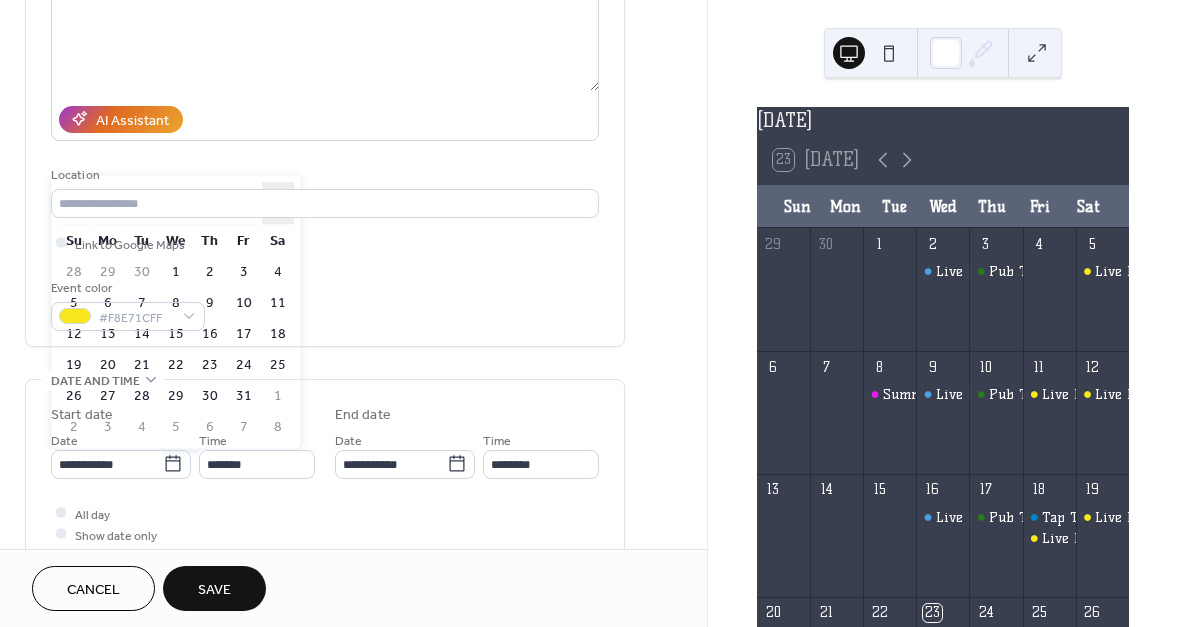 click on "›" at bounding box center [278, 203] 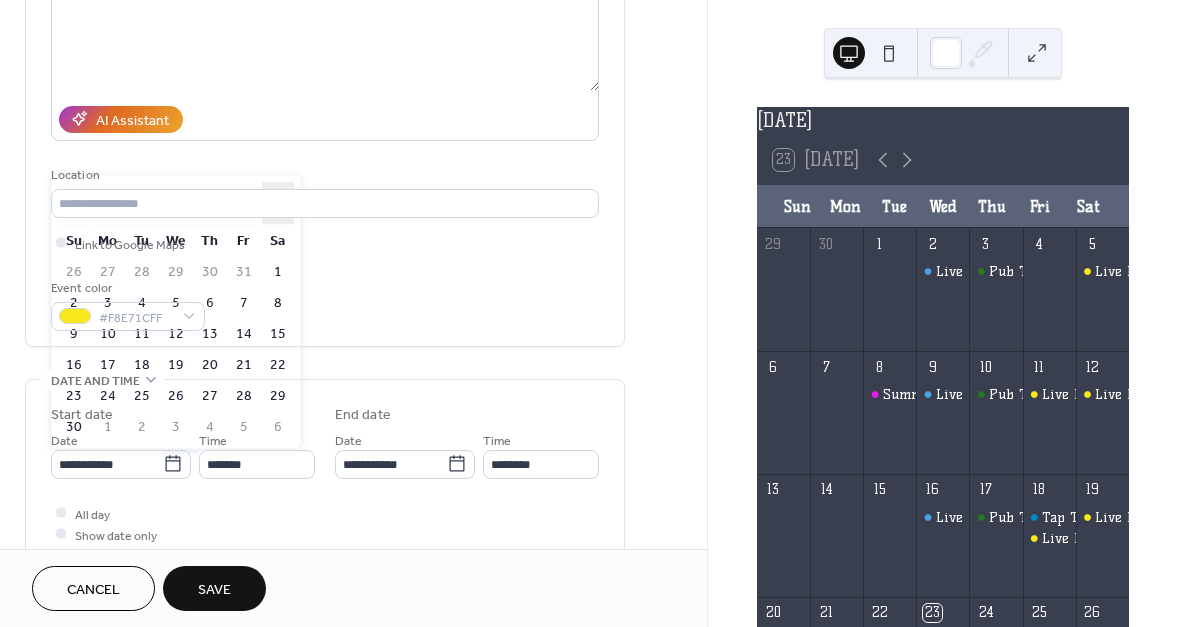 click on "›" at bounding box center [278, 203] 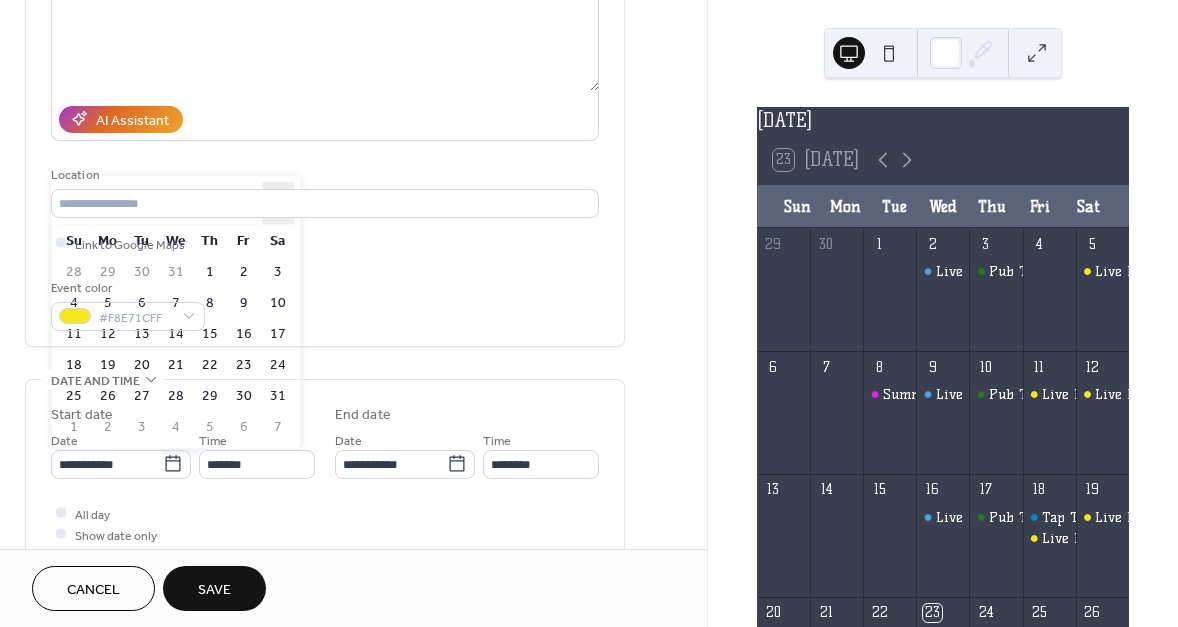 click on "›" at bounding box center (278, 203) 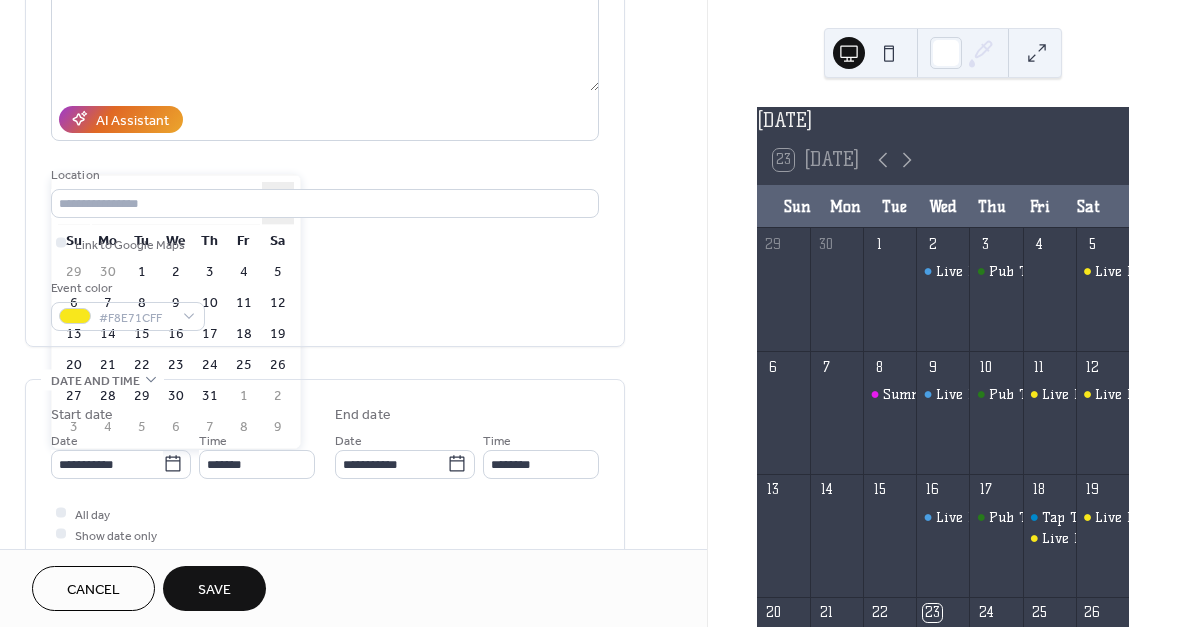 click on "›" at bounding box center [278, 203] 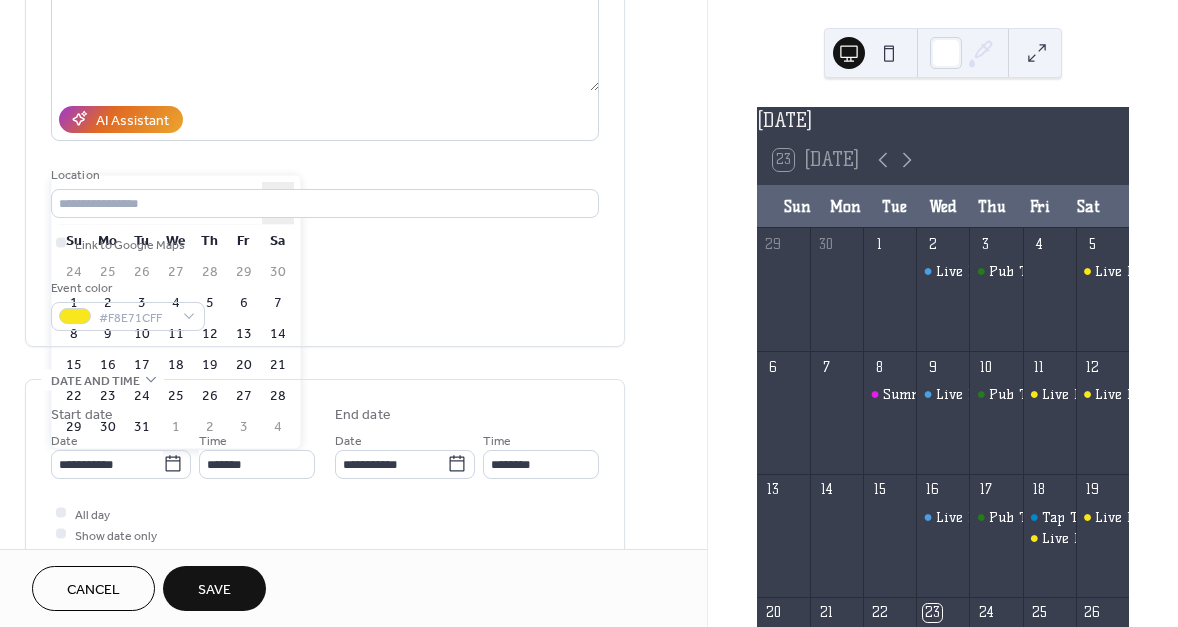 click on "›" at bounding box center (278, 203) 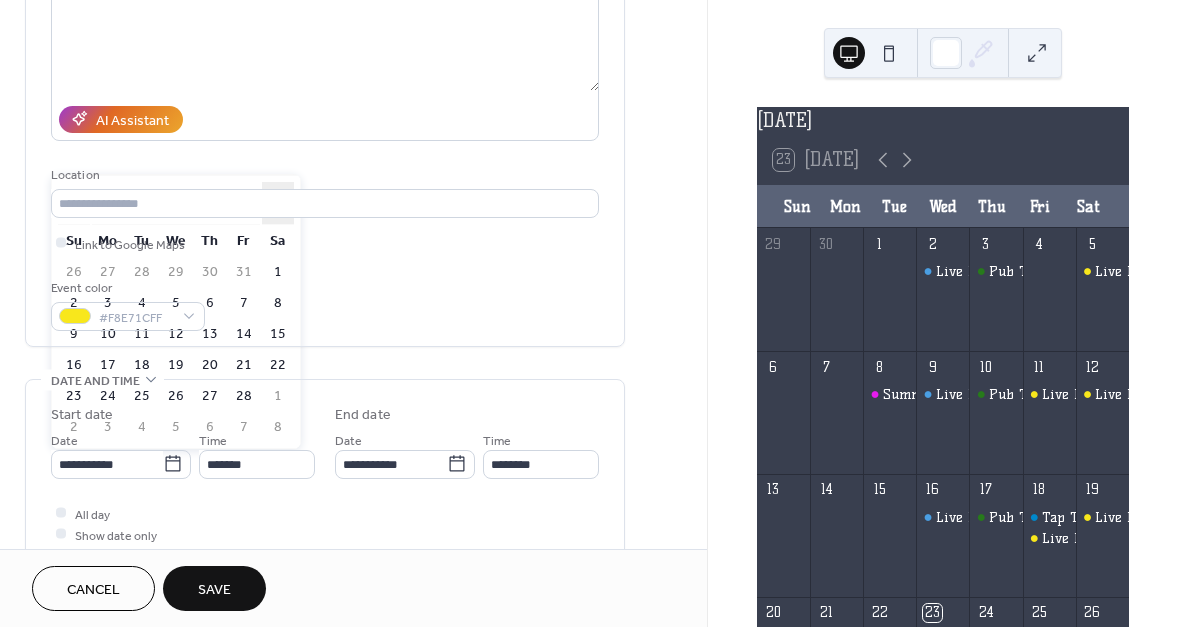 click on "›" at bounding box center [278, 203] 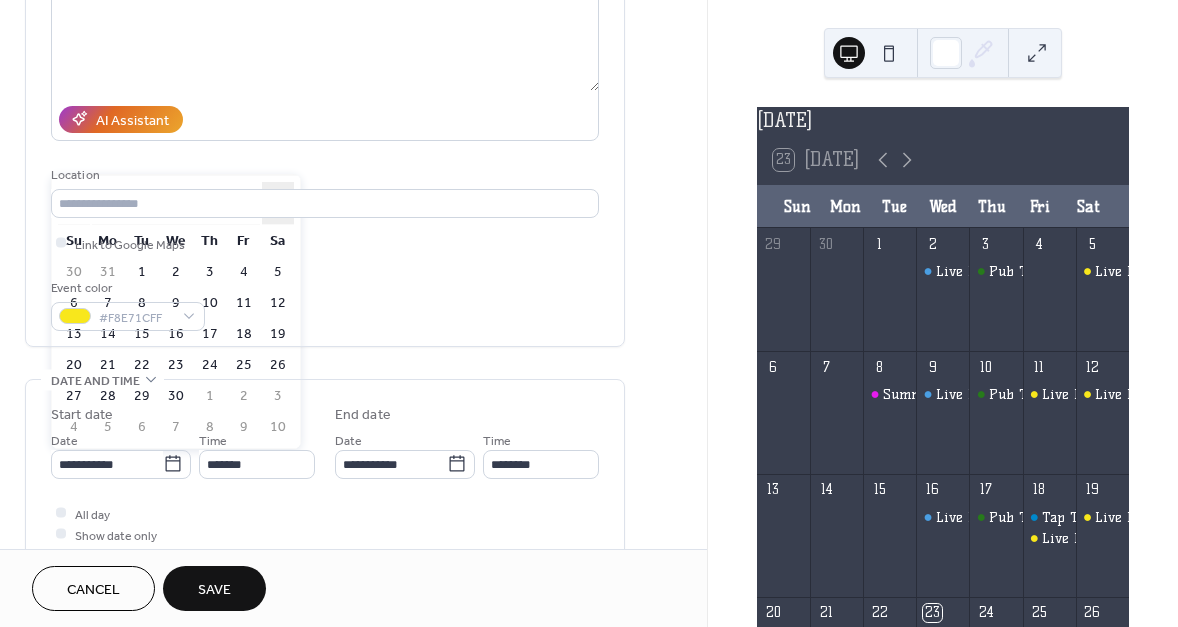 click on "›" at bounding box center (278, 203) 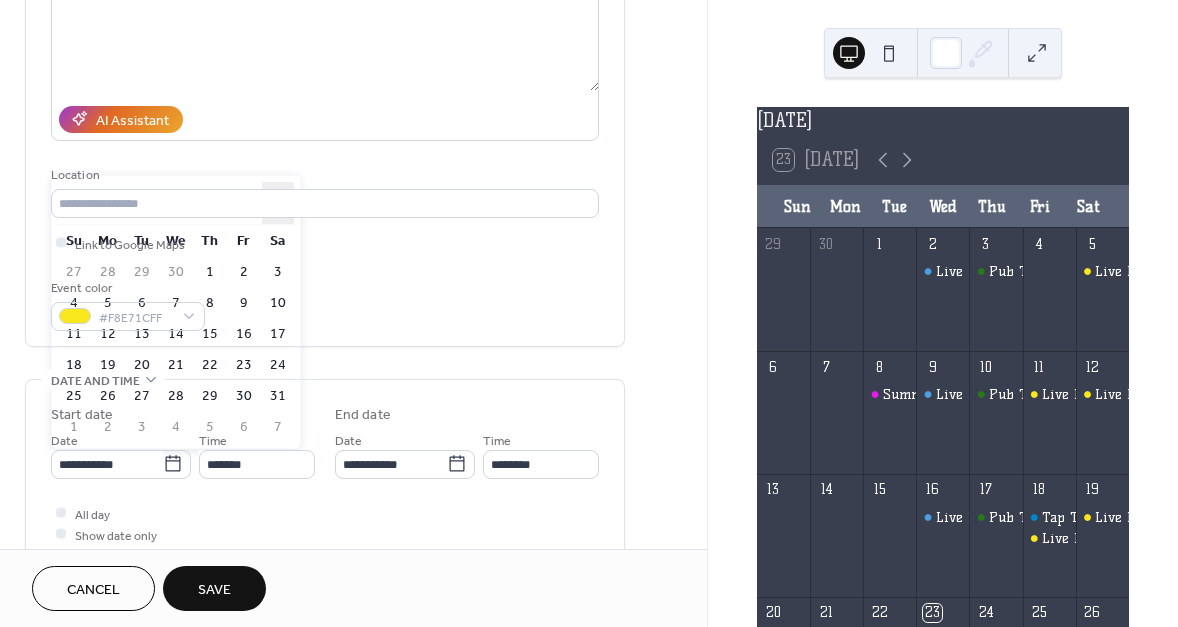 click on "›" at bounding box center (278, 203) 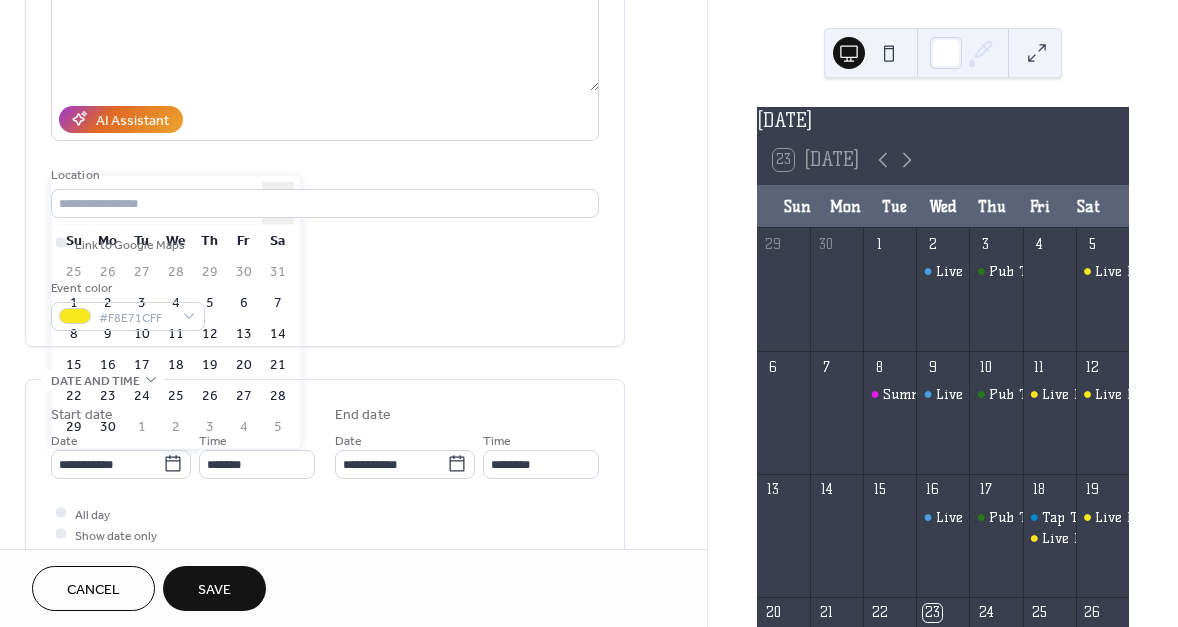 click on "›" at bounding box center (278, 203) 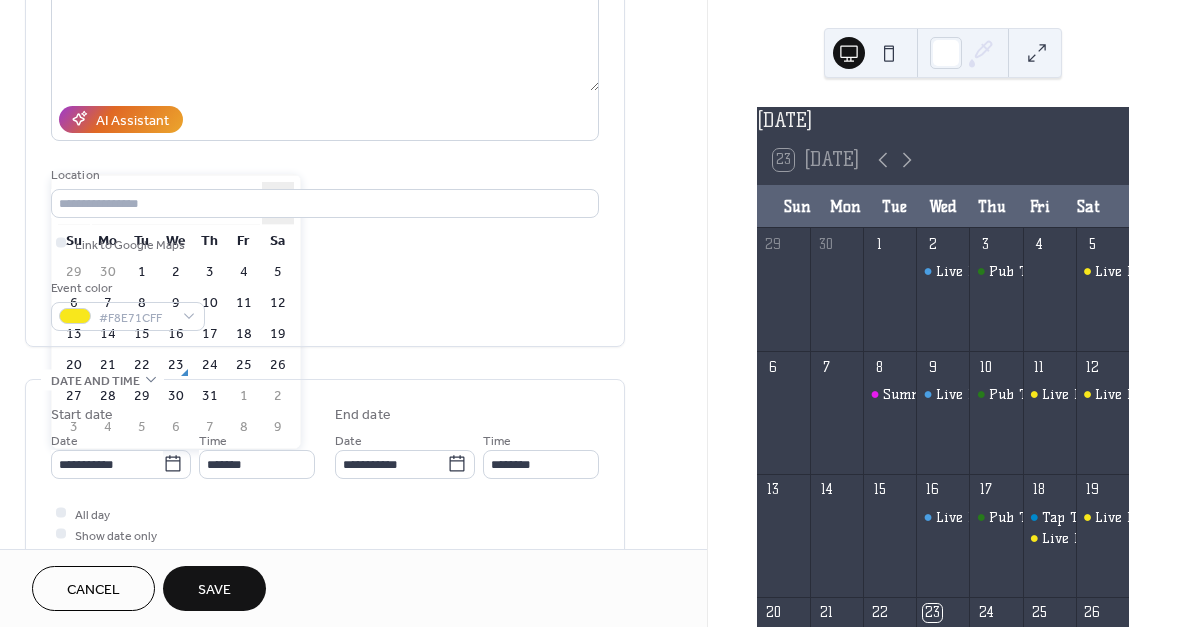 click on "›" at bounding box center (278, 203) 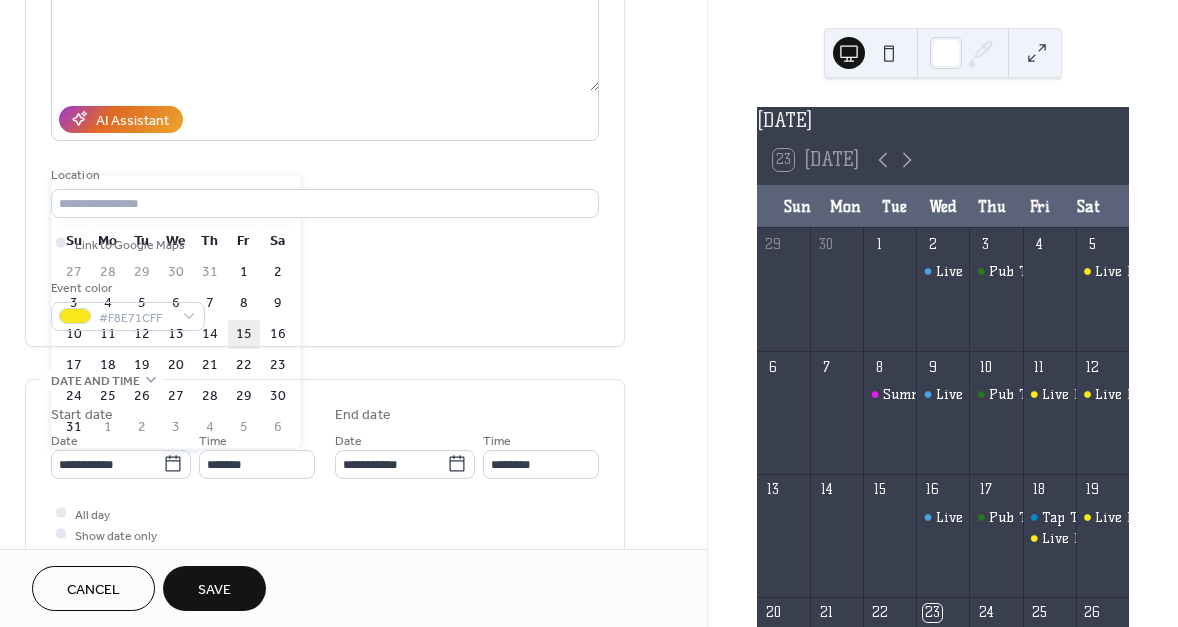 click on "15" at bounding box center (244, 334) 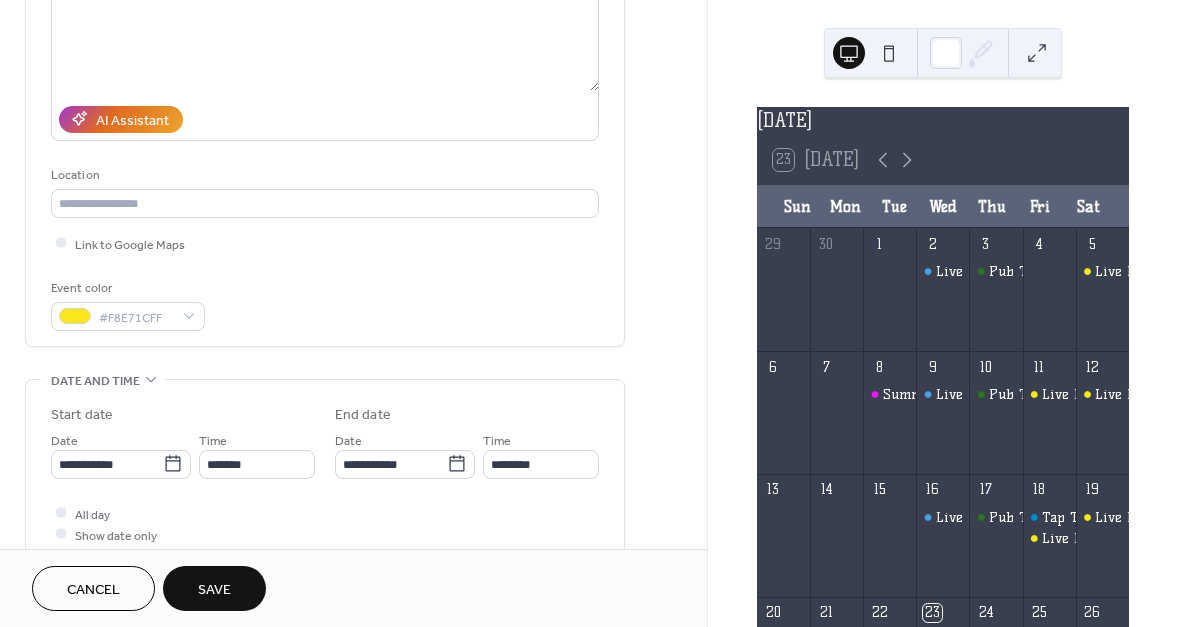 click on "Save" at bounding box center [214, 588] 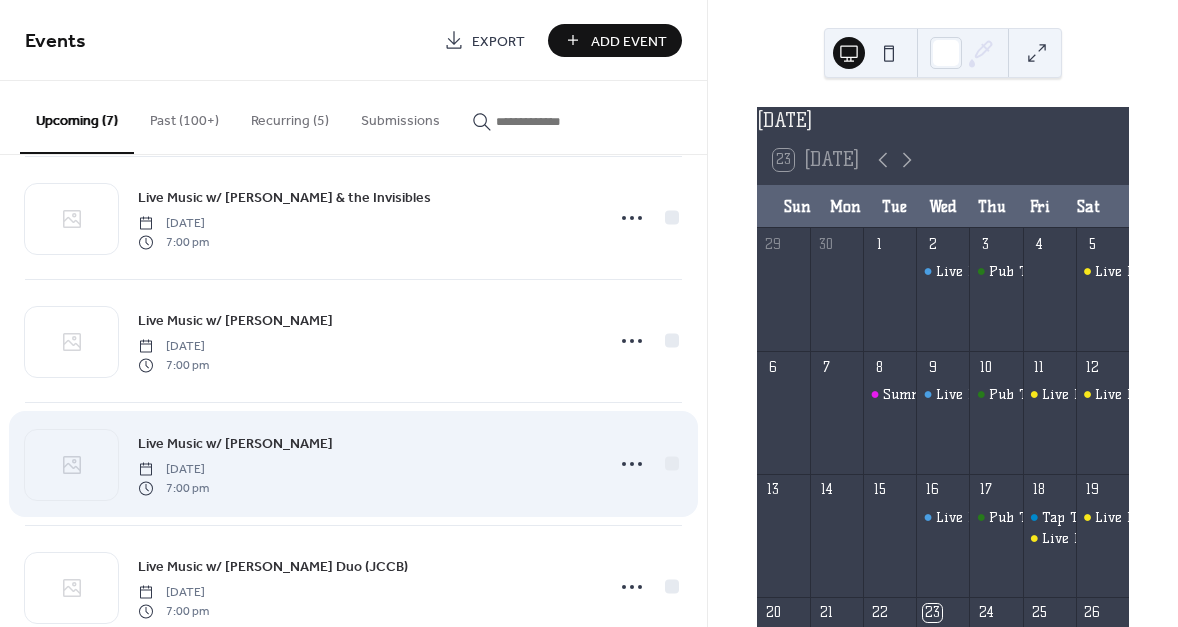scroll, scrollTop: 446, scrollLeft: 0, axis: vertical 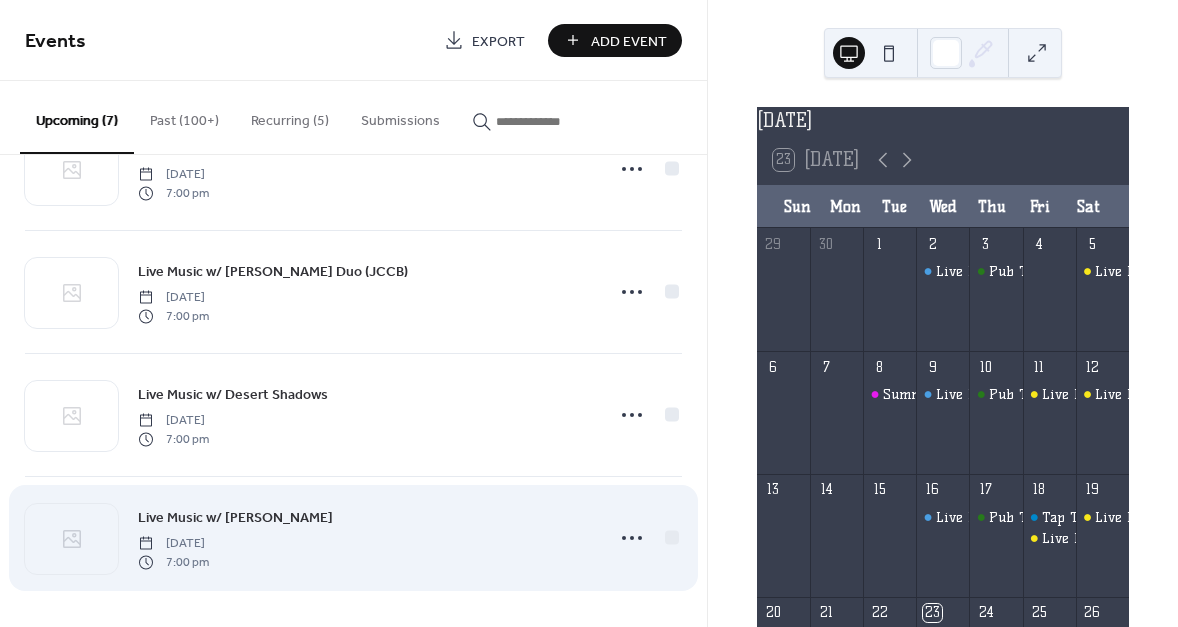 click on "Live Music w/ [PERSON_NAME] [DATE] 7:00 pm" at bounding box center (364, 538) 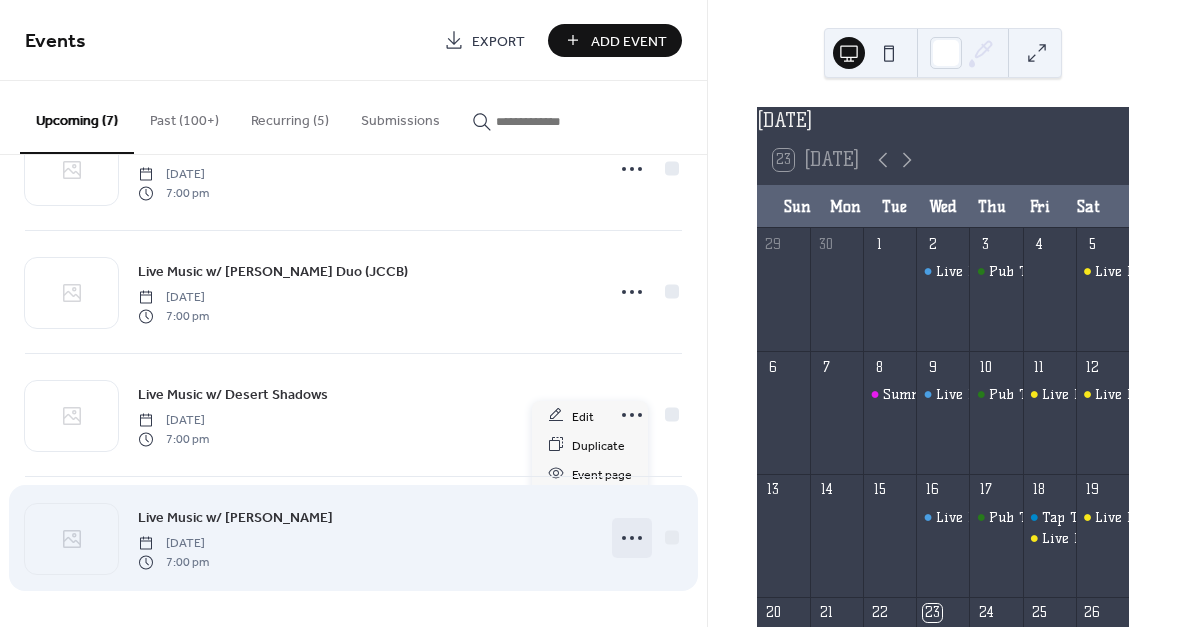 click 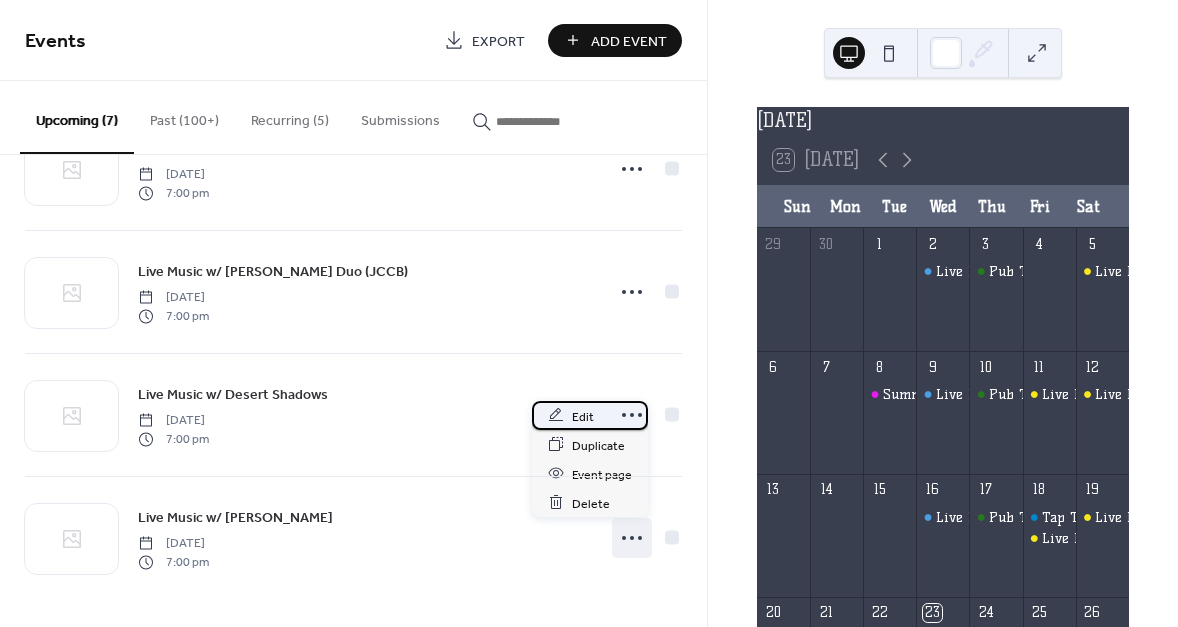click on "Edit" at bounding box center [583, 416] 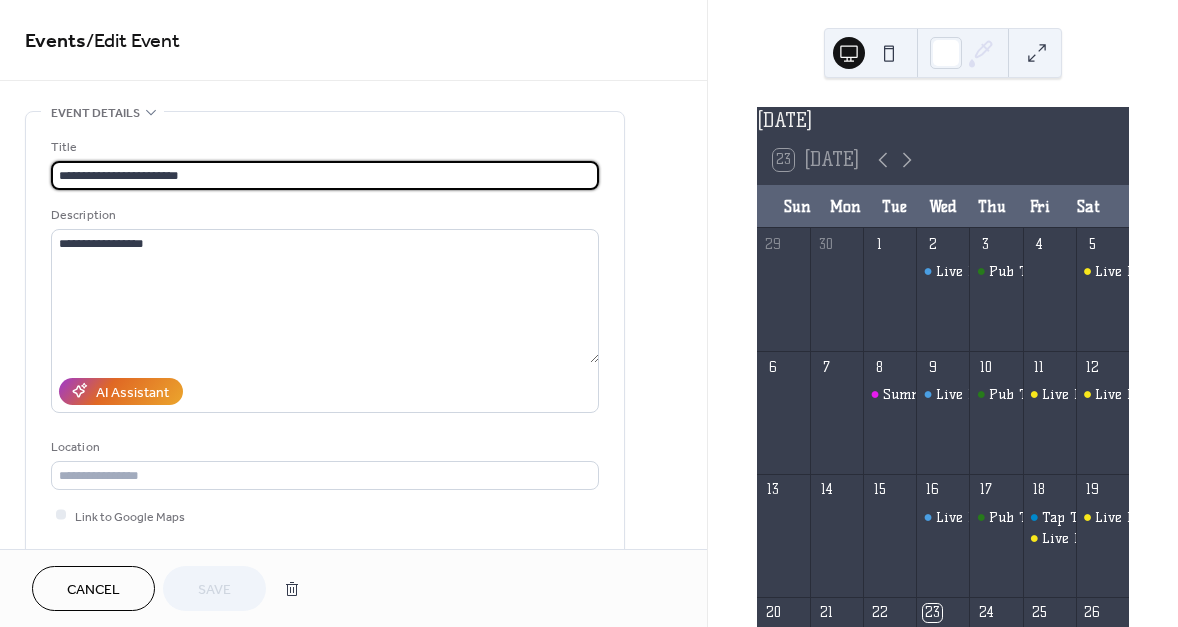 drag, startPoint x: 140, startPoint y: 579, endPoint x: 189, endPoint y: 506, distance: 87.92042 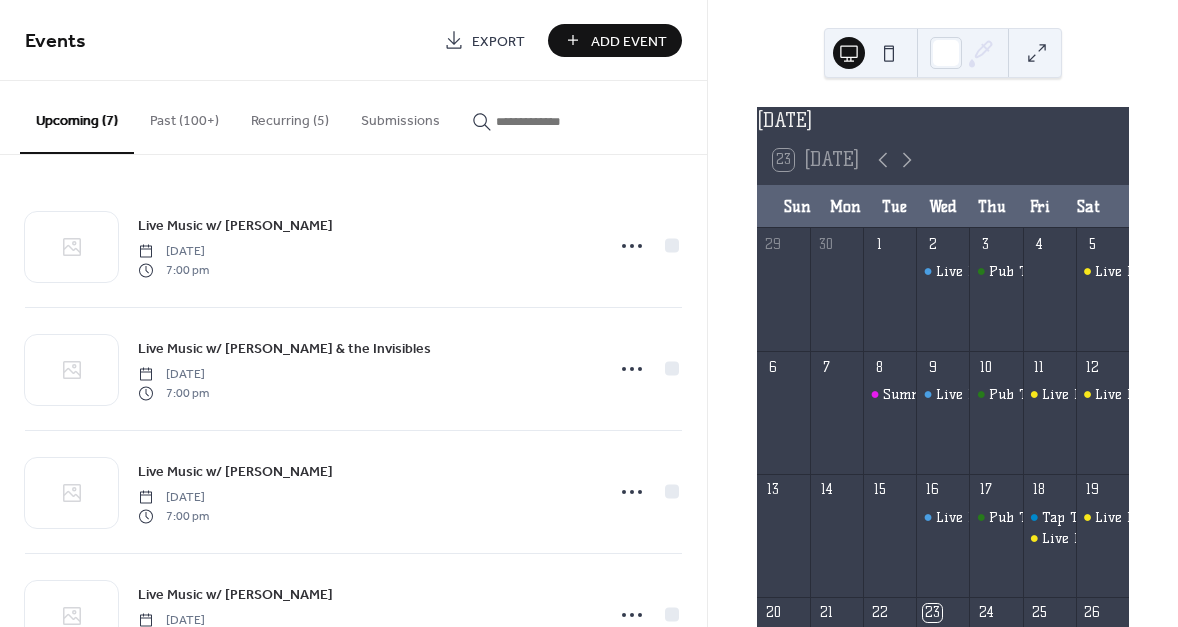 click at bounding box center [556, 121] 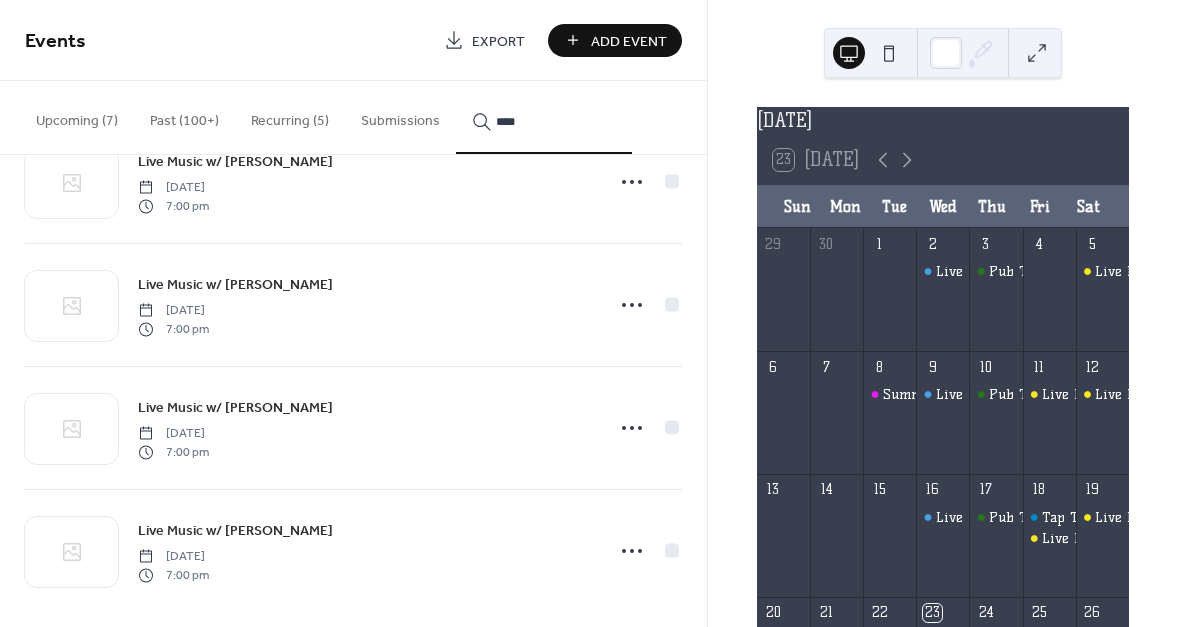 scroll, scrollTop: 570, scrollLeft: 0, axis: vertical 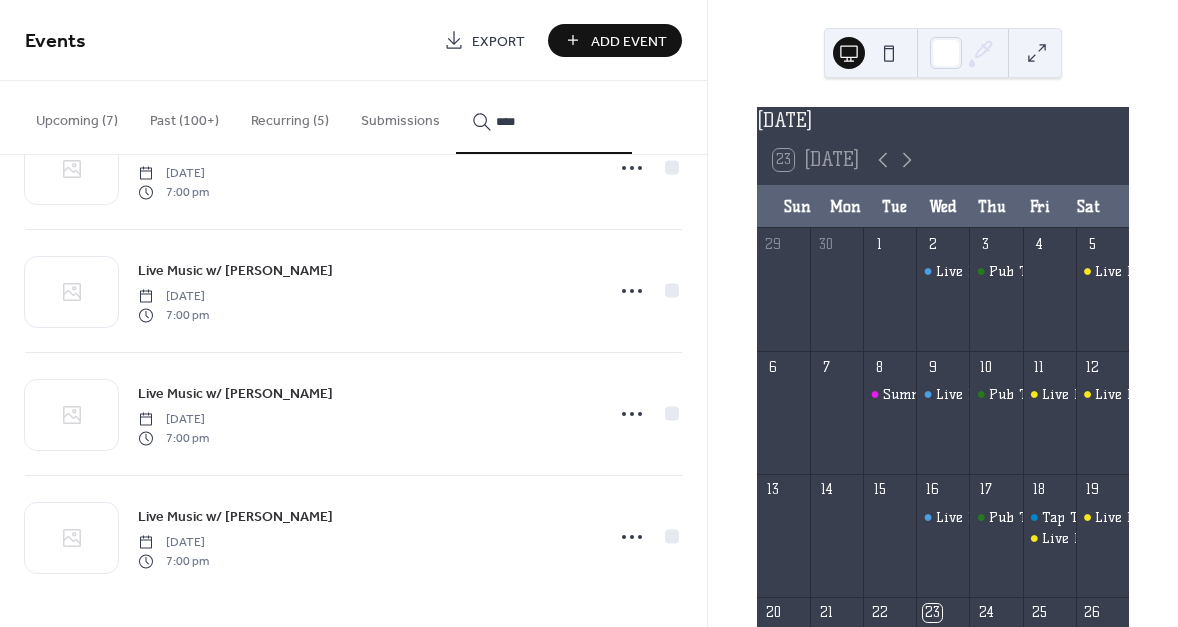 type on "****" 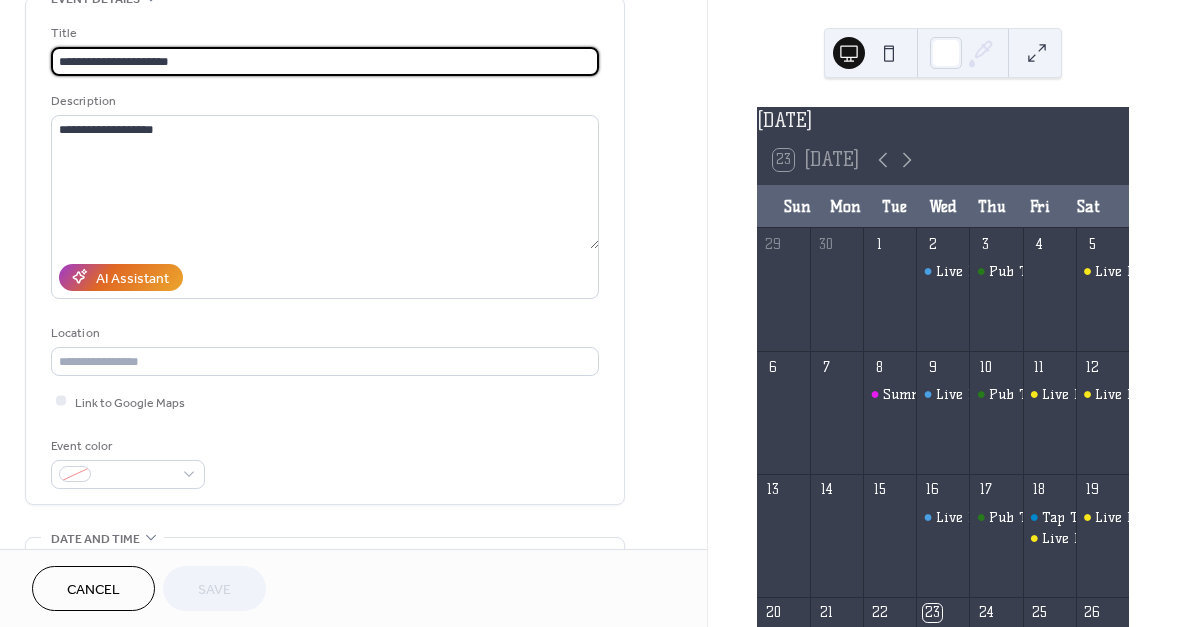 scroll, scrollTop: 272, scrollLeft: 0, axis: vertical 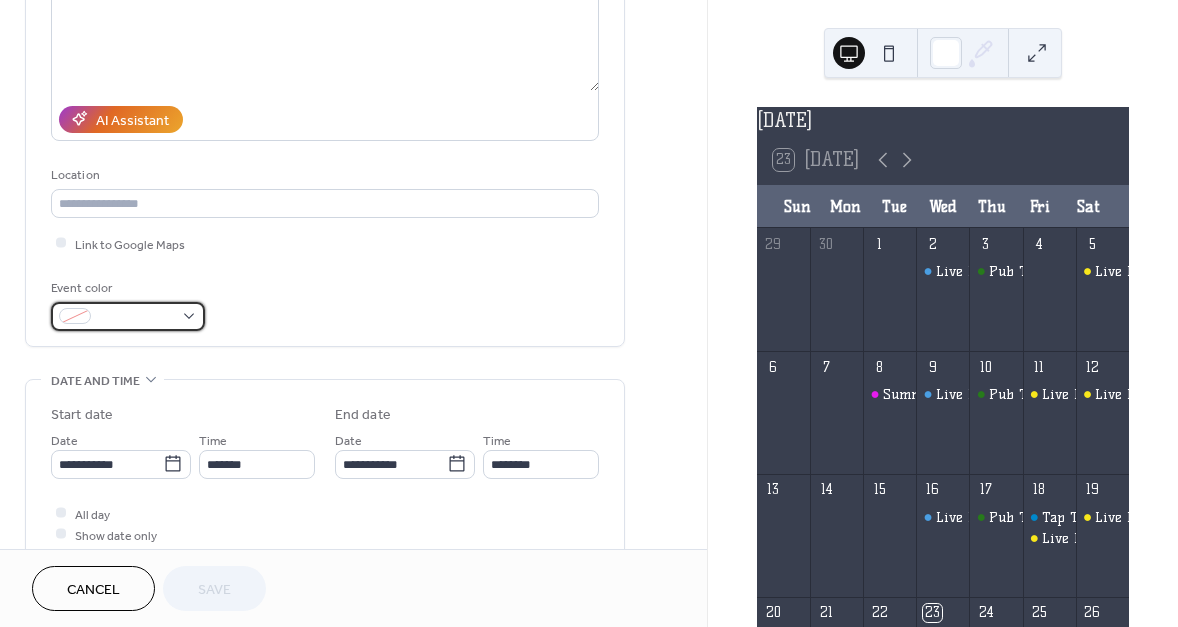 click at bounding box center (136, 317) 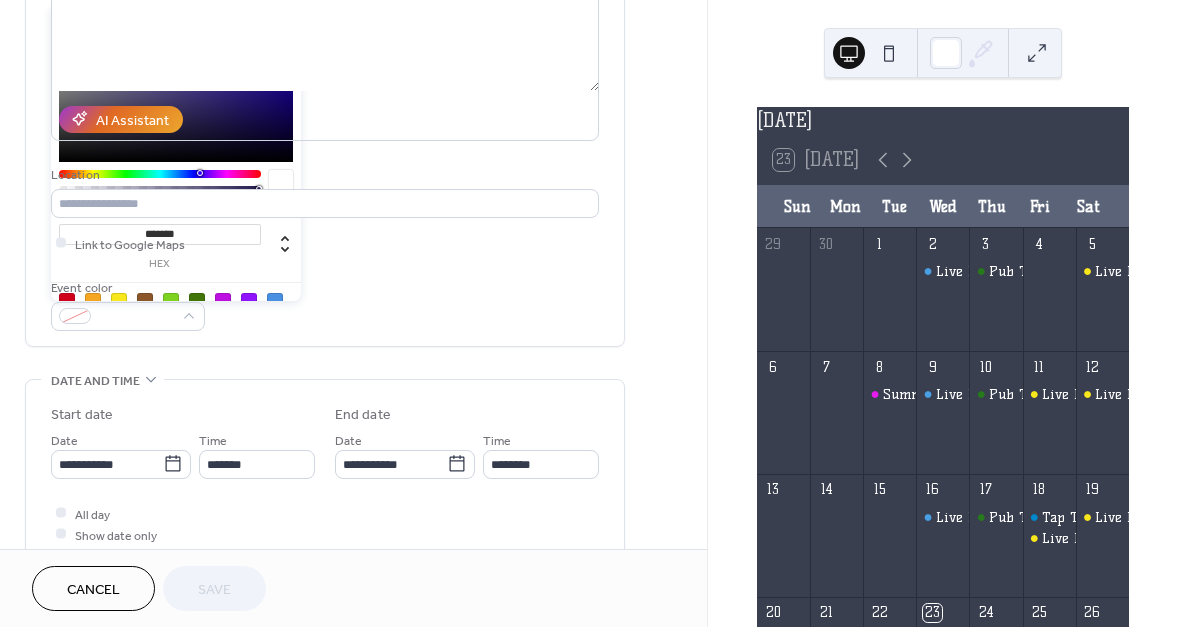 click at bounding box center (119, 301) 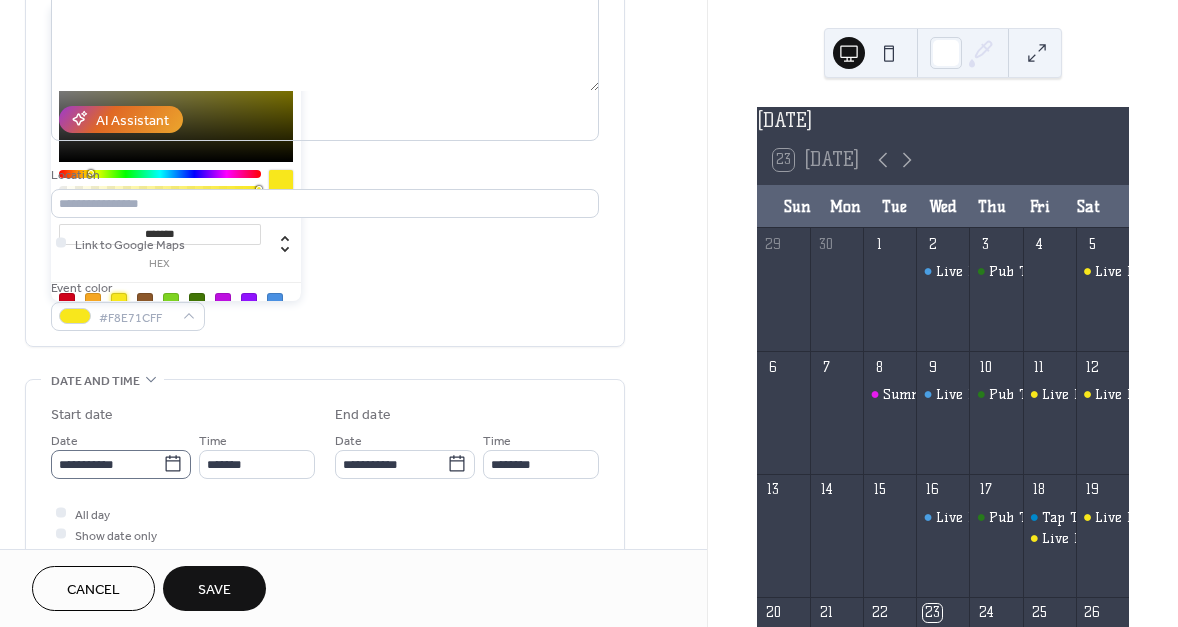 click 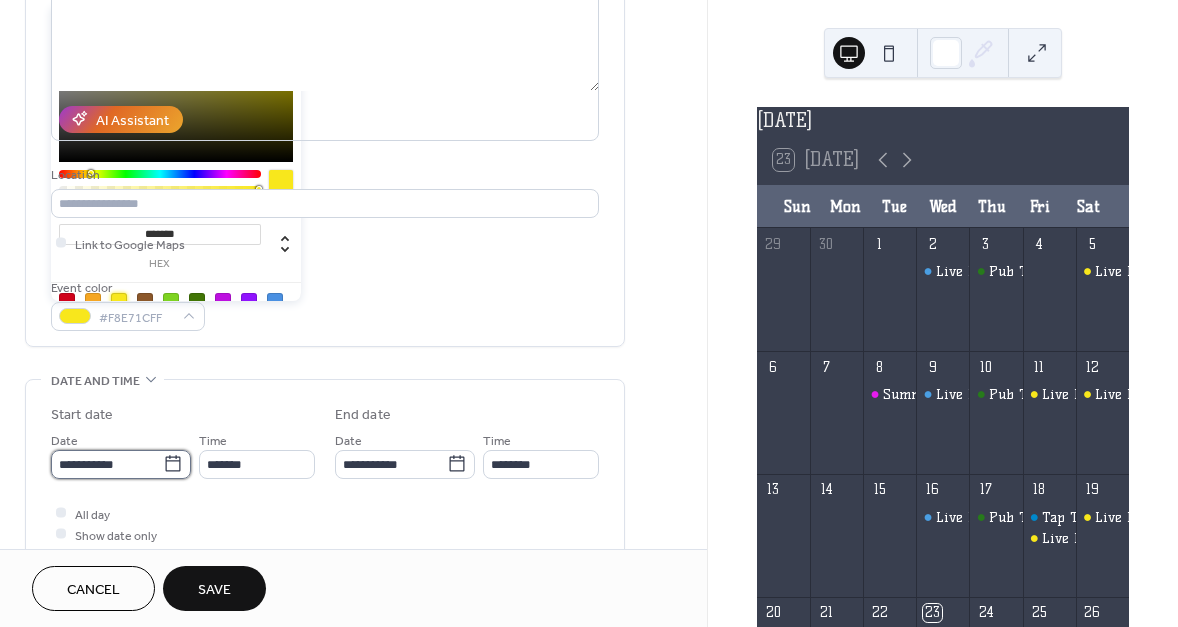 click on "**********" at bounding box center (107, 464) 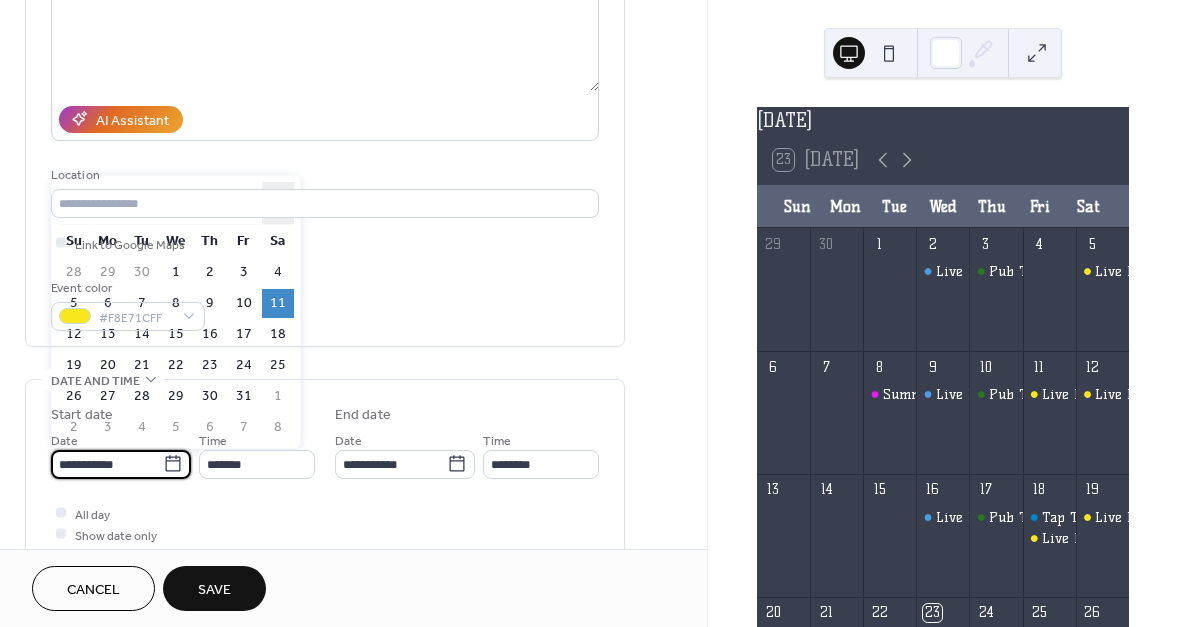 click on "›" at bounding box center (278, 203) 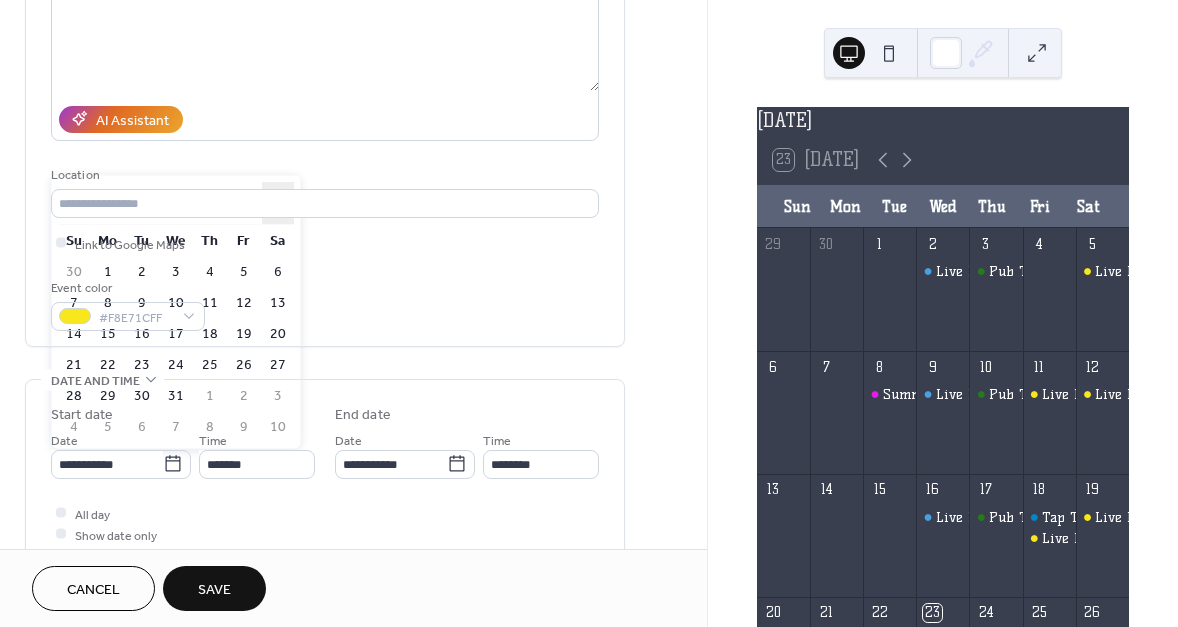click on "›" at bounding box center [278, 203] 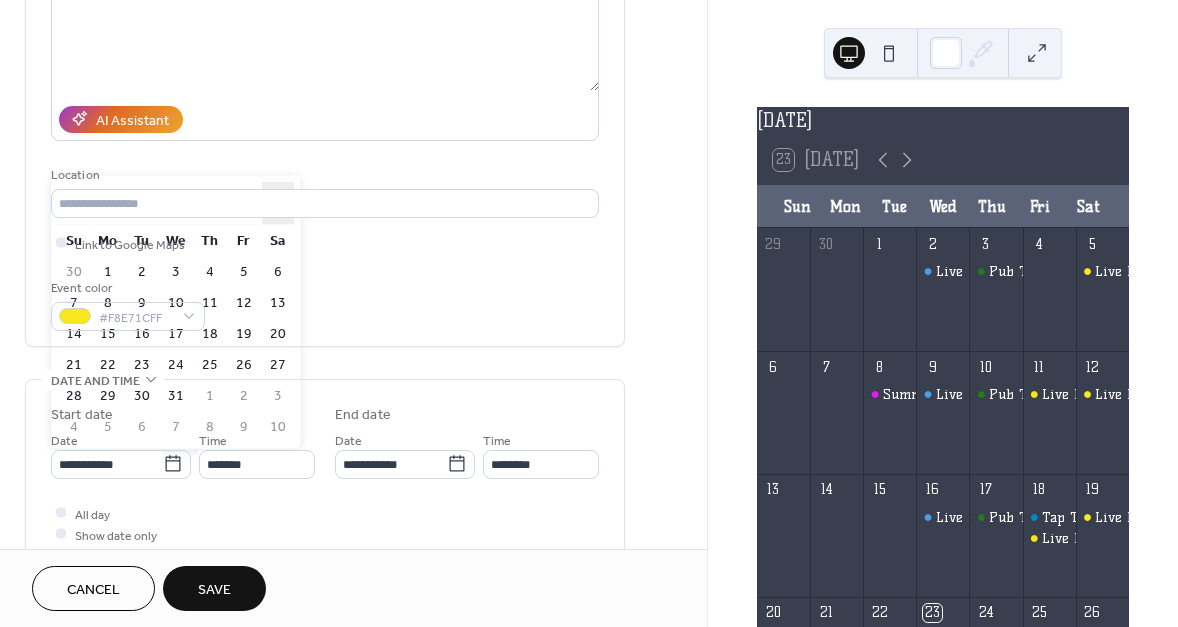 click on "›" at bounding box center [278, 203] 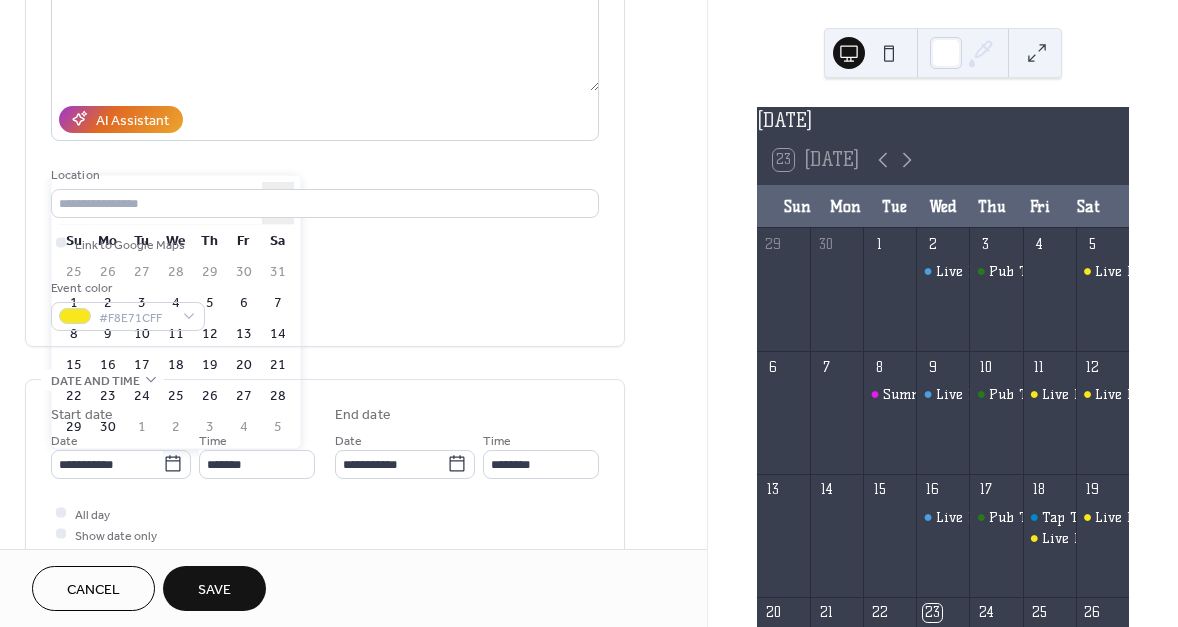 click on "›" at bounding box center (278, 203) 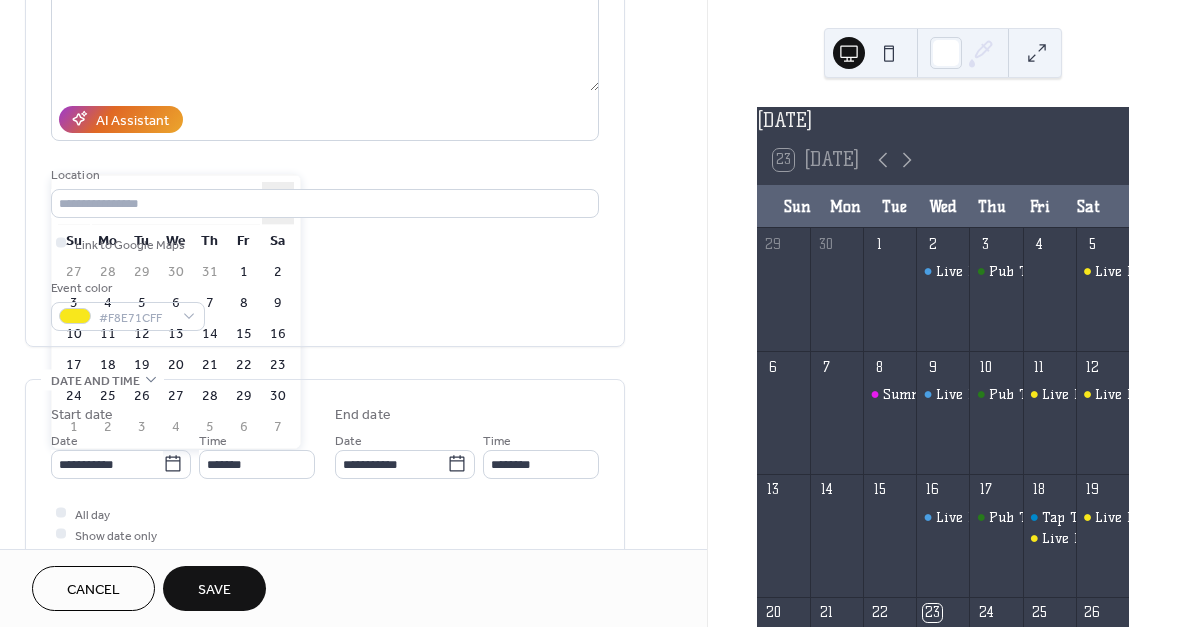 click on "›" at bounding box center (278, 203) 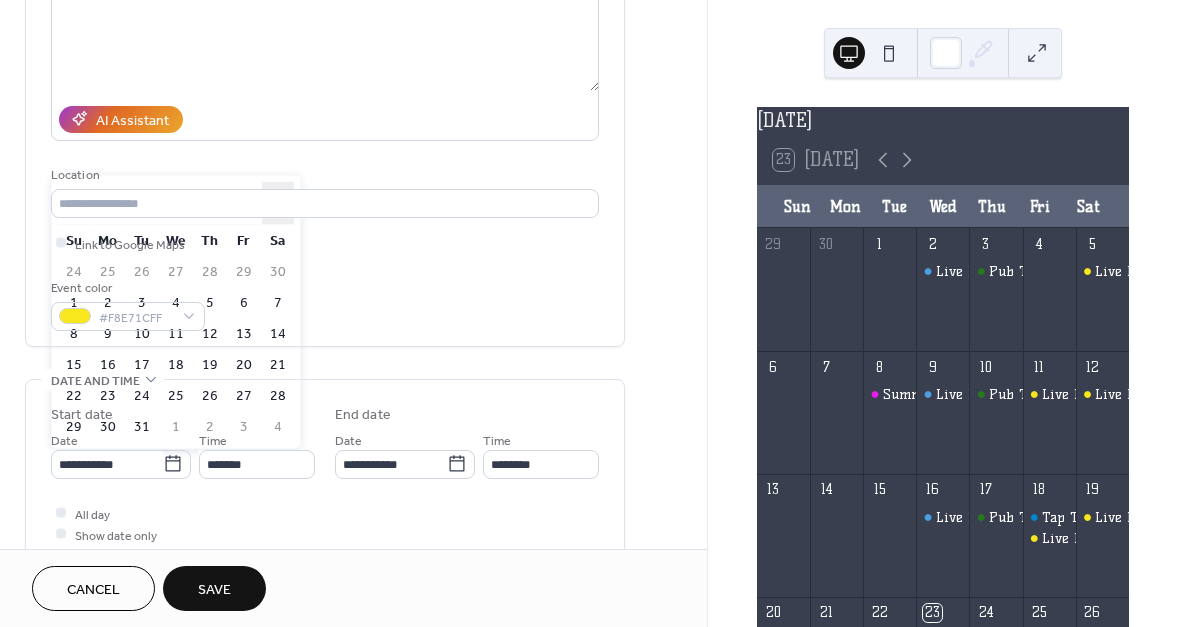 click on "›" at bounding box center [278, 203] 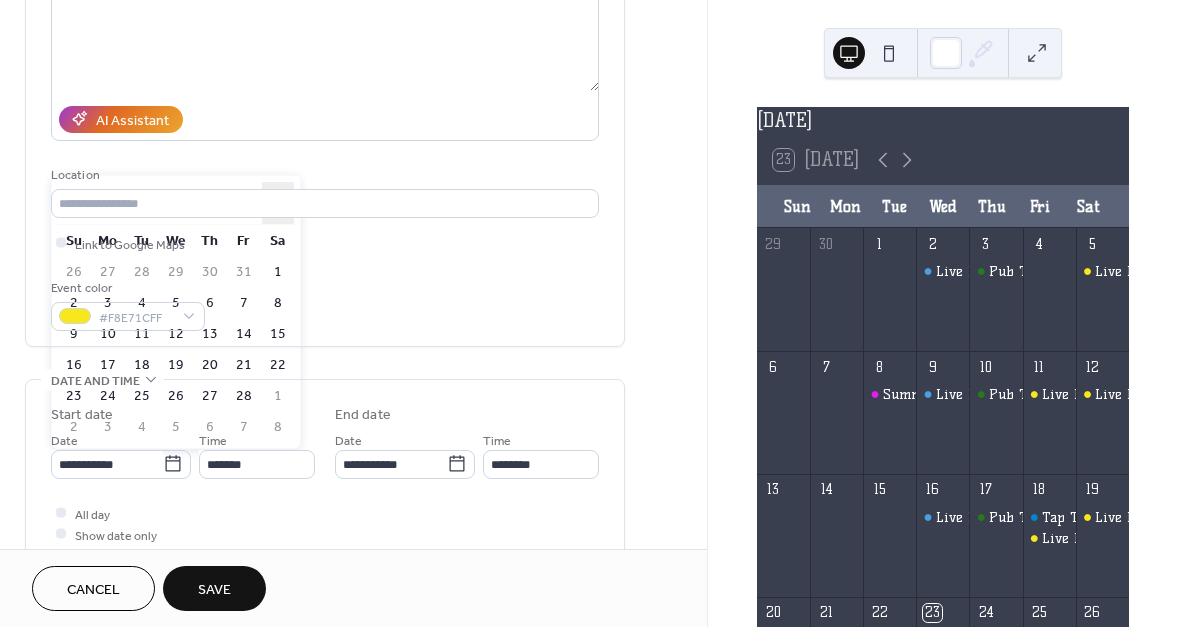 click on "›" at bounding box center (278, 203) 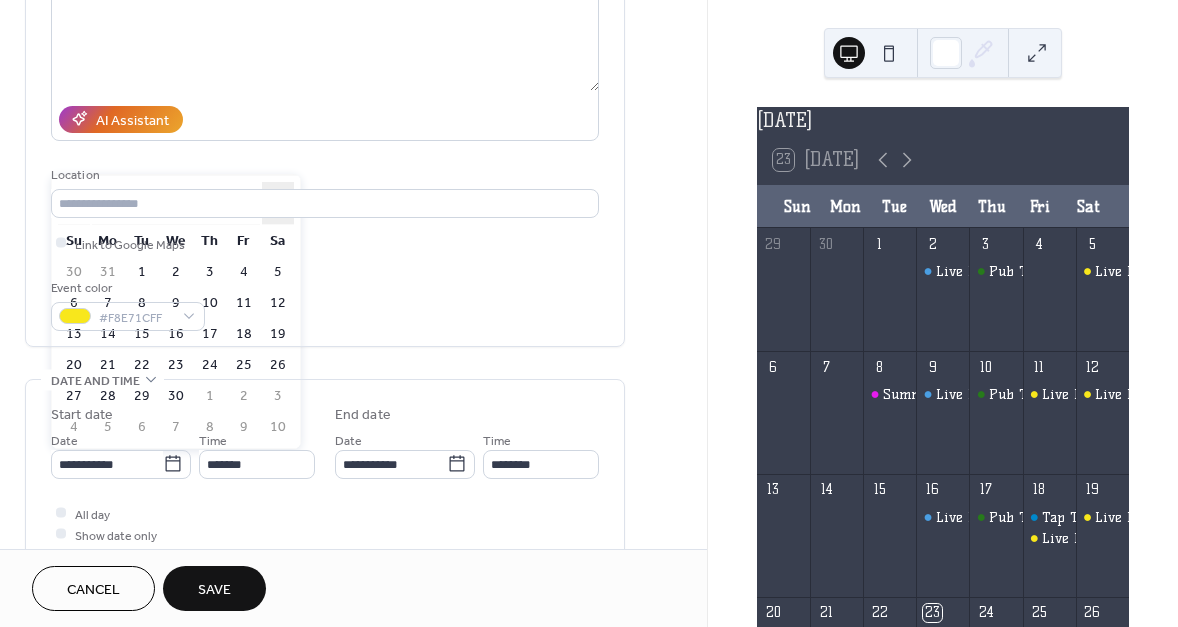 click on "›" at bounding box center [278, 203] 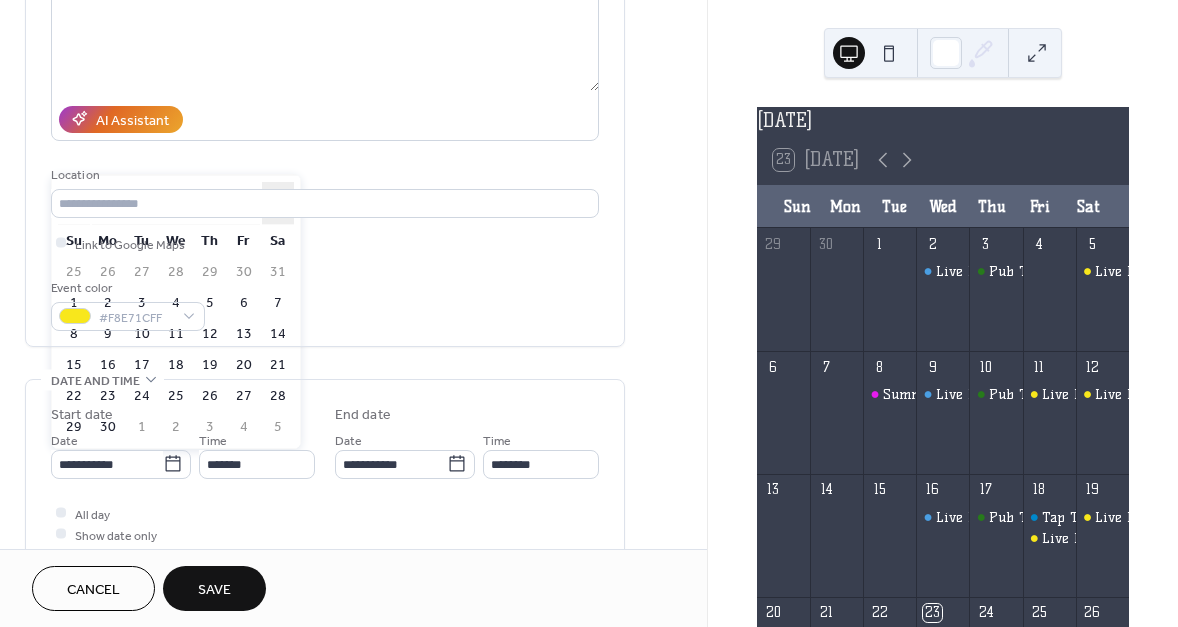 click on "›" at bounding box center (278, 203) 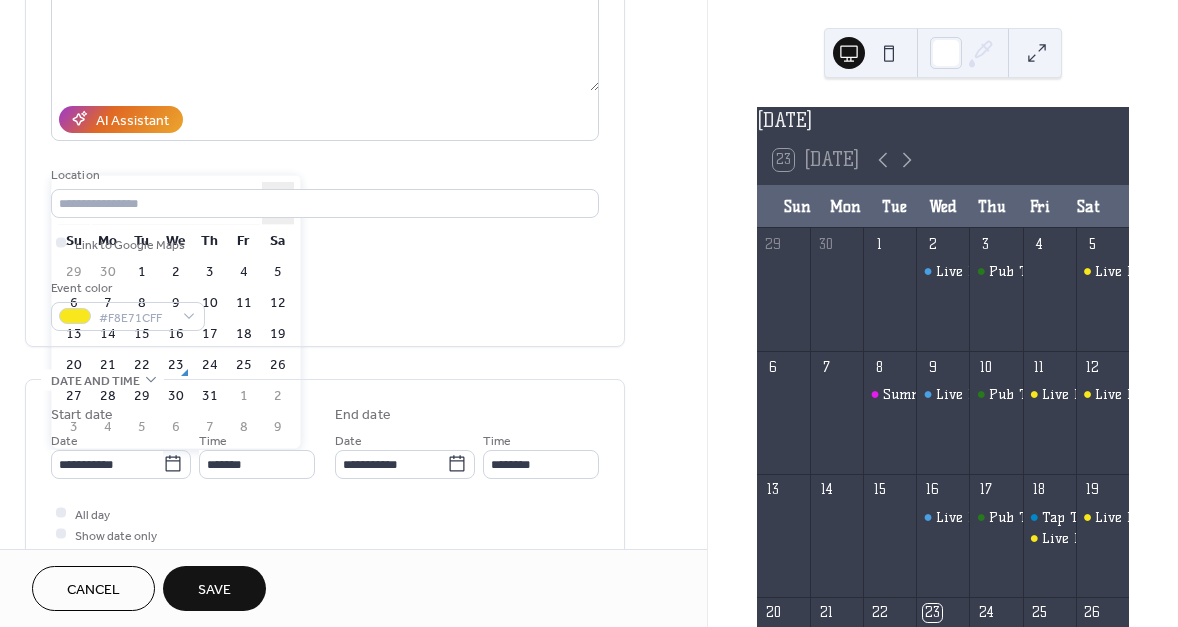 click on "›" at bounding box center (278, 203) 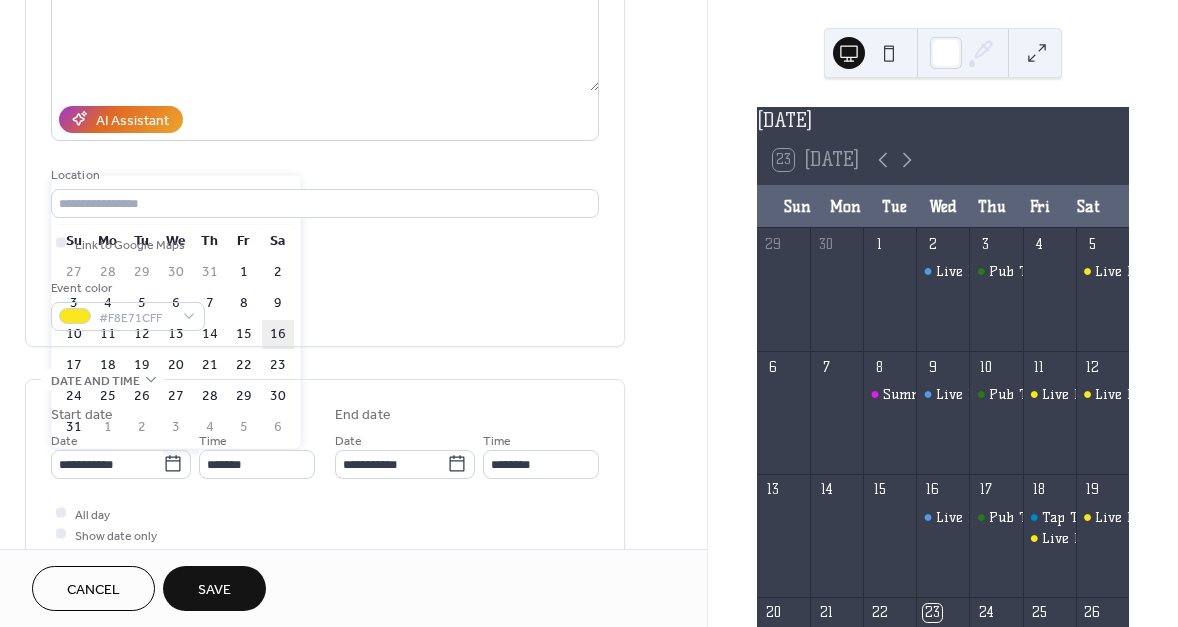 click on "16" at bounding box center [278, 334] 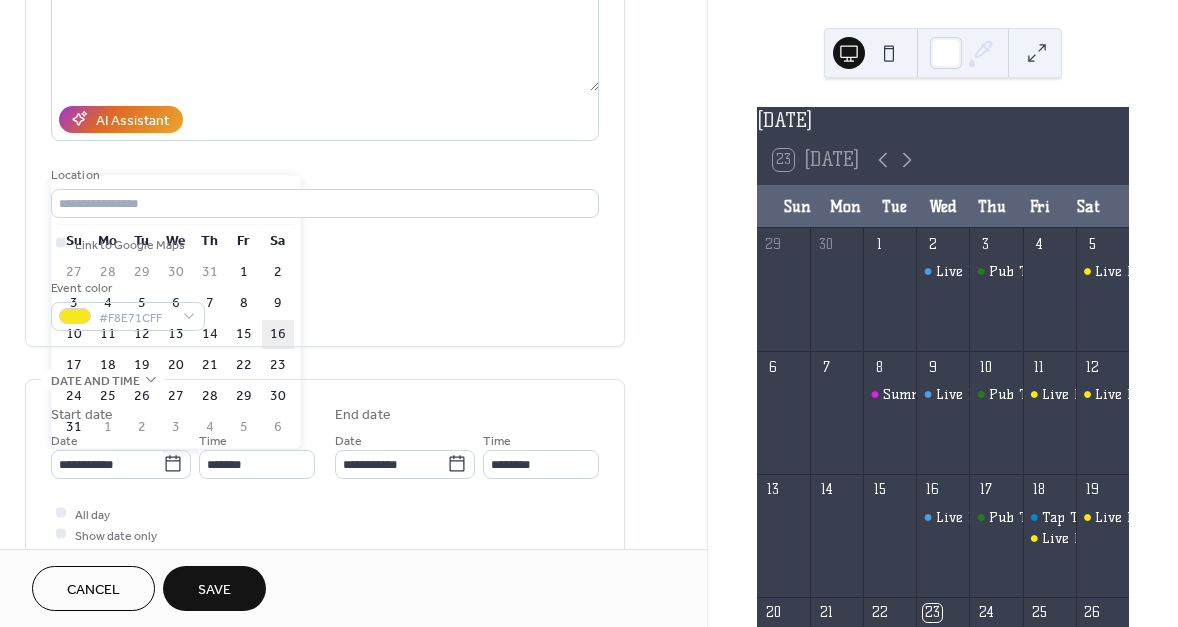 type on "**********" 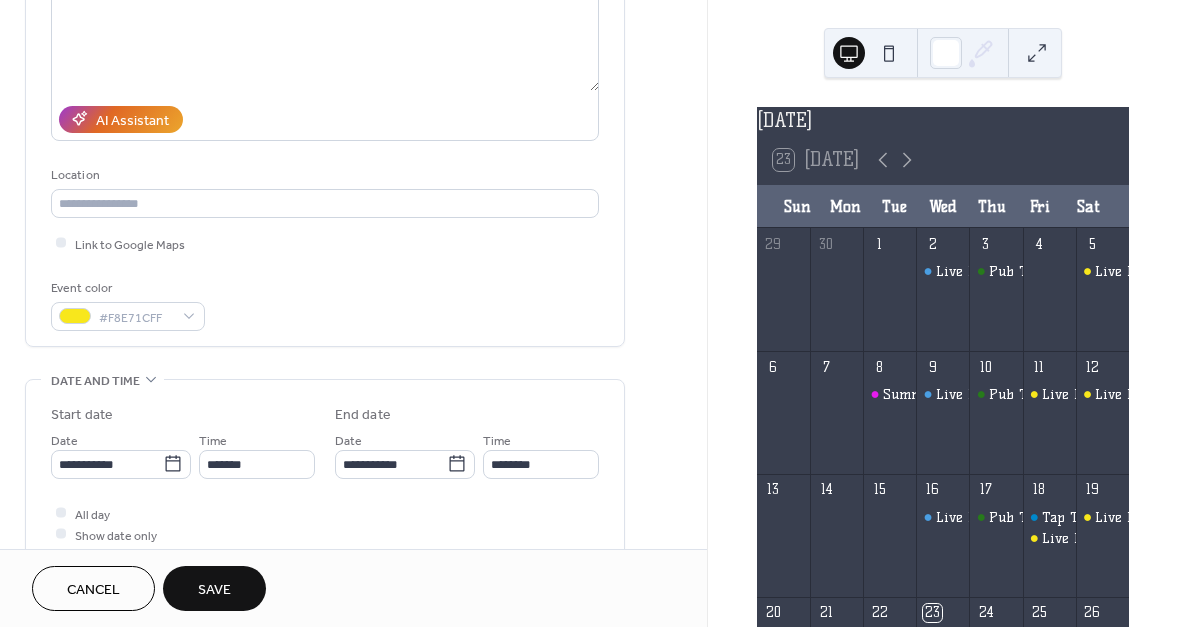 click on "Save" at bounding box center [214, 590] 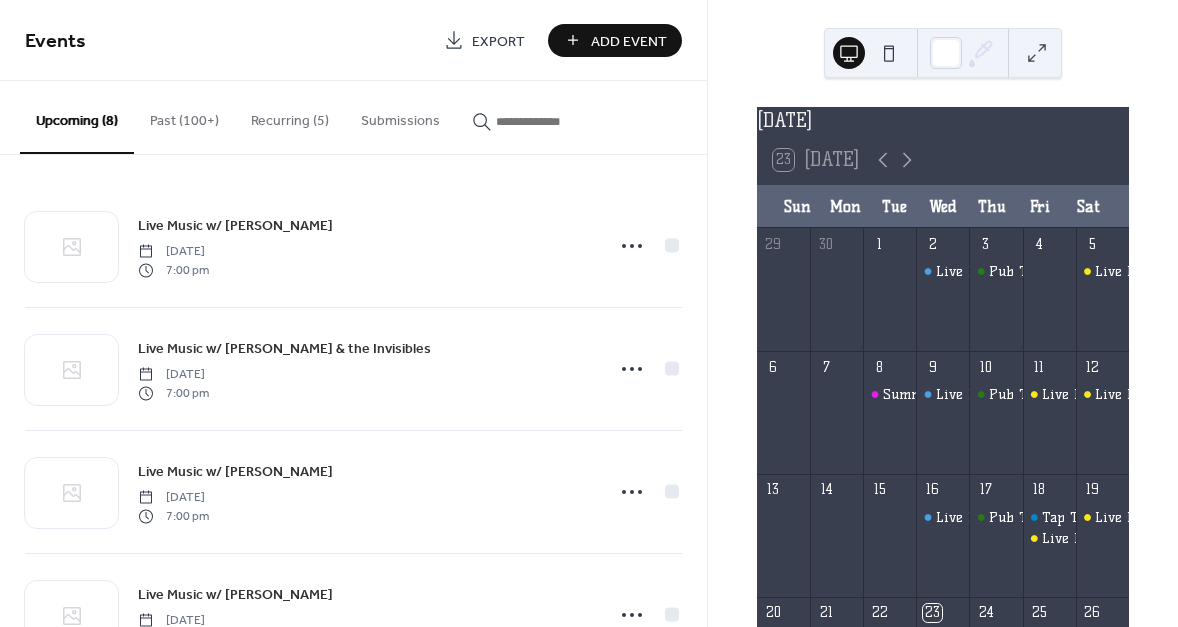 click at bounding box center (556, 121) 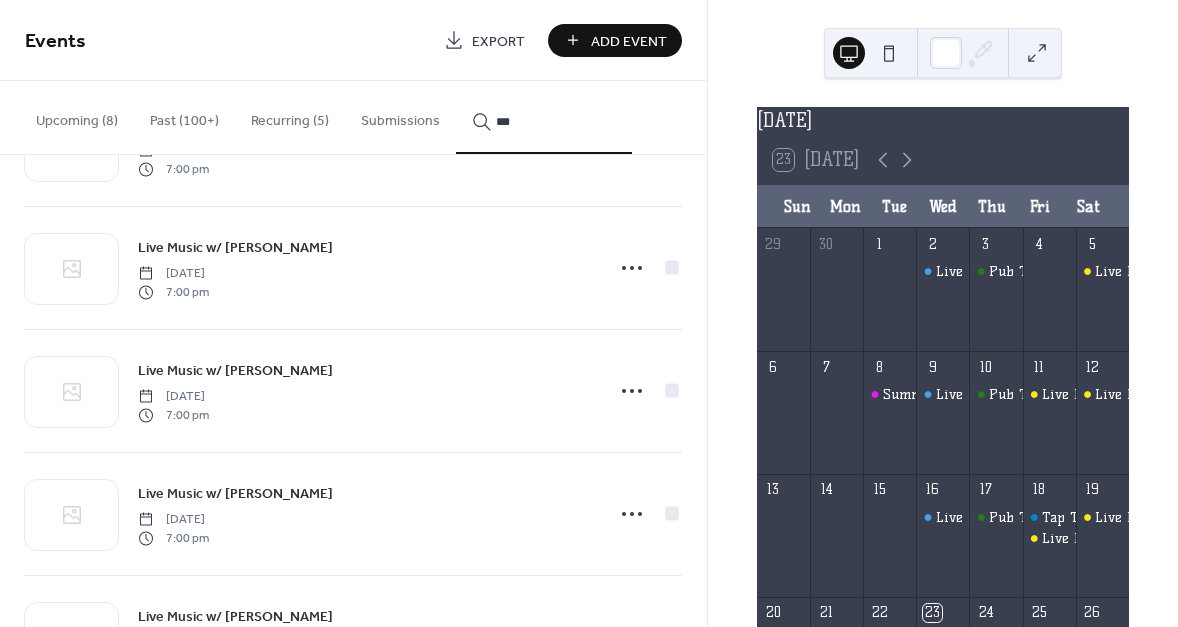 scroll, scrollTop: 1798, scrollLeft: 0, axis: vertical 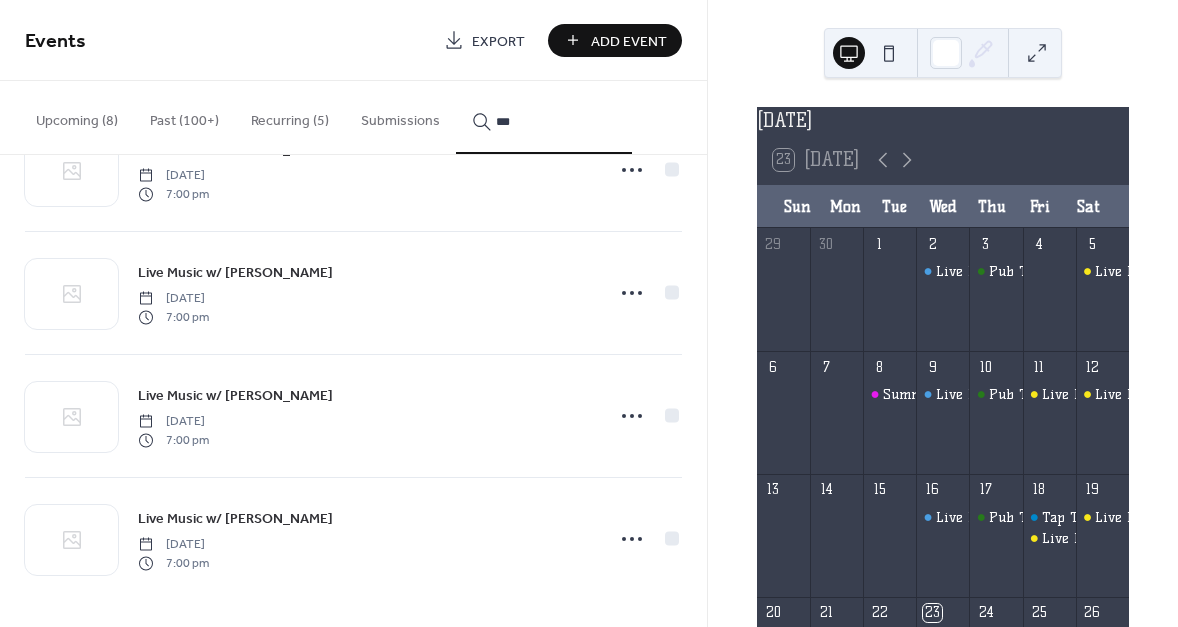 type on "***" 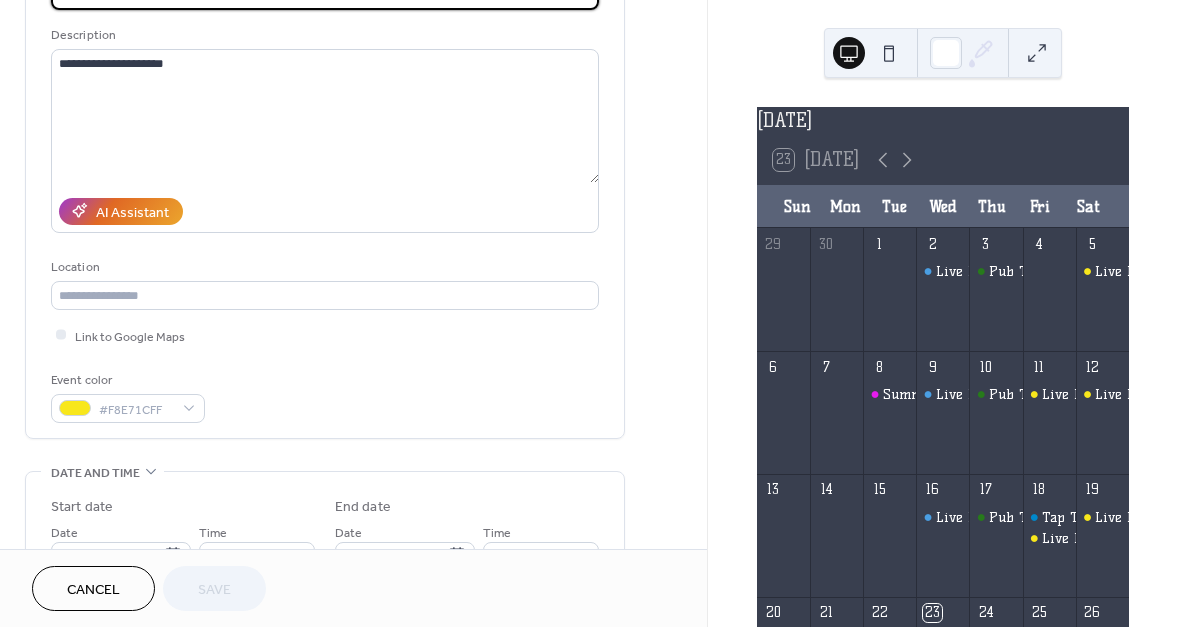 scroll, scrollTop: 272, scrollLeft: 0, axis: vertical 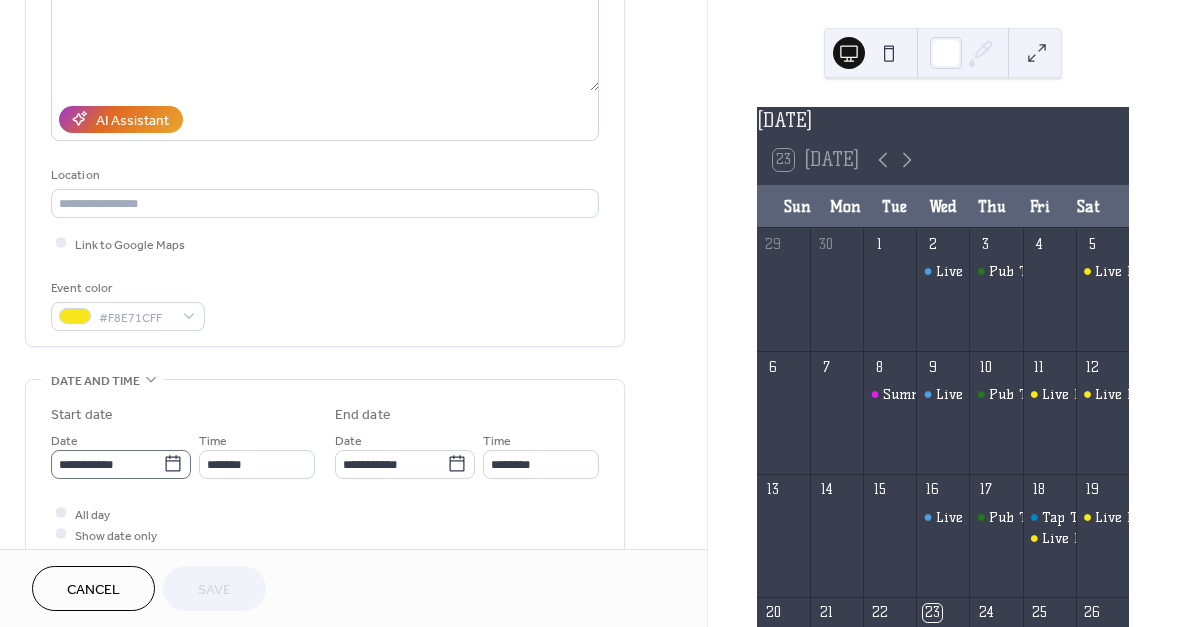 click 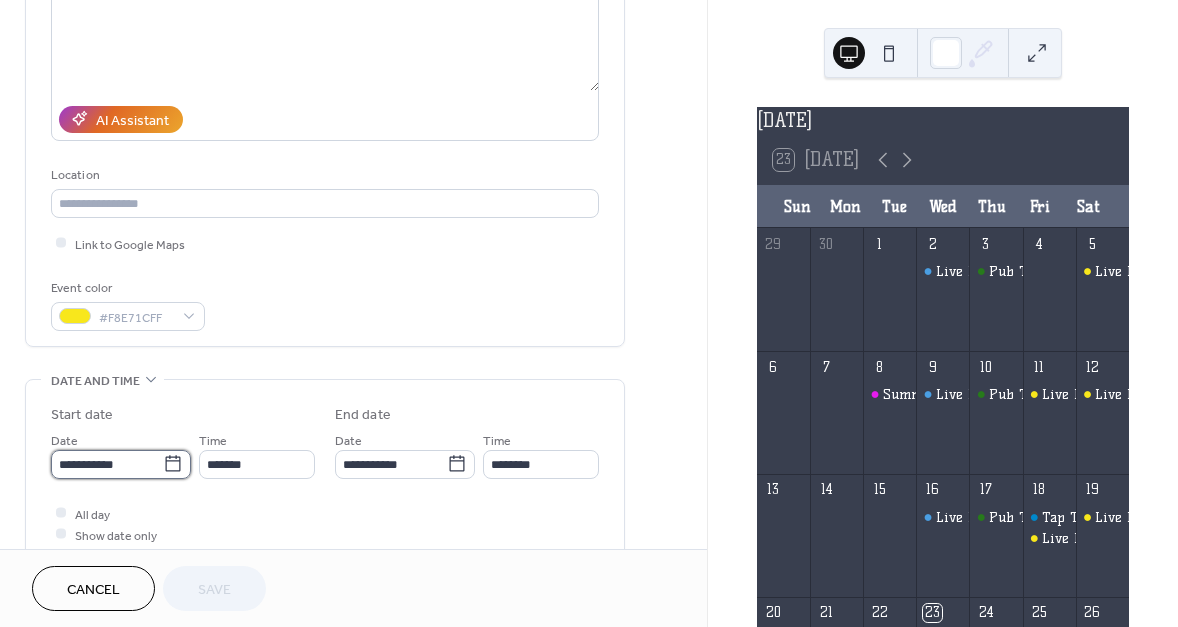 click on "**********" at bounding box center (107, 464) 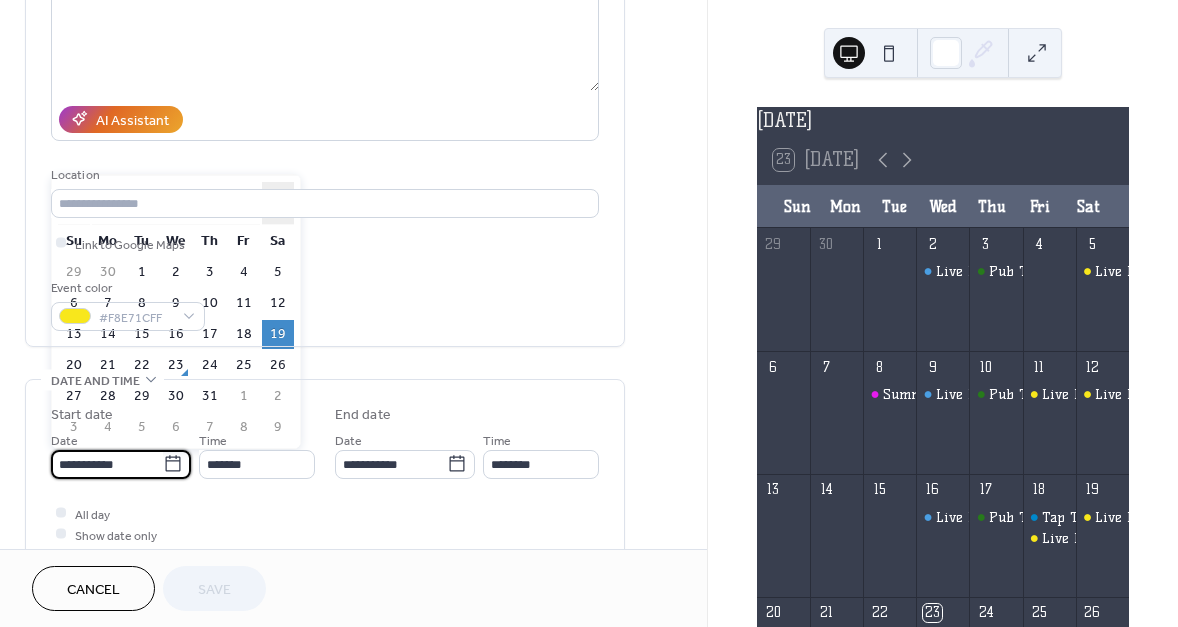 click on "›" at bounding box center [278, 203] 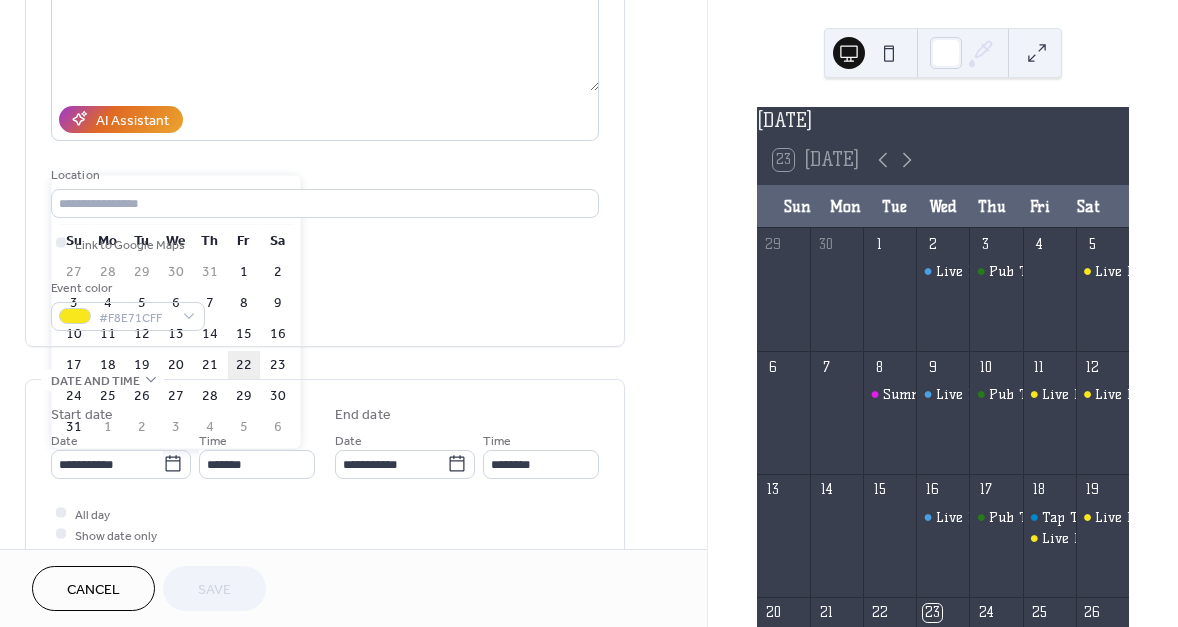 click on "22" at bounding box center (244, 365) 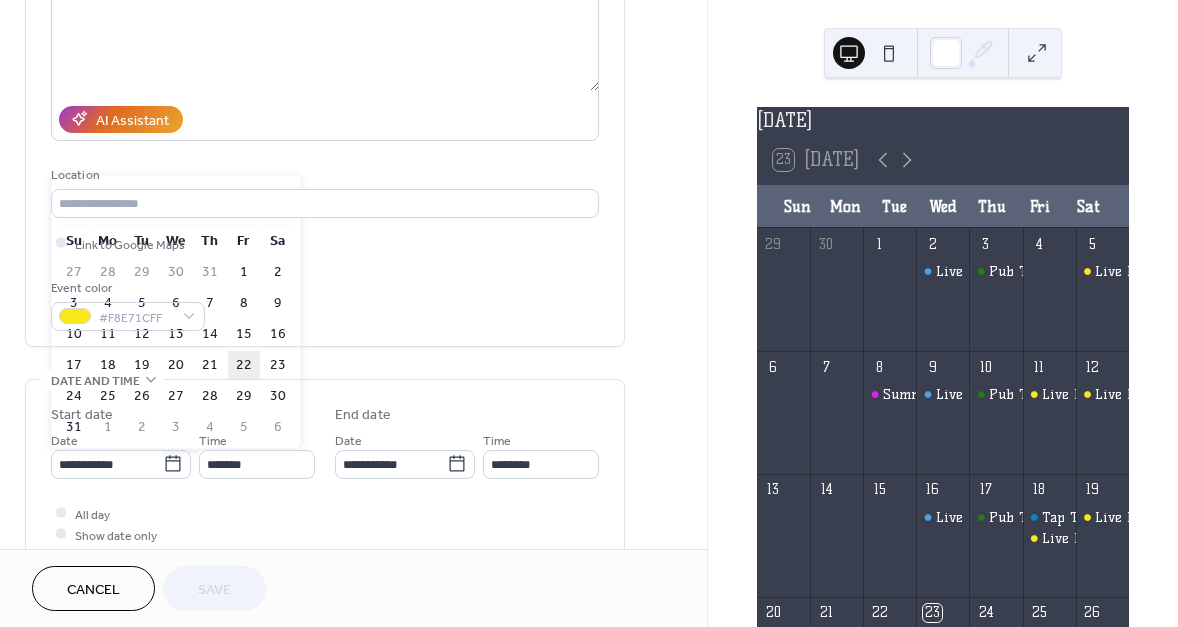 type on "**********" 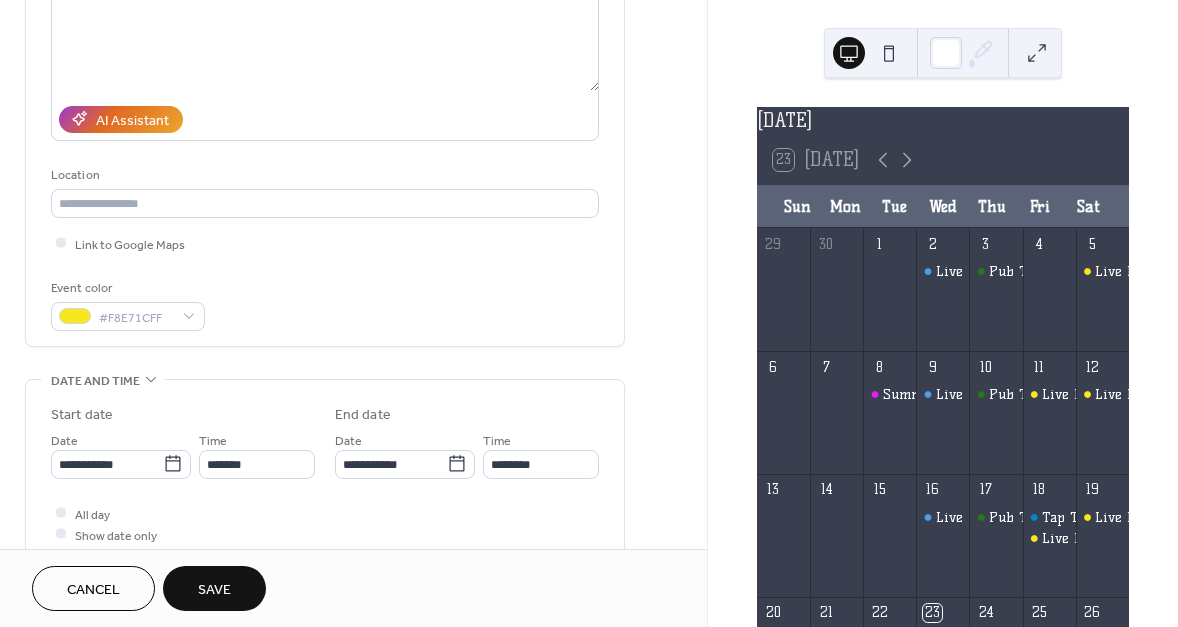 click on "Save" at bounding box center [214, 588] 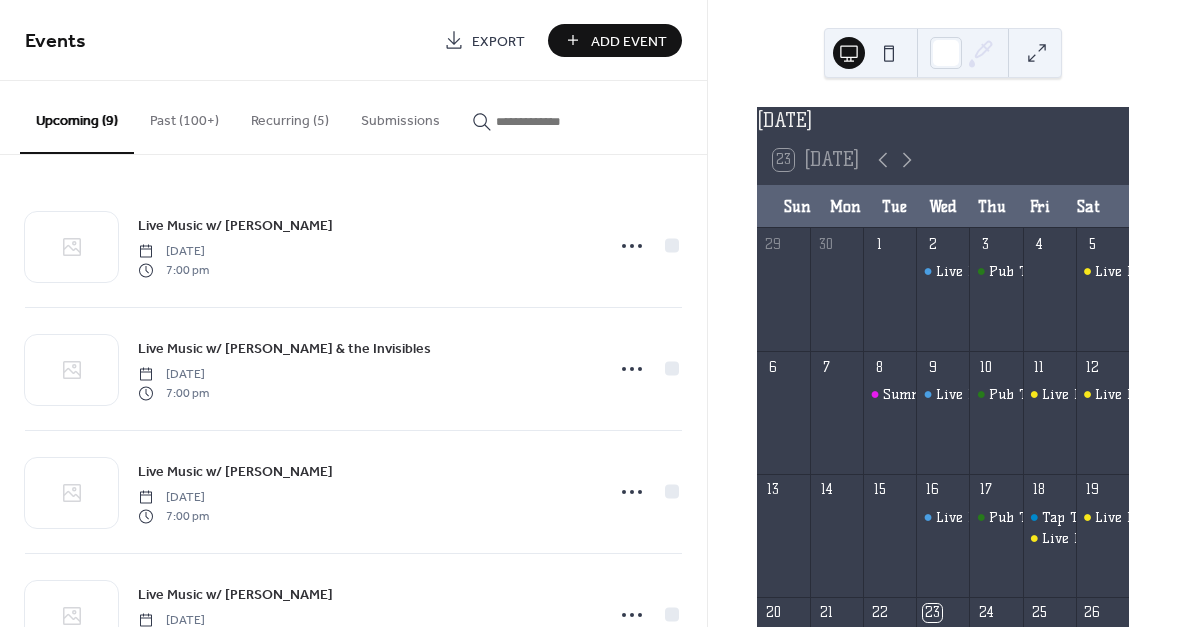 click at bounding box center (556, 121) 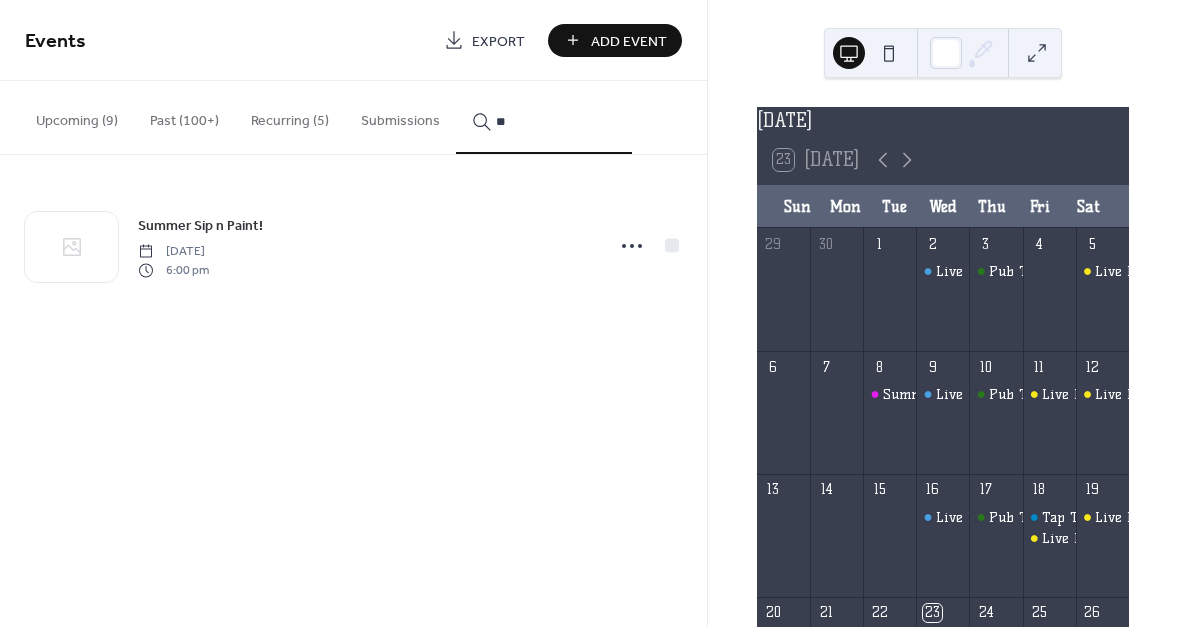 type on "*" 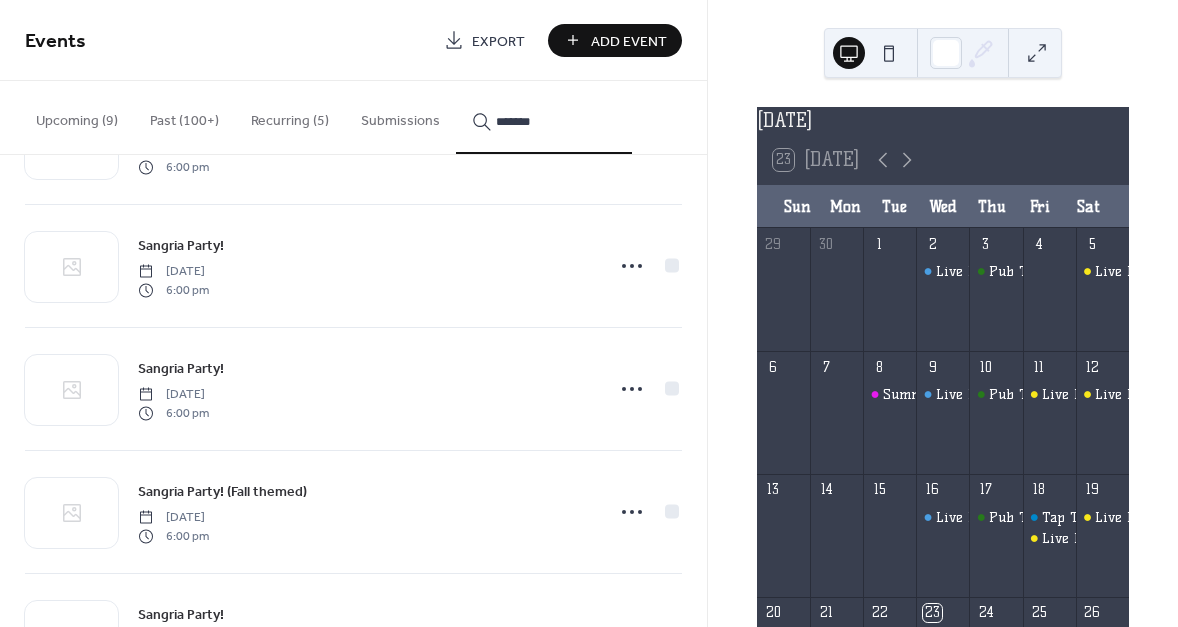scroll, scrollTop: 570, scrollLeft: 0, axis: vertical 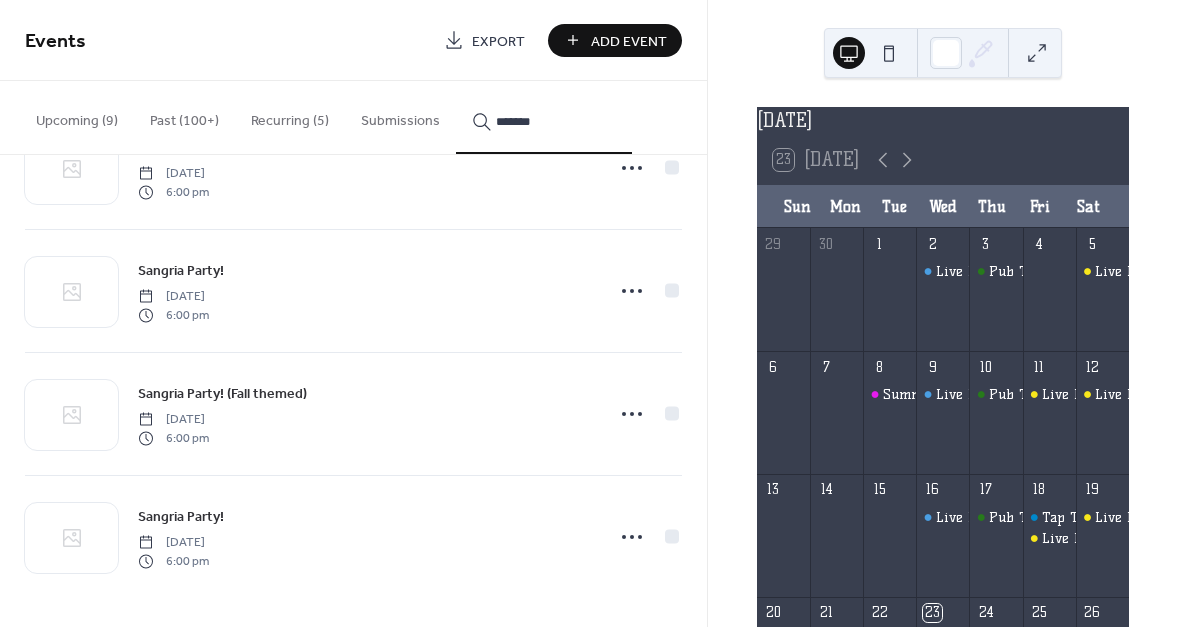 type on "*******" 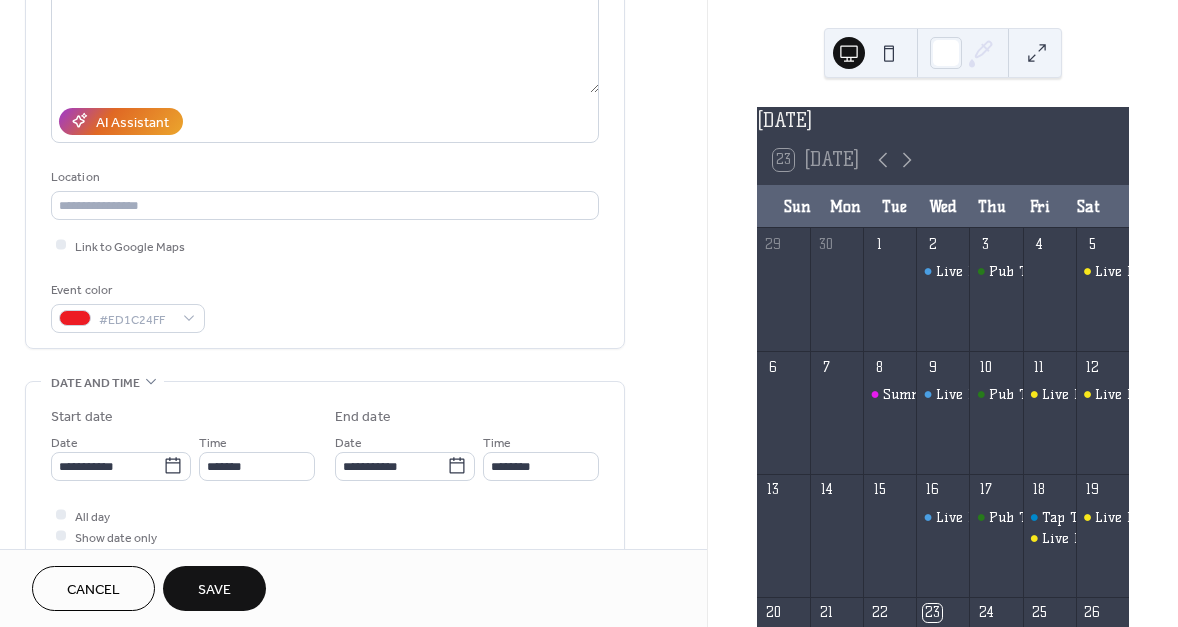 scroll, scrollTop: 454, scrollLeft: 0, axis: vertical 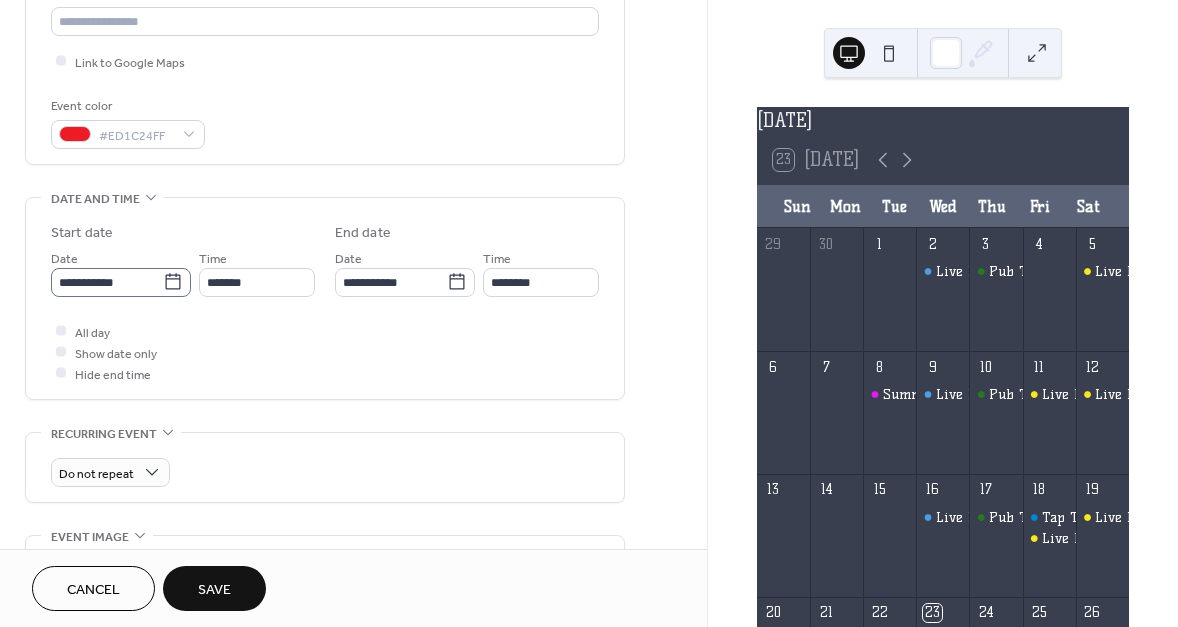 type on "**********" 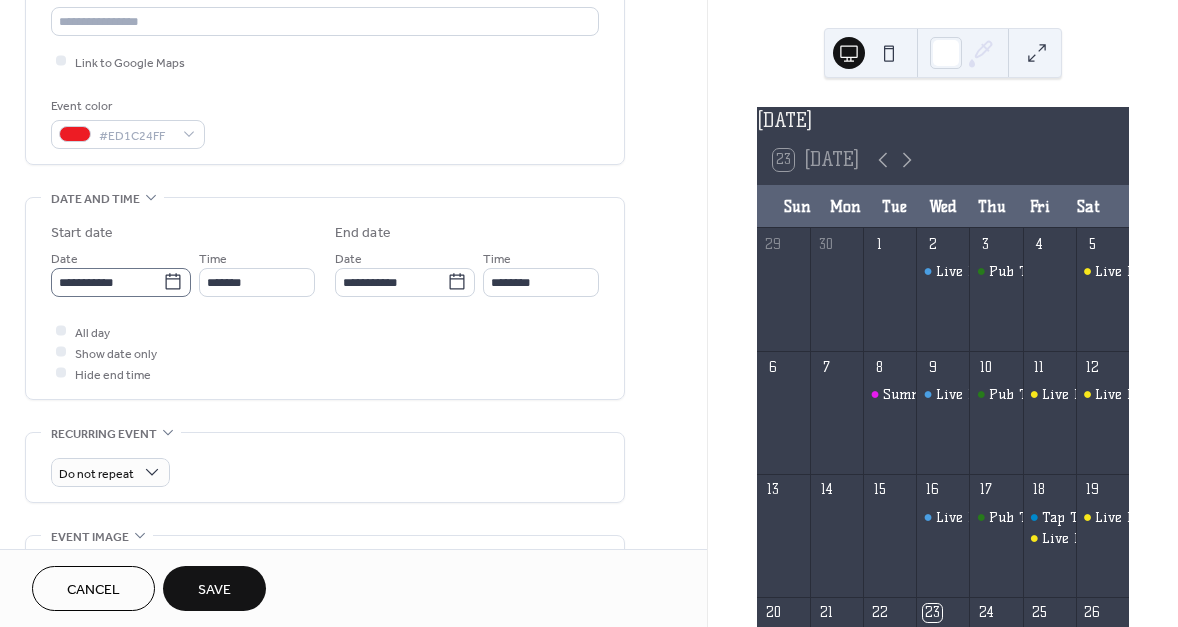 click 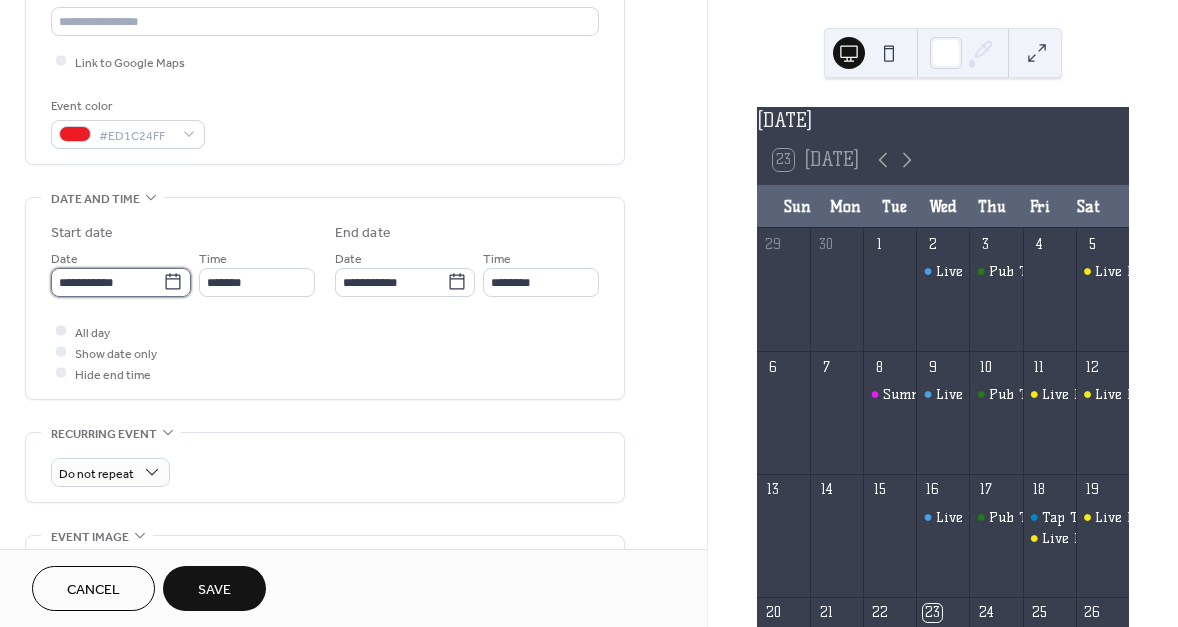 click on "**********" at bounding box center [107, 282] 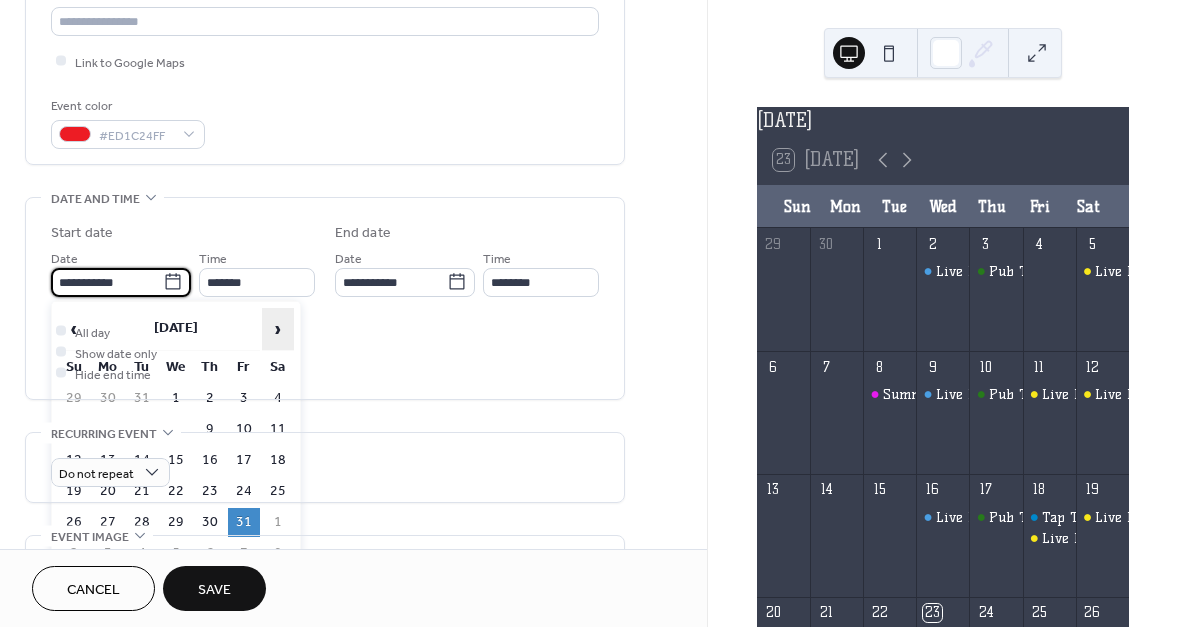 click on "›" at bounding box center [278, 329] 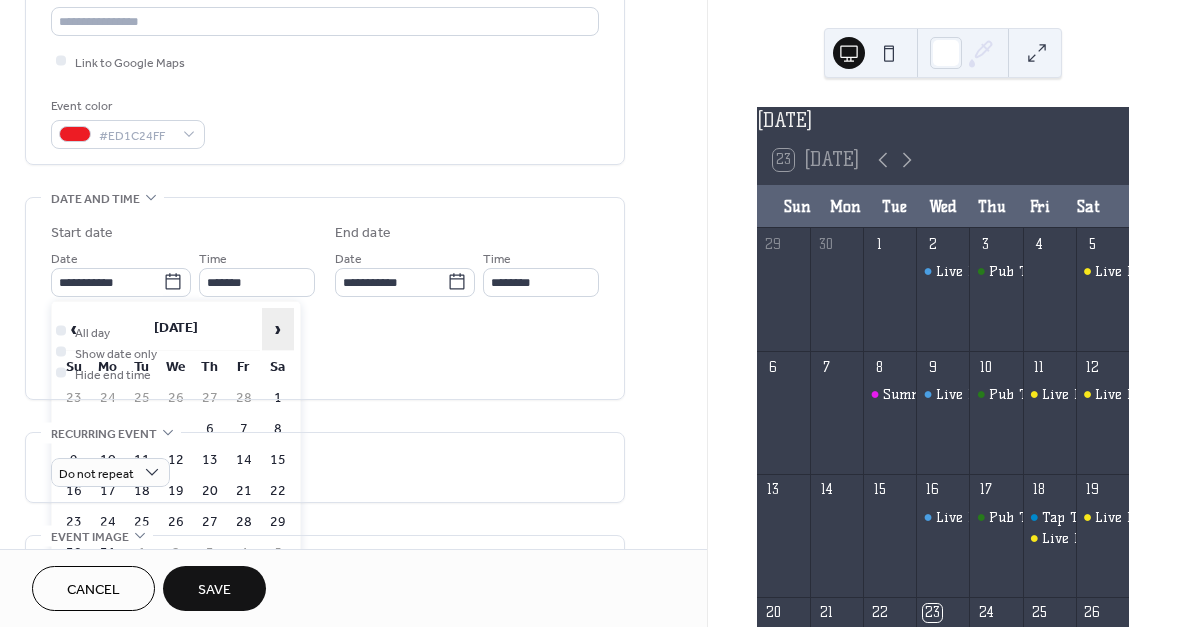 click on "›" at bounding box center (278, 329) 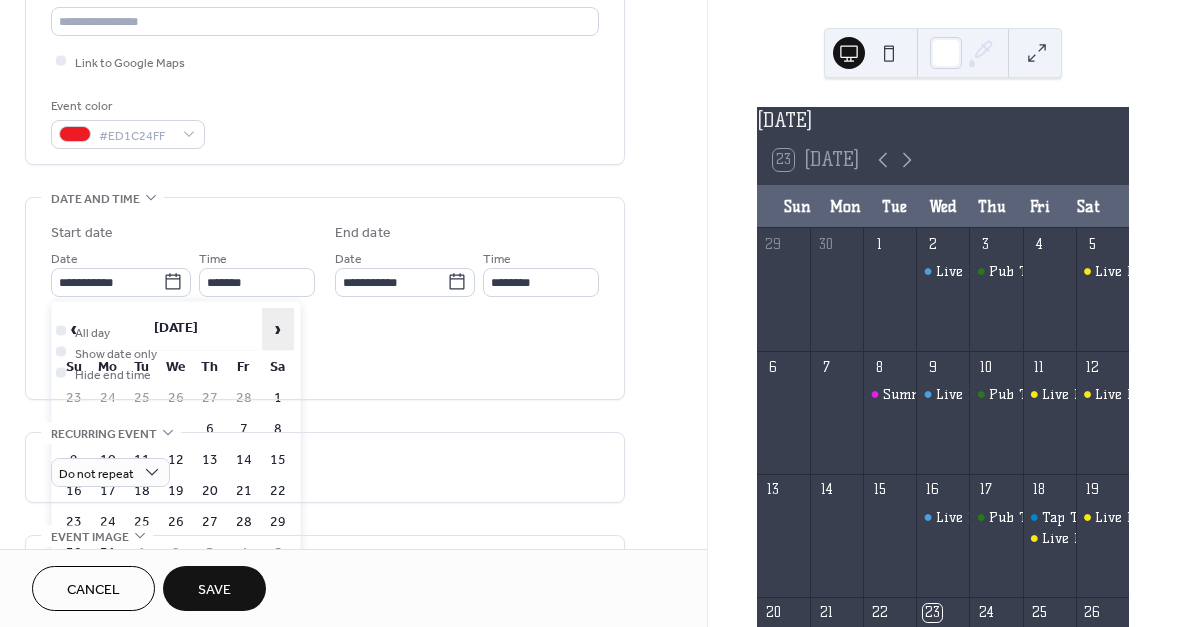 click on "›" at bounding box center [278, 329] 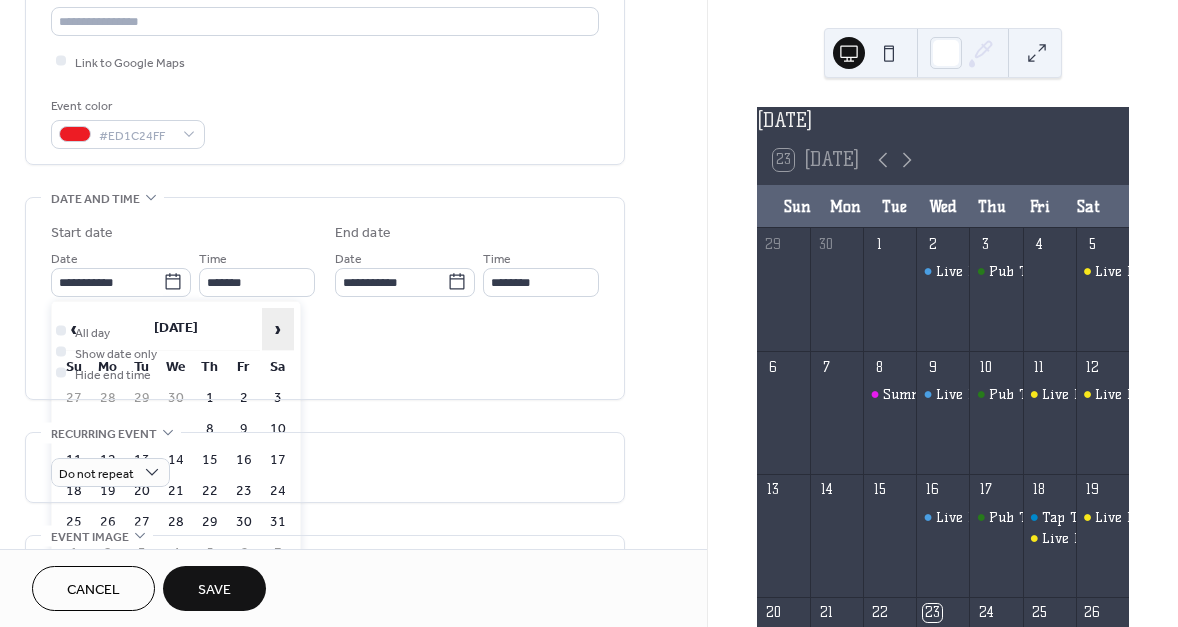 click on "›" at bounding box center [278, 329] 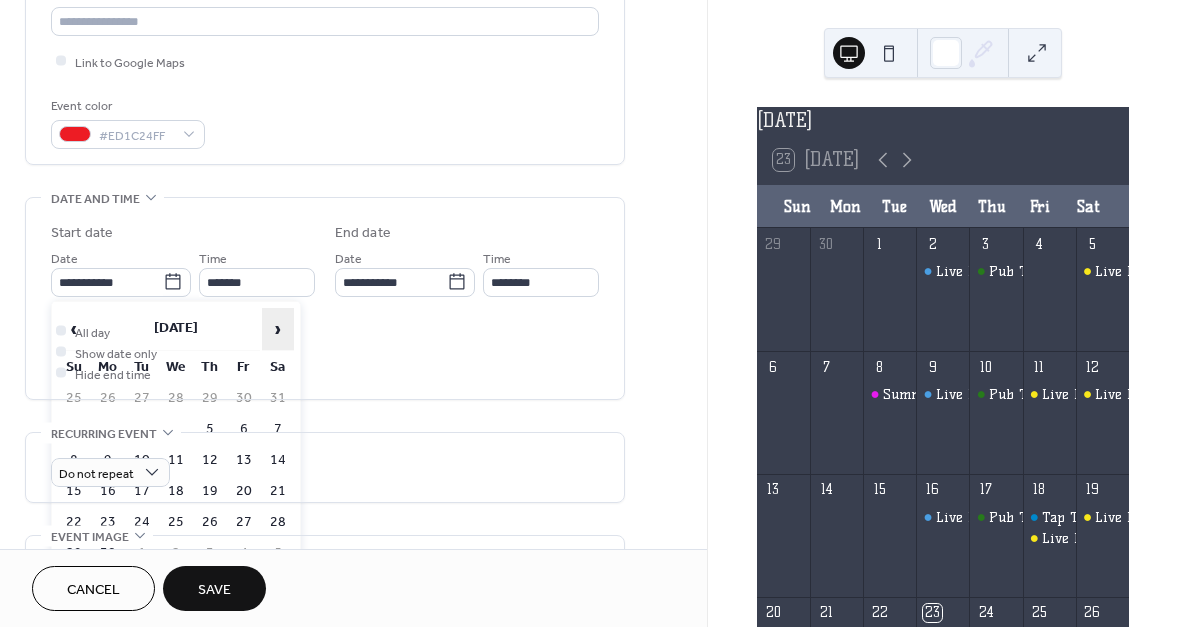 click on "›" at bounding box center (278, 329) 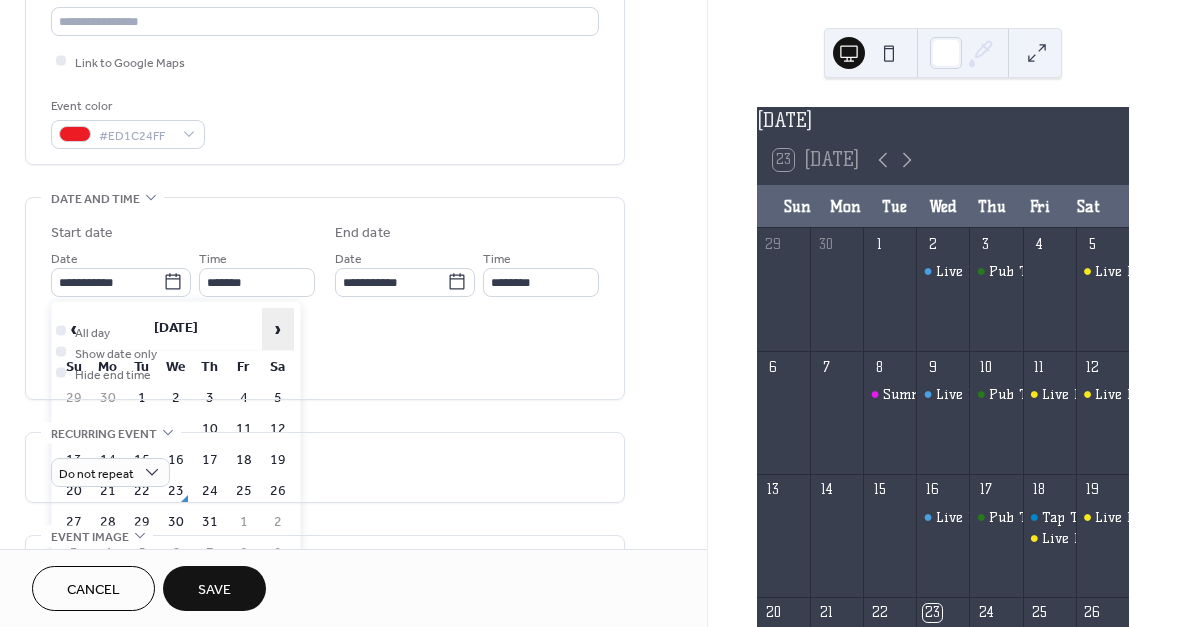 click on "›" at bounding box center [278, 329] 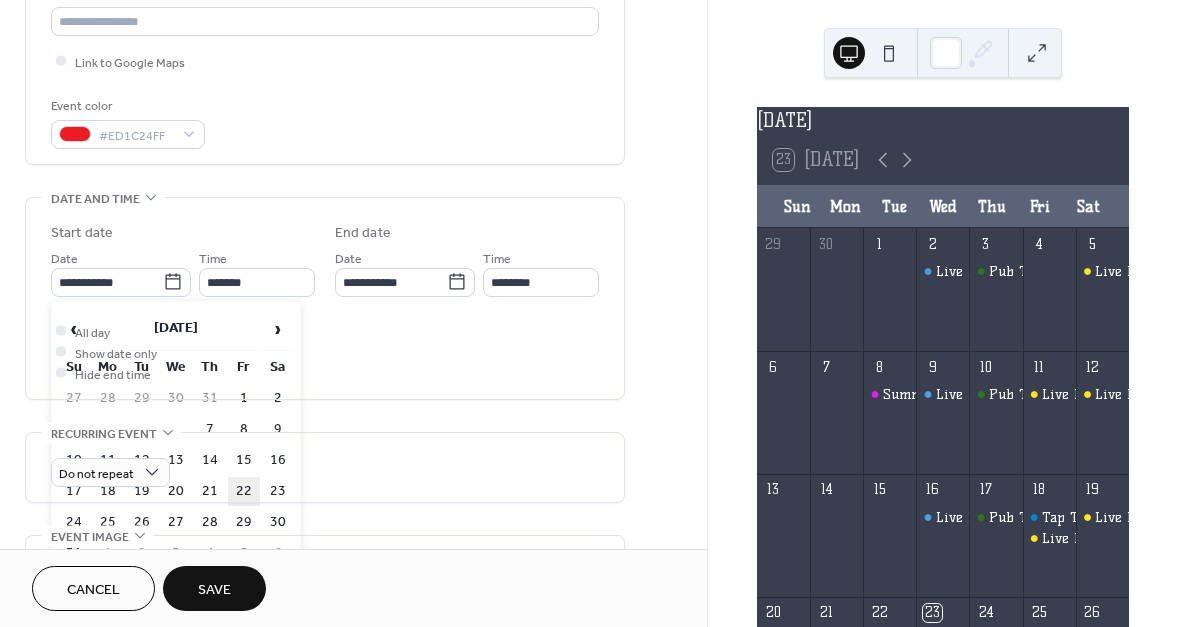 click on "22" at bounding box center (244, 491) 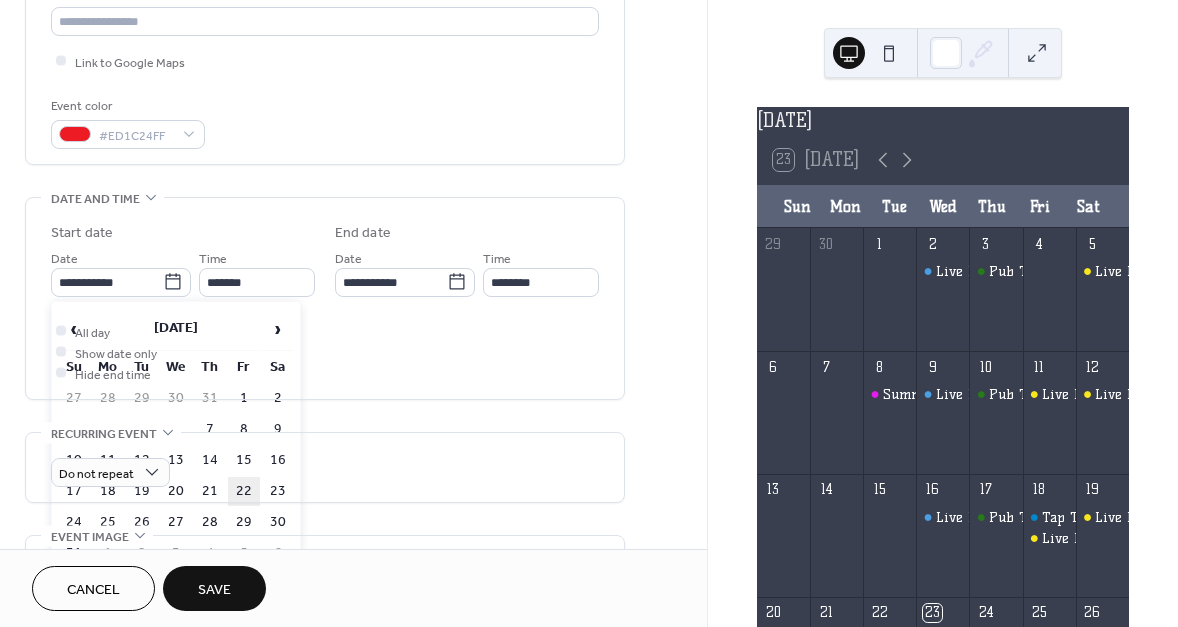 type on "**********" 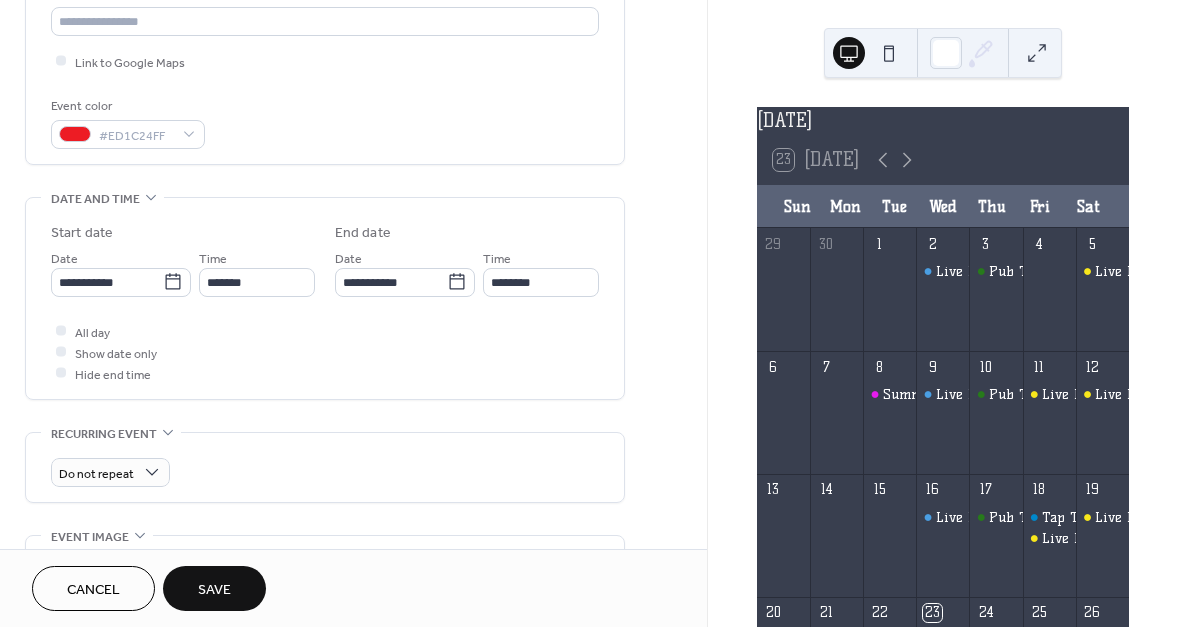 click on "Save" at bounding box center [214, 588] 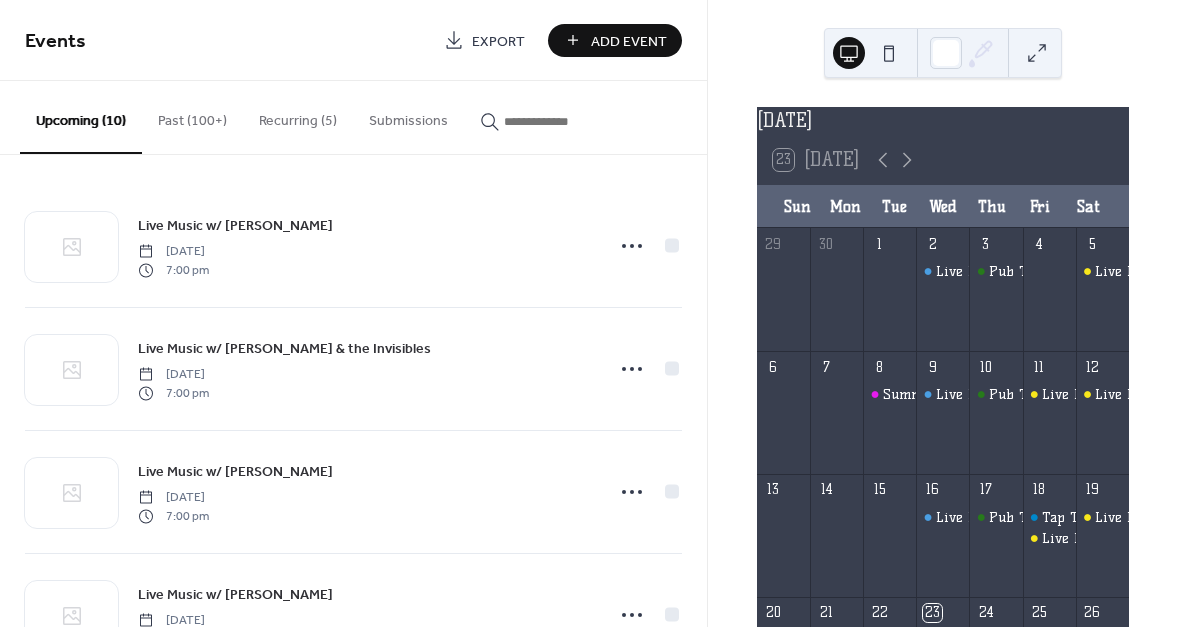 click at bounding box center [564, 121] 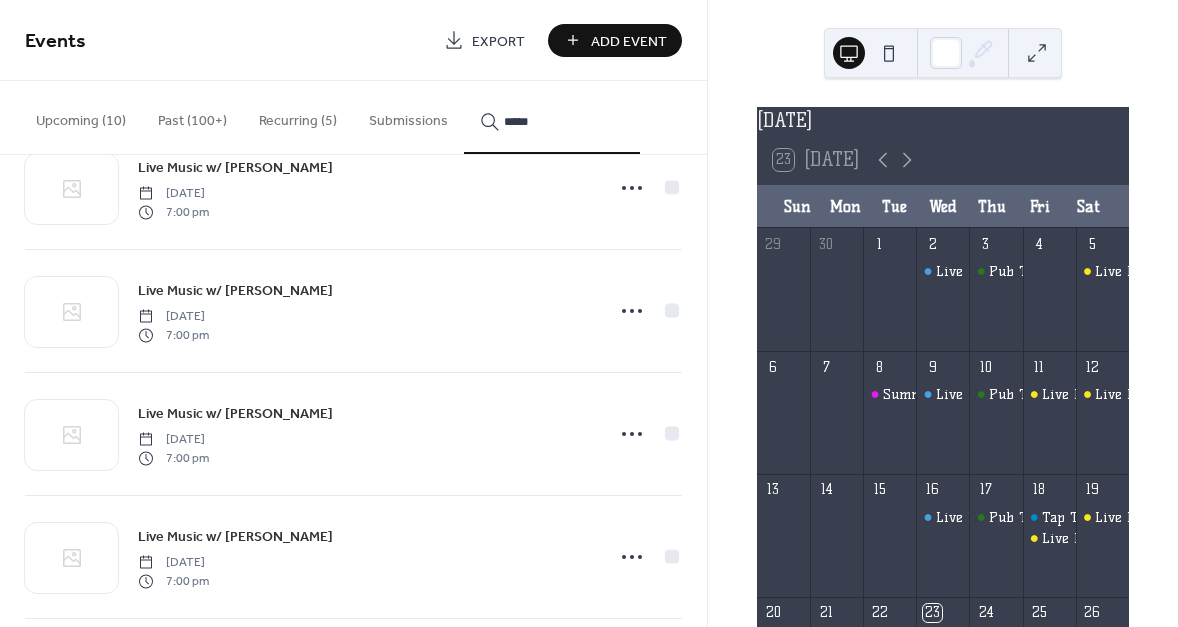 scroll, scrollTop: 692, scrollLeft: 0, axis: vertical 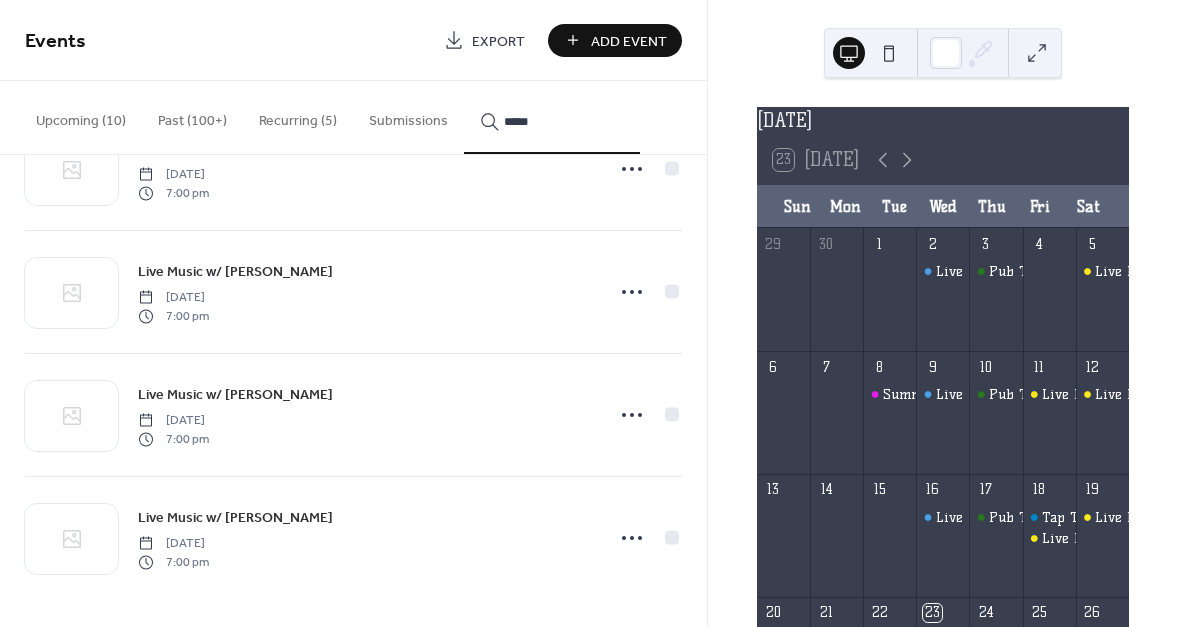 type on "*****" 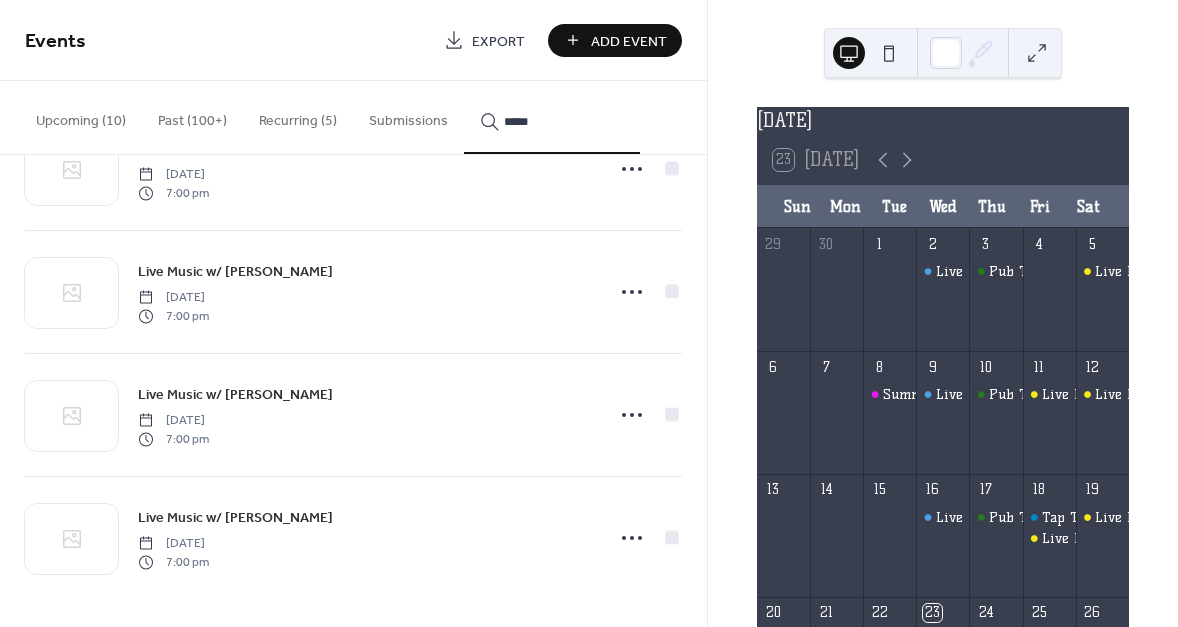 click on "Duplicate" at bounding box center [598, 445] 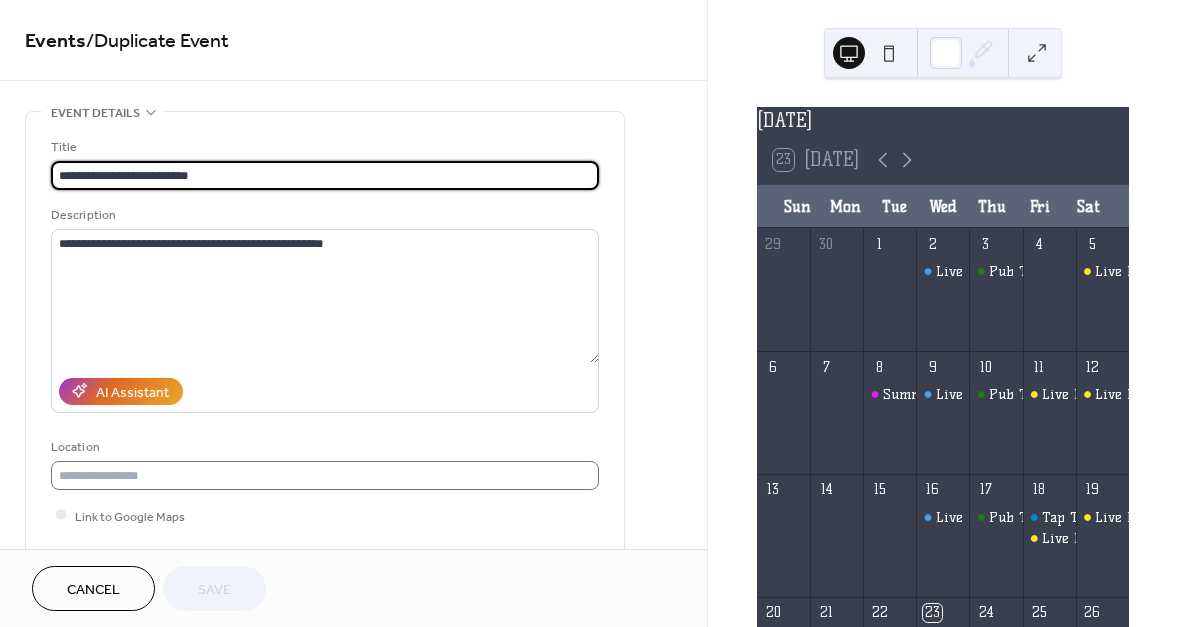 scroll, scrollTop: 272, scrollLeft: 0, axis: vertical 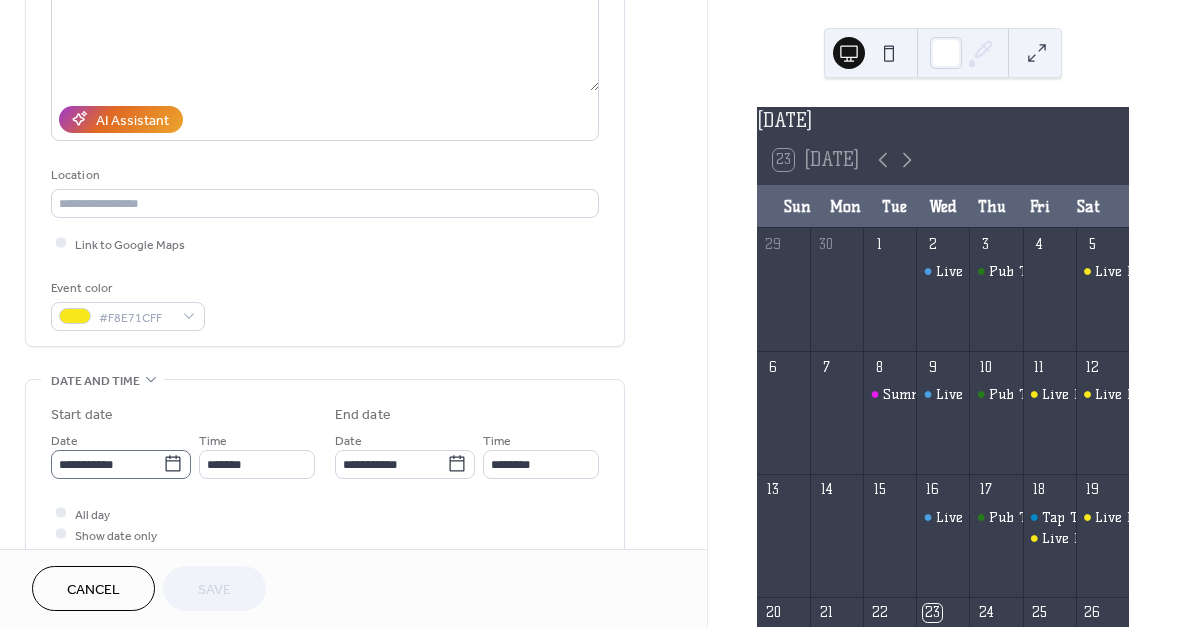 click 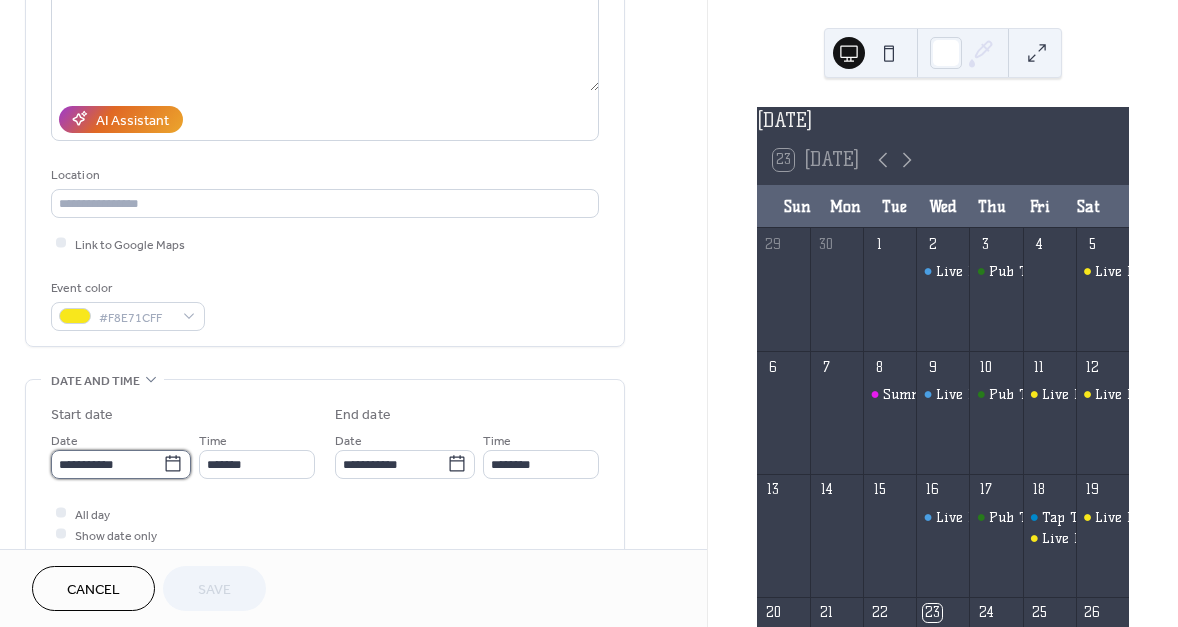 click on "**********" at bounding box center (107, 464) 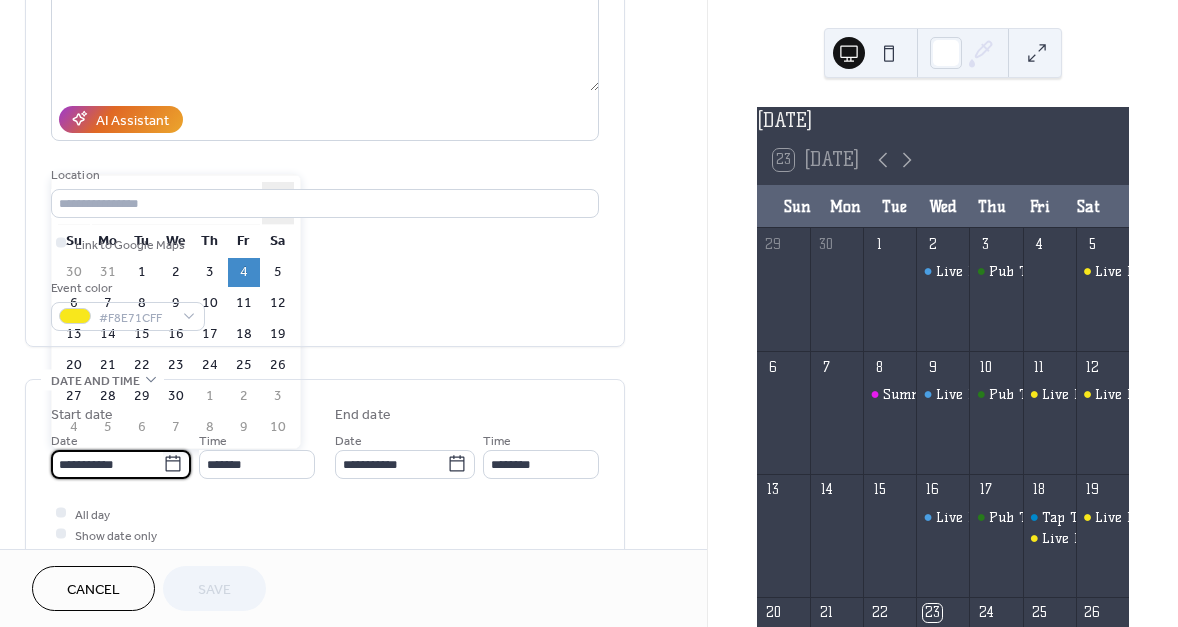 click on "›" at bounding box center [278, 203] 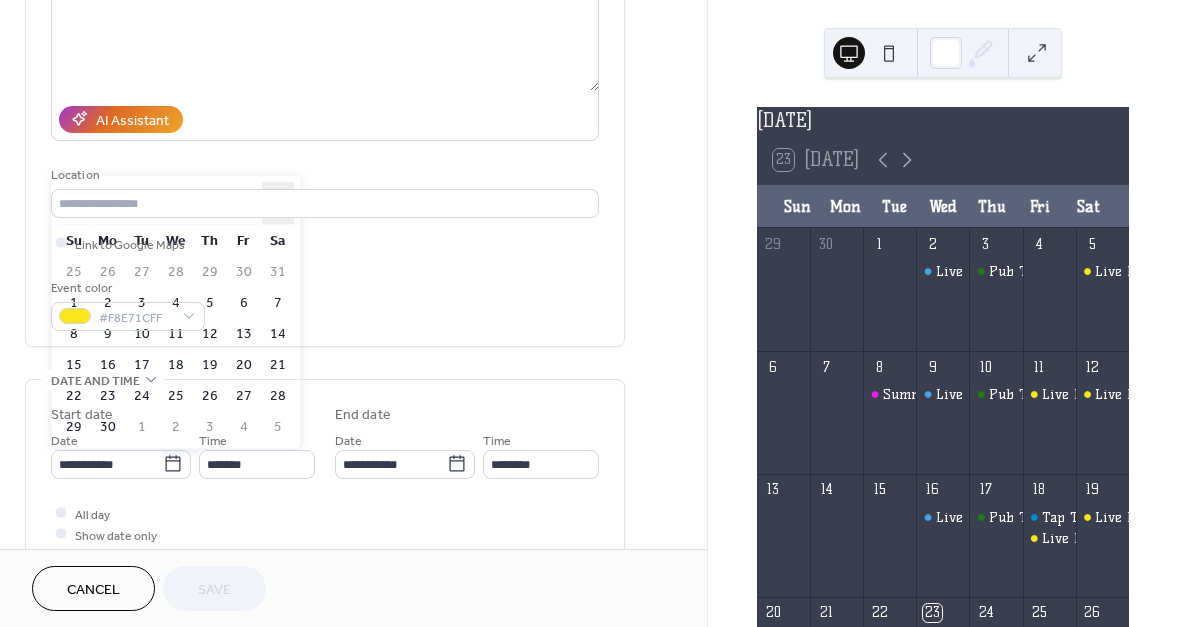 click on "›" at bounding box center (278, 203) 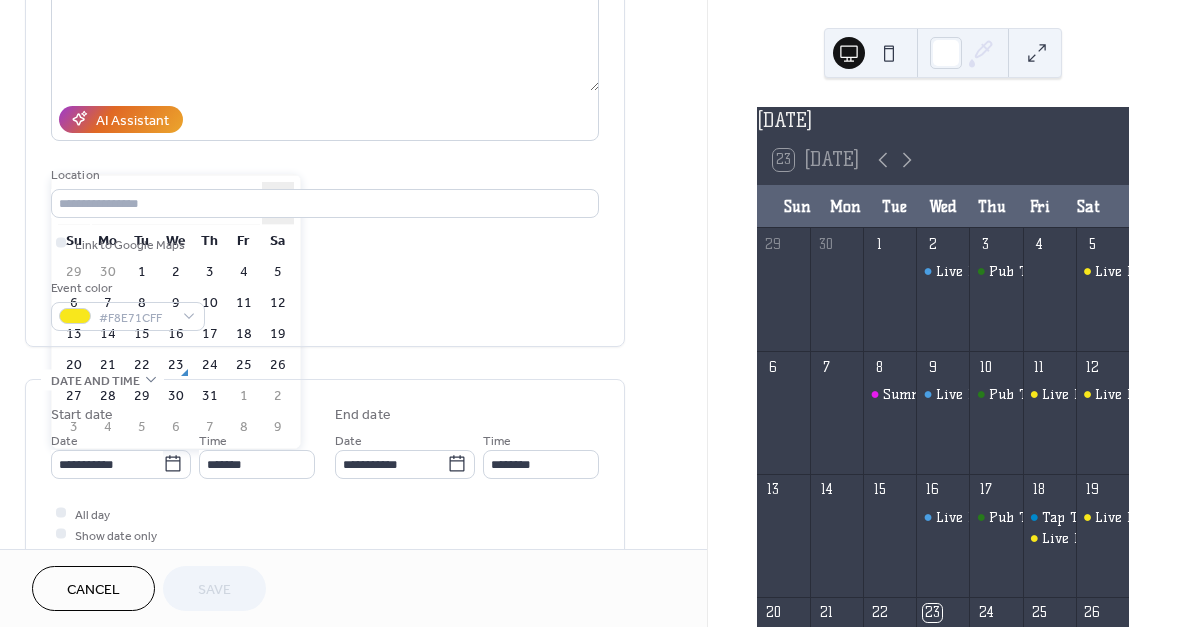click on "›" at bounding box center [278, 203] 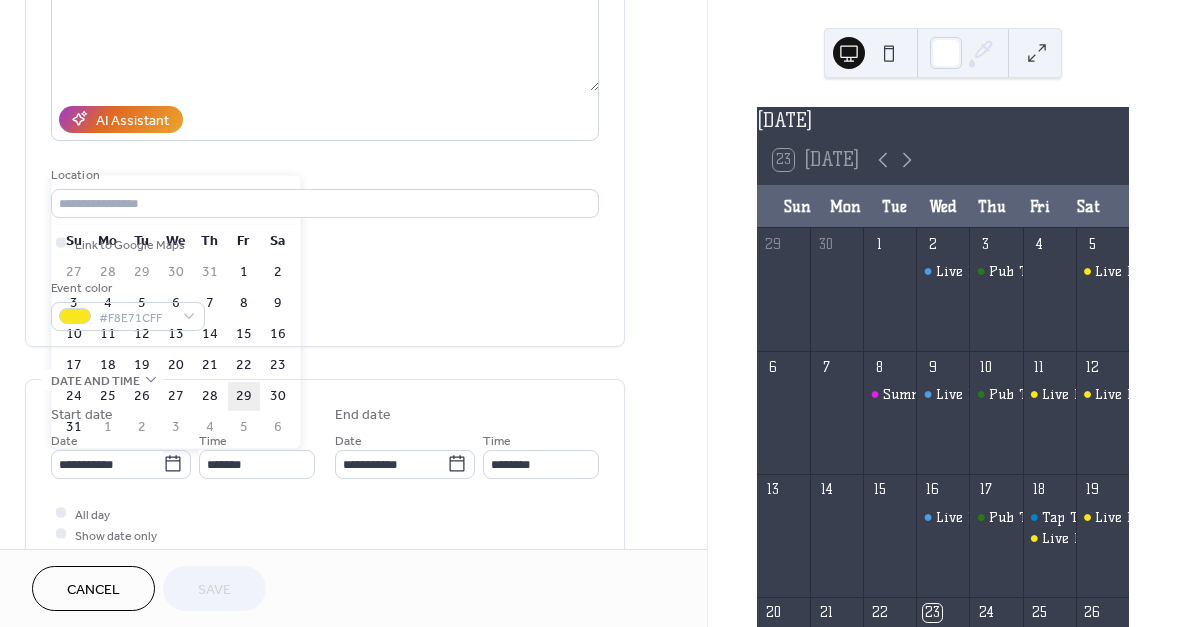 click on "29" at bounding box center [244, 396] 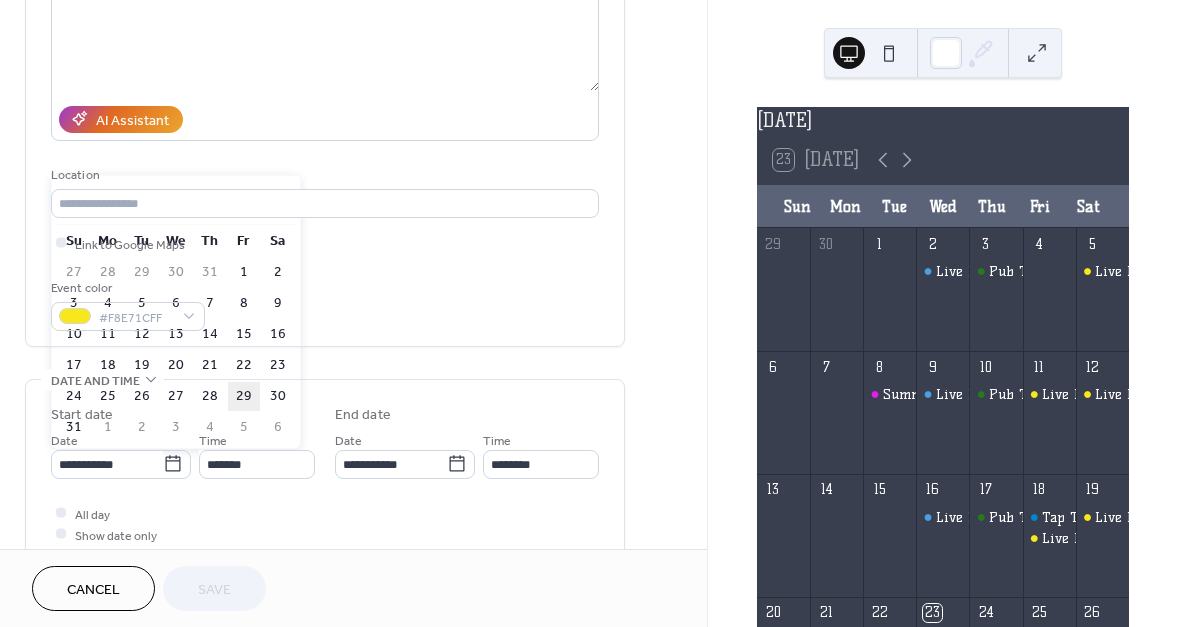 type on "**********" 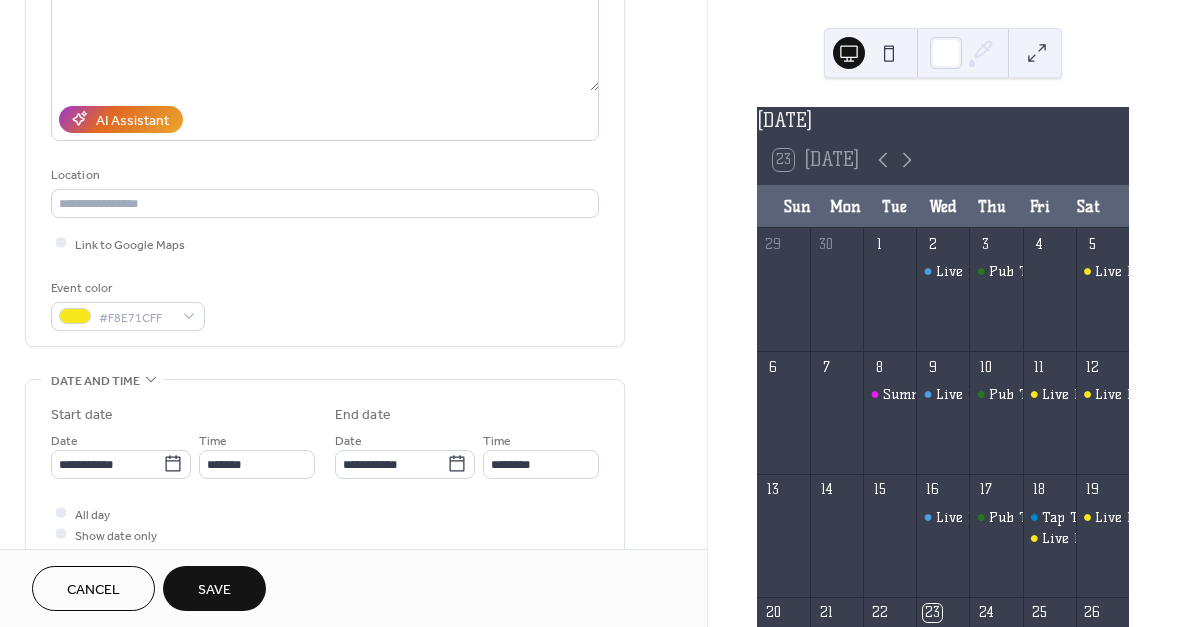 click on "Save" at bounding box center (214, 590) 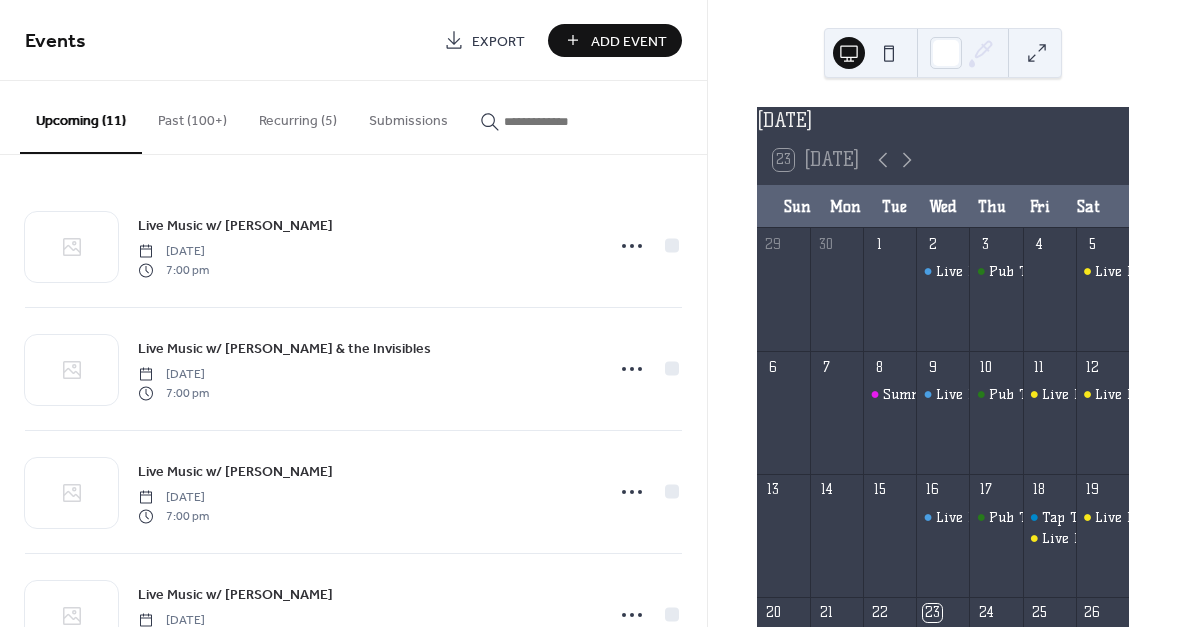 click at bounding box center (552, 116) 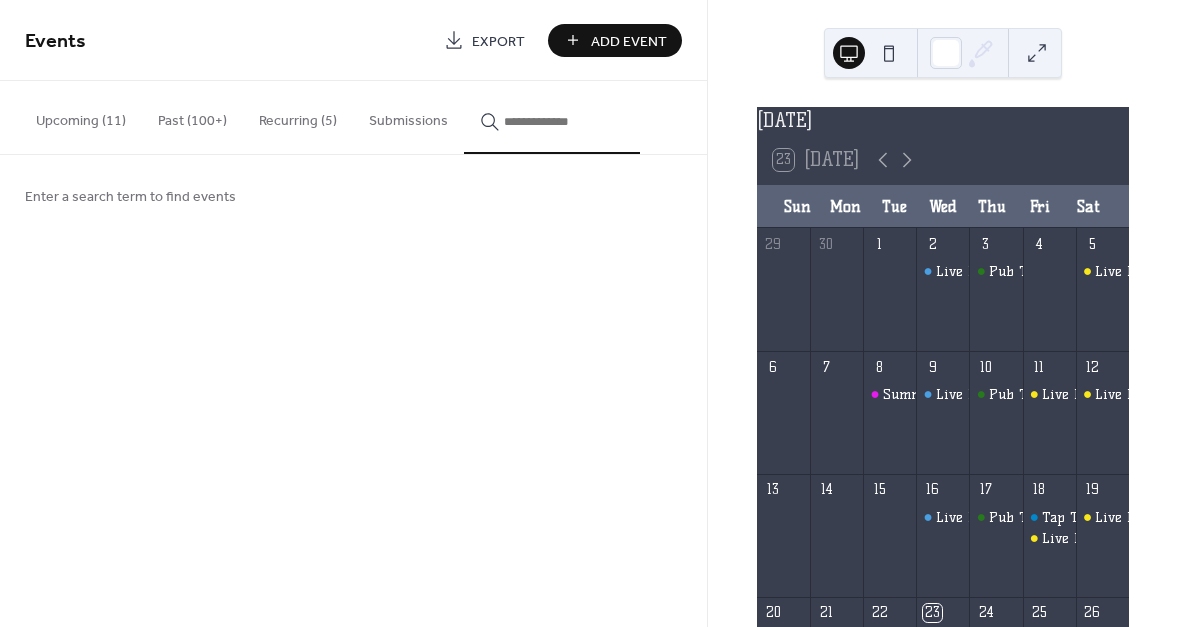 click at bounding box center [552, 117] 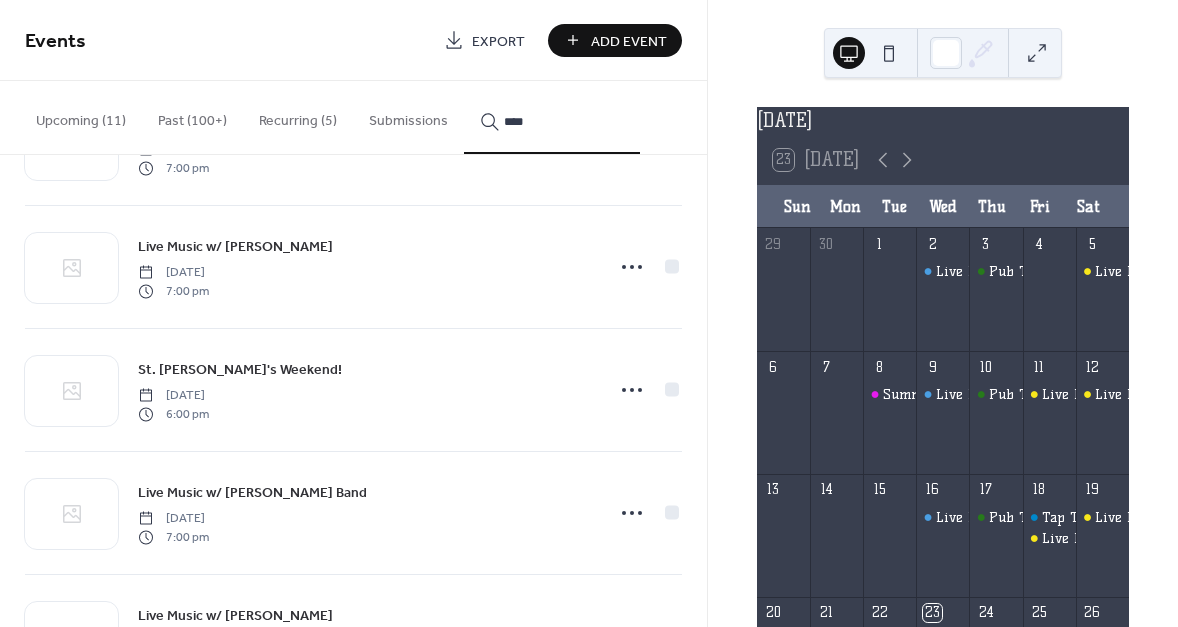 scroll, scrollTop: 3027, scrollLeft: 0, axis: vertical 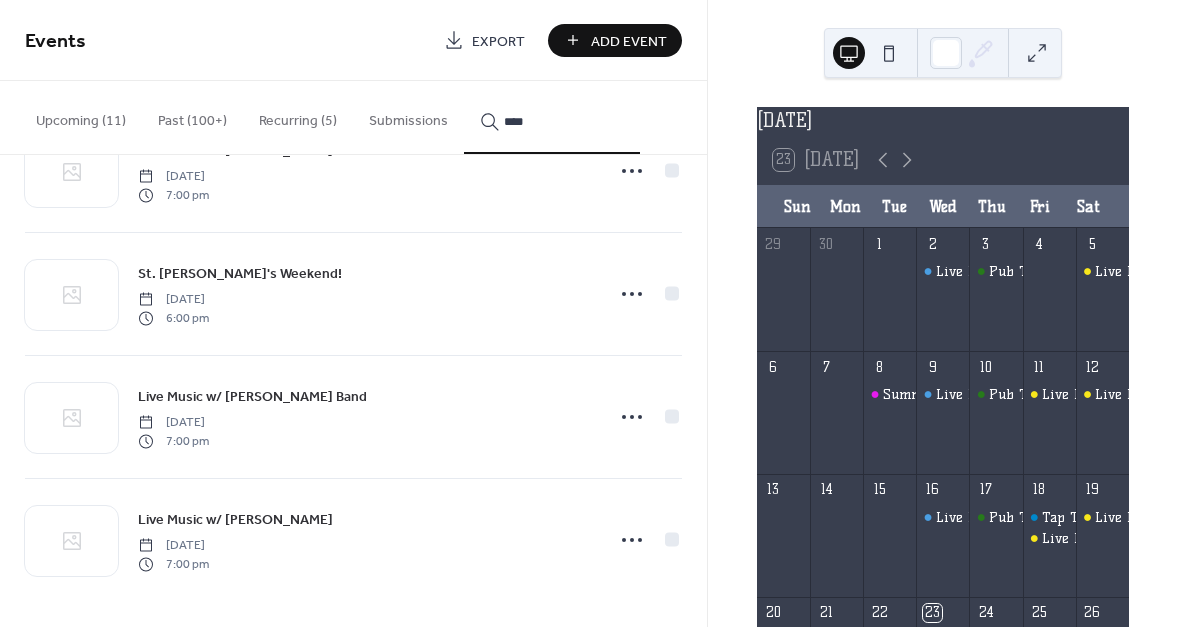 type on "****" 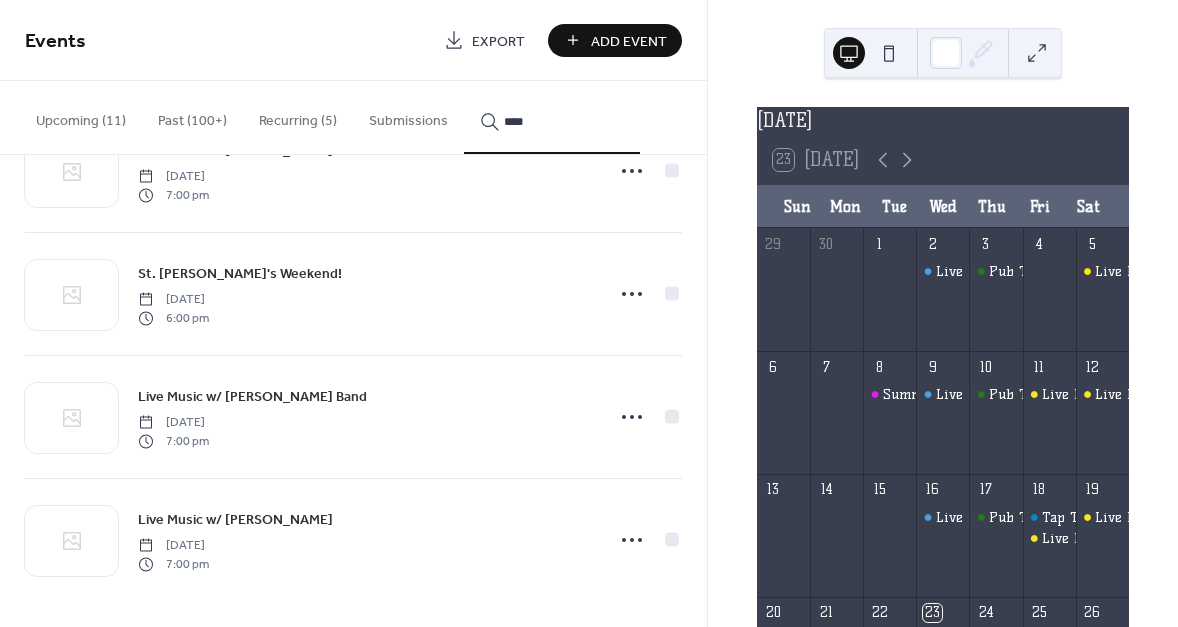 click on "Duplicate" at bounding box center (598, 445) 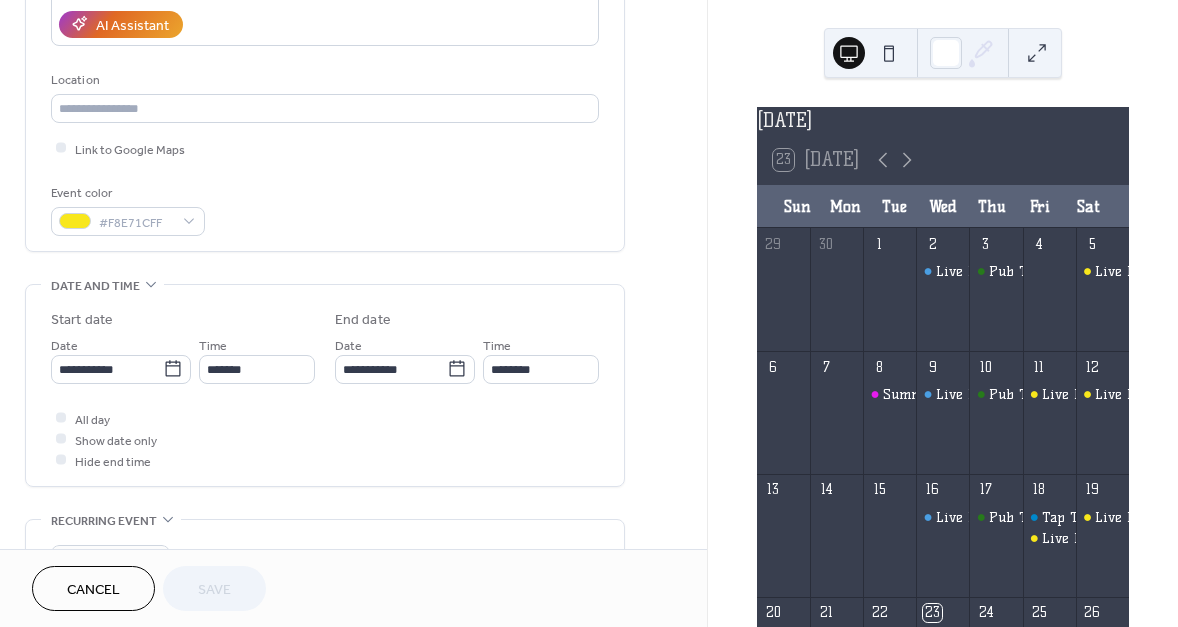 scroll, scrollTop: 454, scrollLeft: 0, axis: vertical 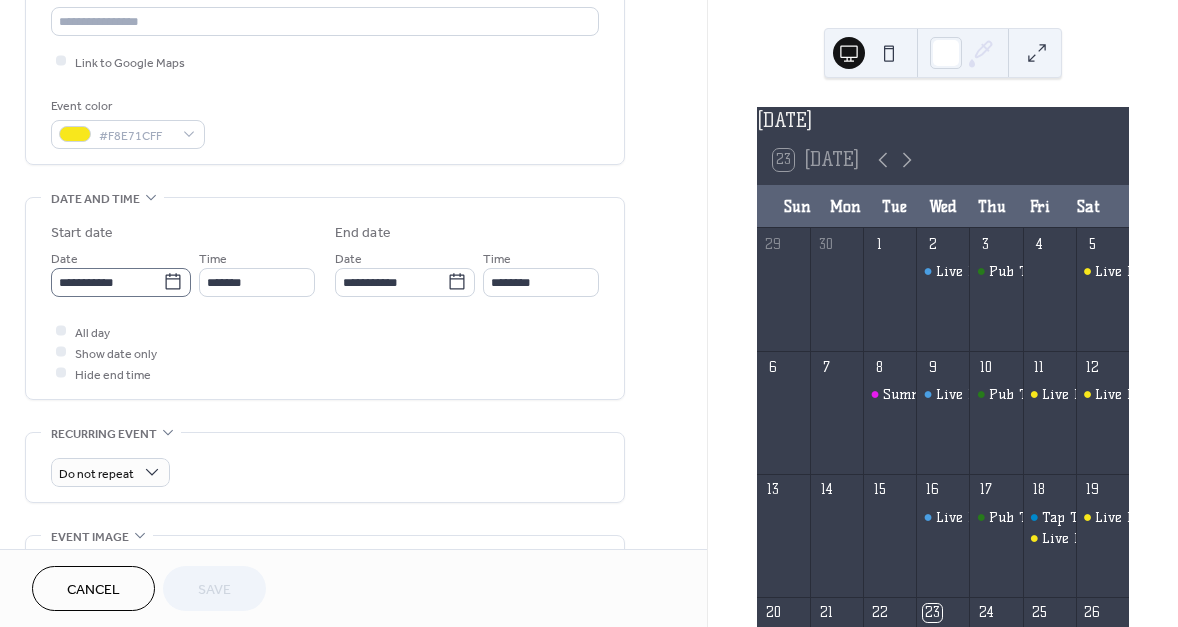 click 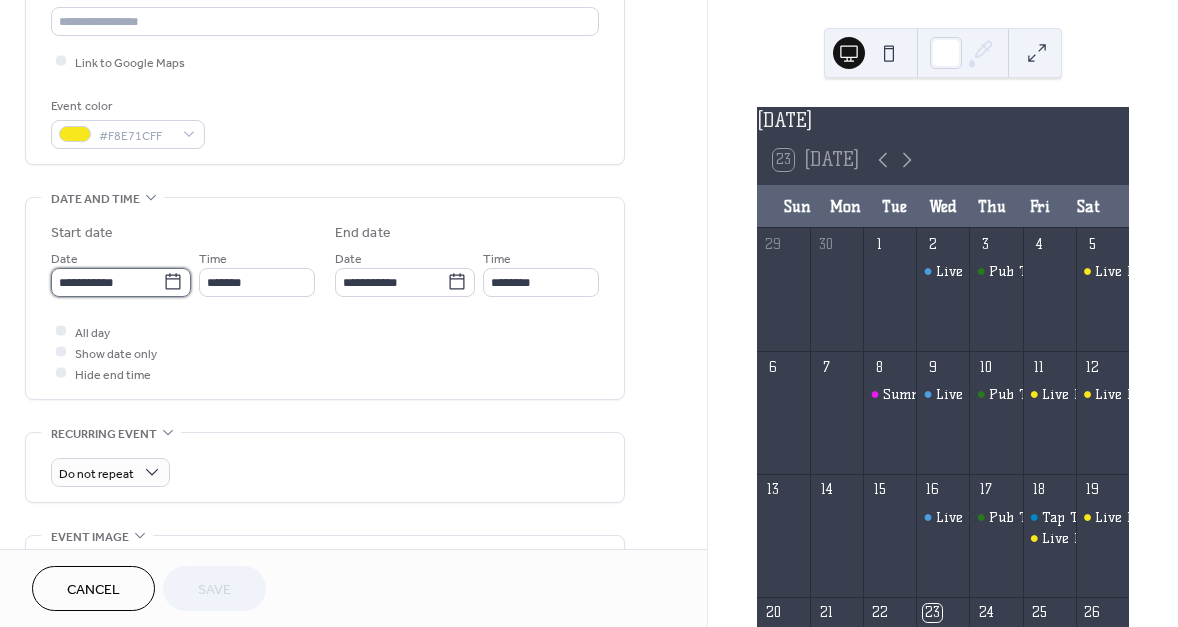 click on "**********" at bounding box center (107, 282) 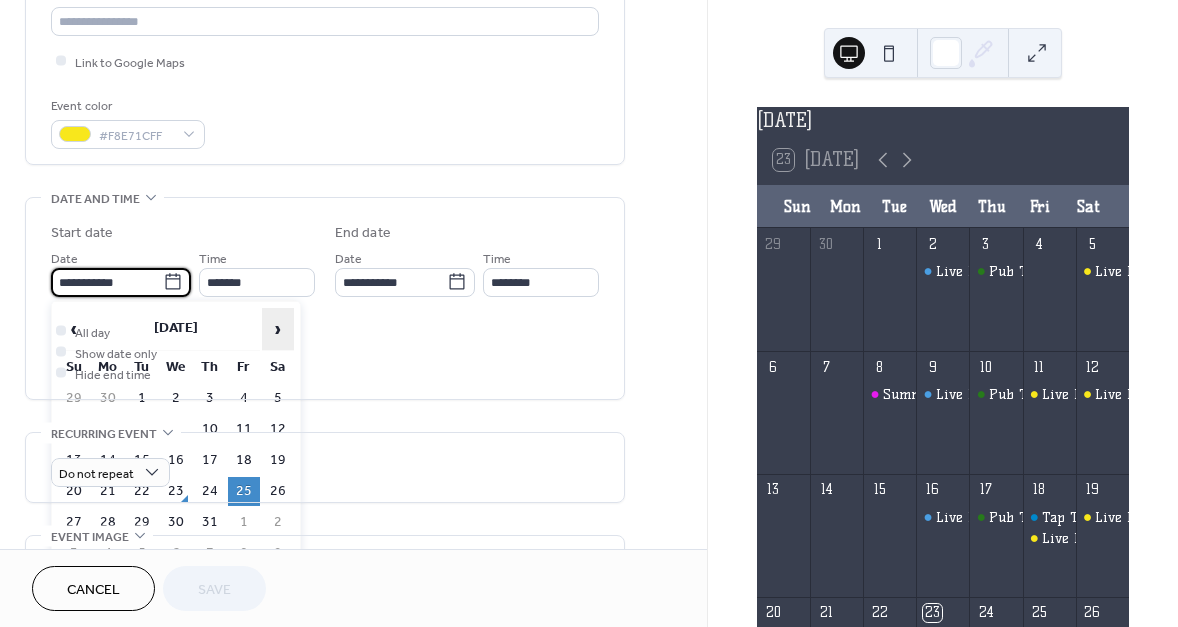 click on "›" at bounding box center (278, 329) 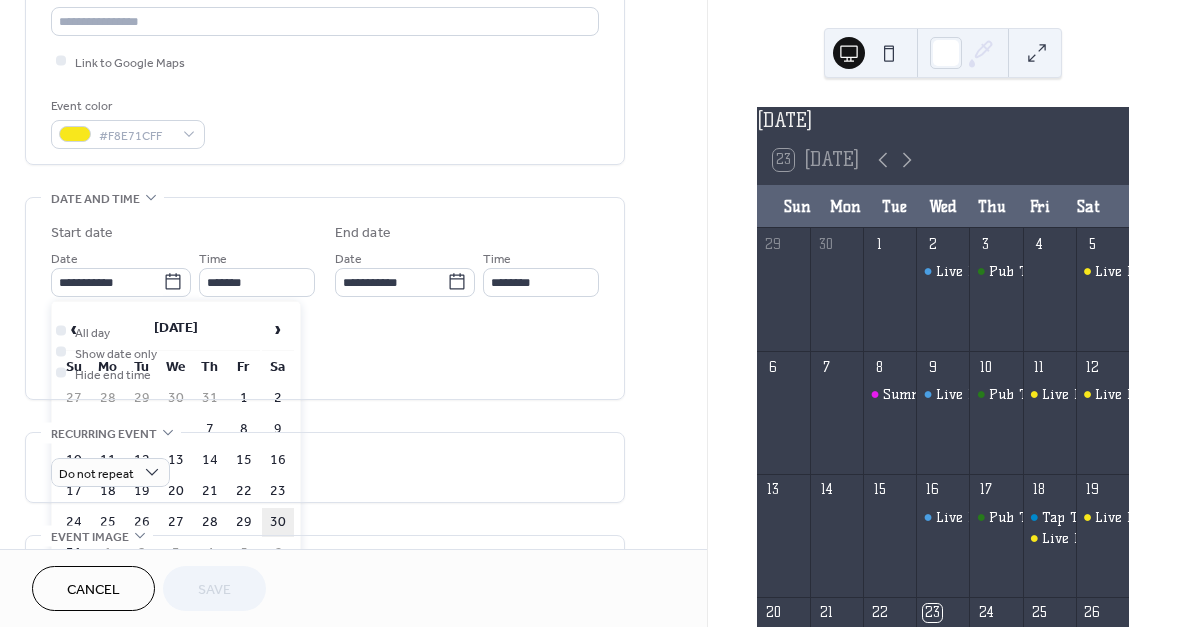 click on "30" at bounding box center (278, 522) 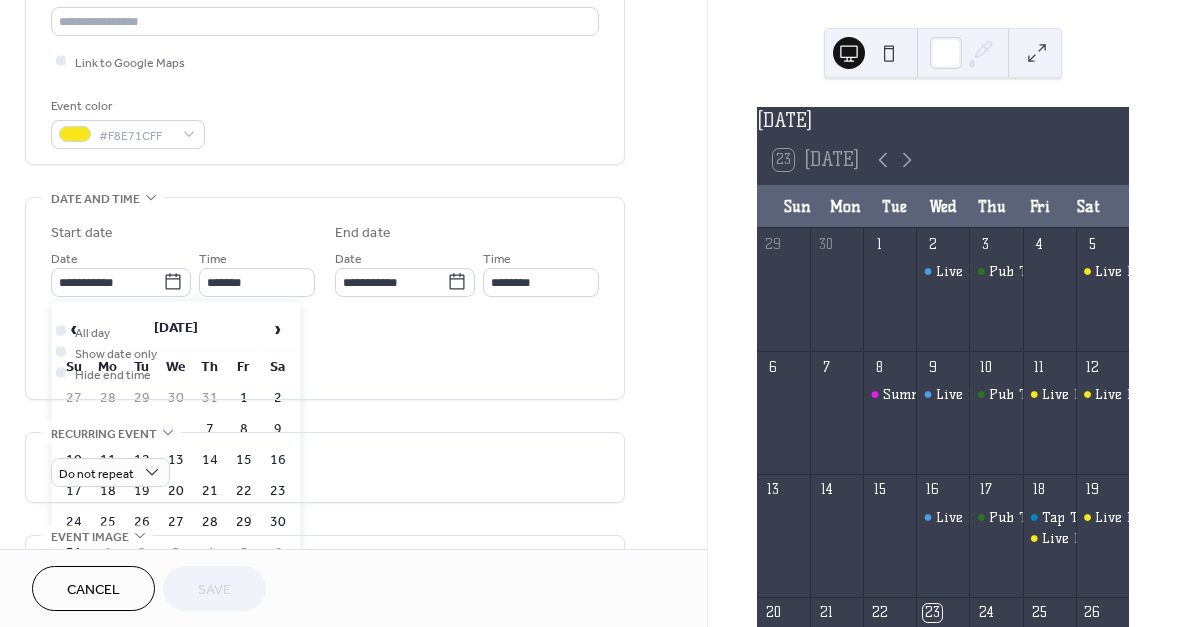 type on "**********" 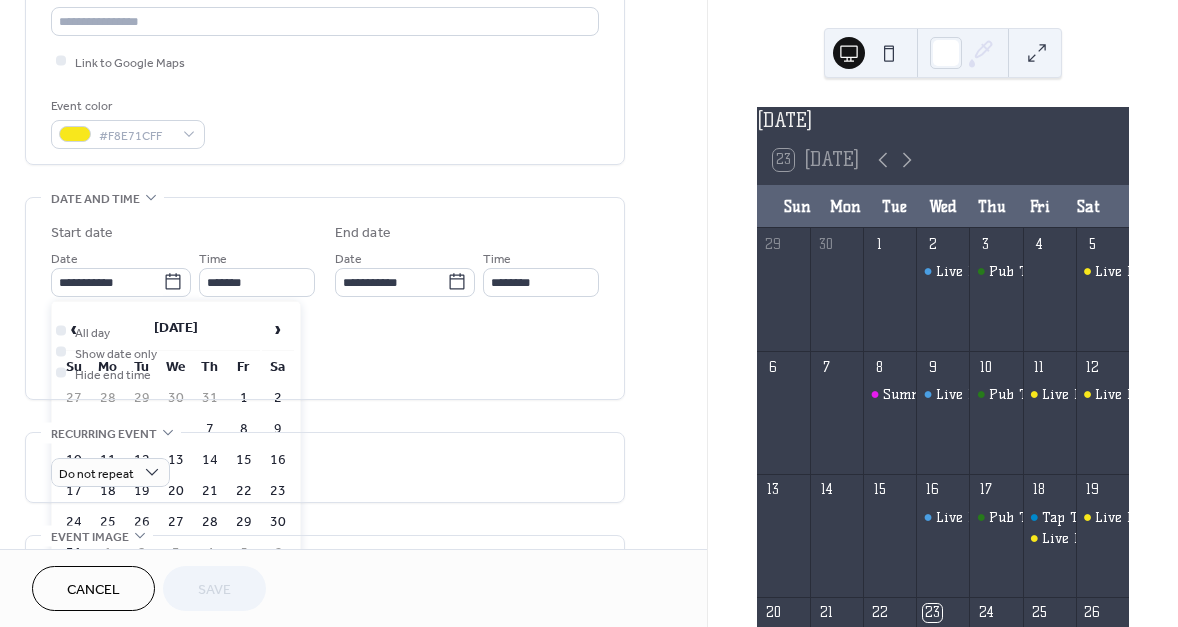 type on "**********" 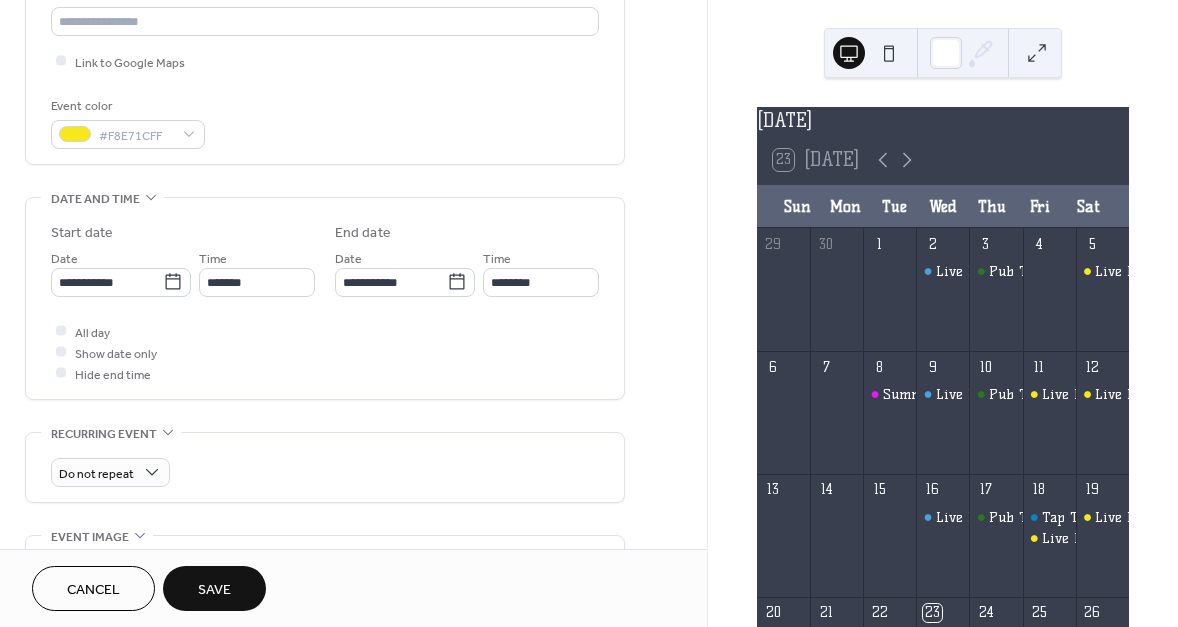 click on "Save" at bounding box center [214, 588] 